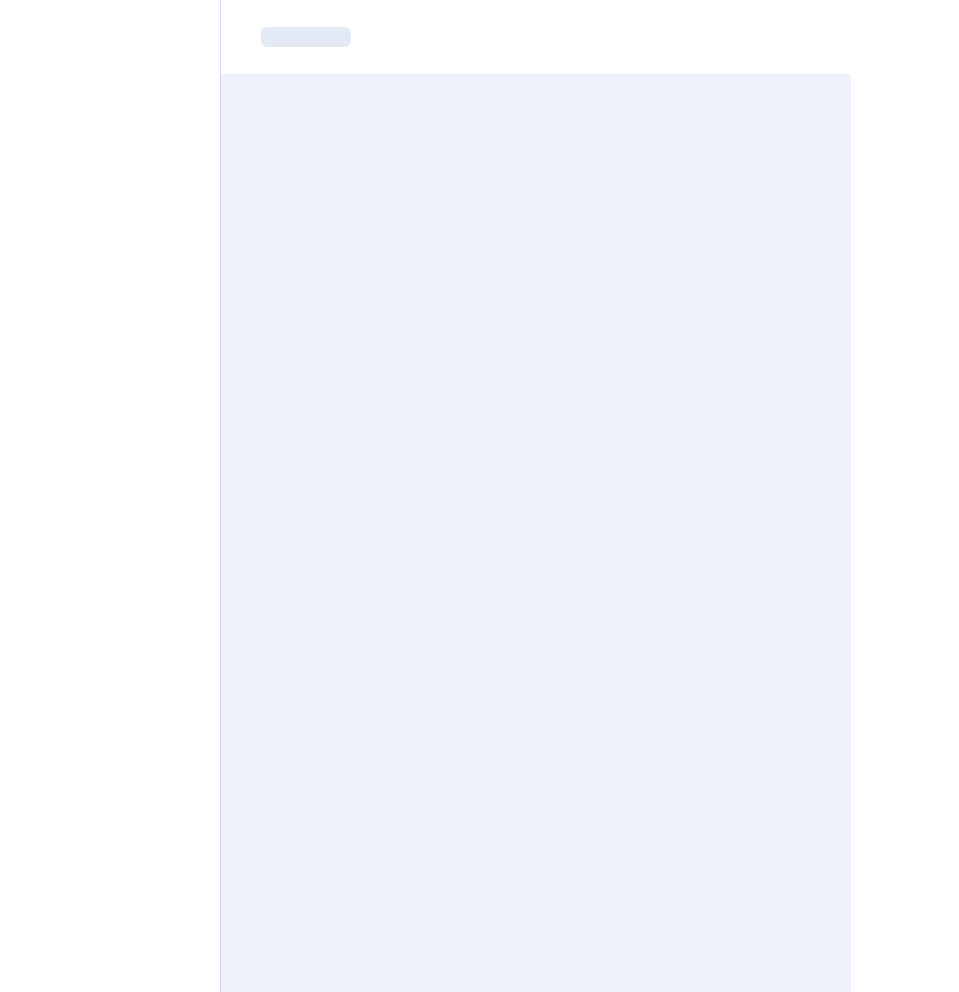 scroll, scrollTop: 0, scrollLeft: 0, axis: both 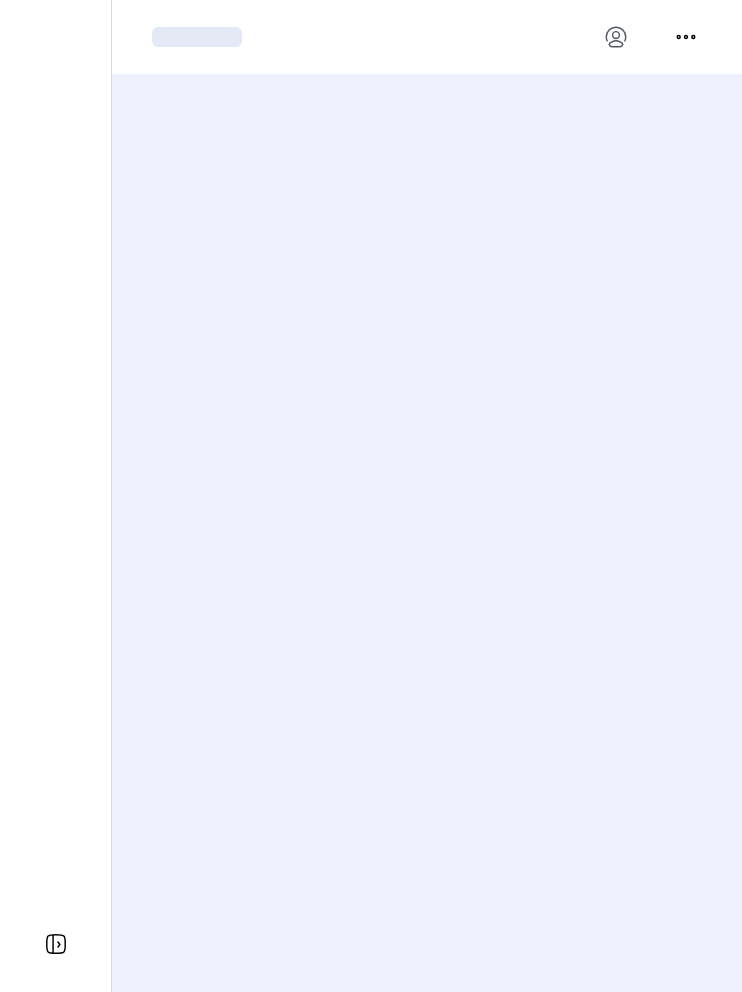 click 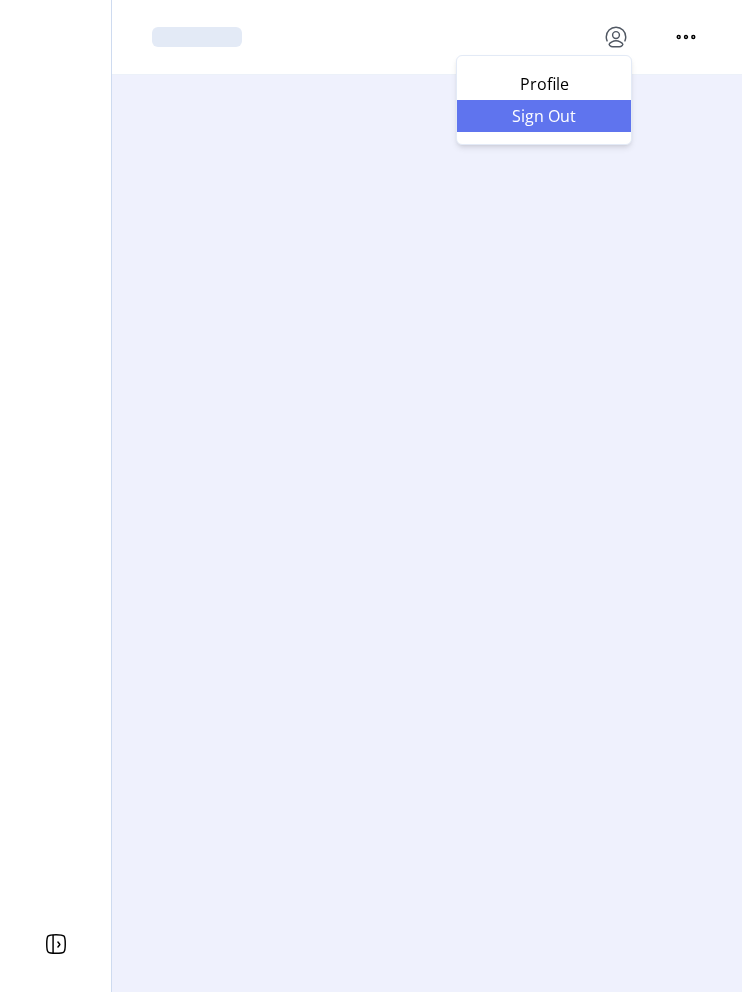 click on "Sign Out" at bounding box center [544, 116] 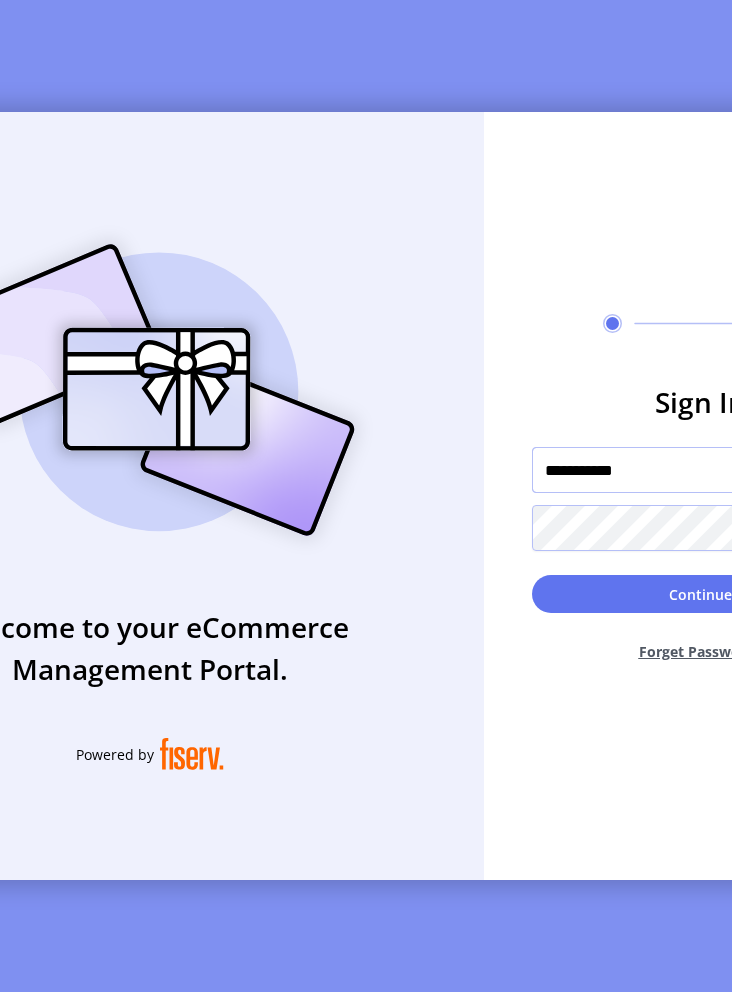 click on "**********" at bounding box center [700, 470] 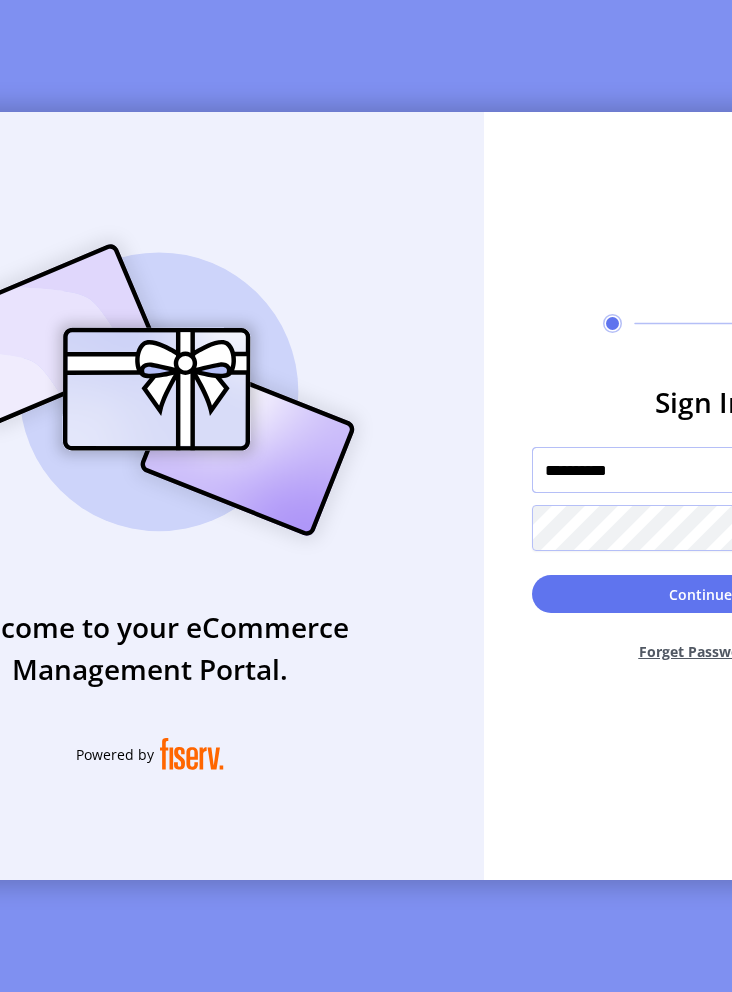 type on "**********" 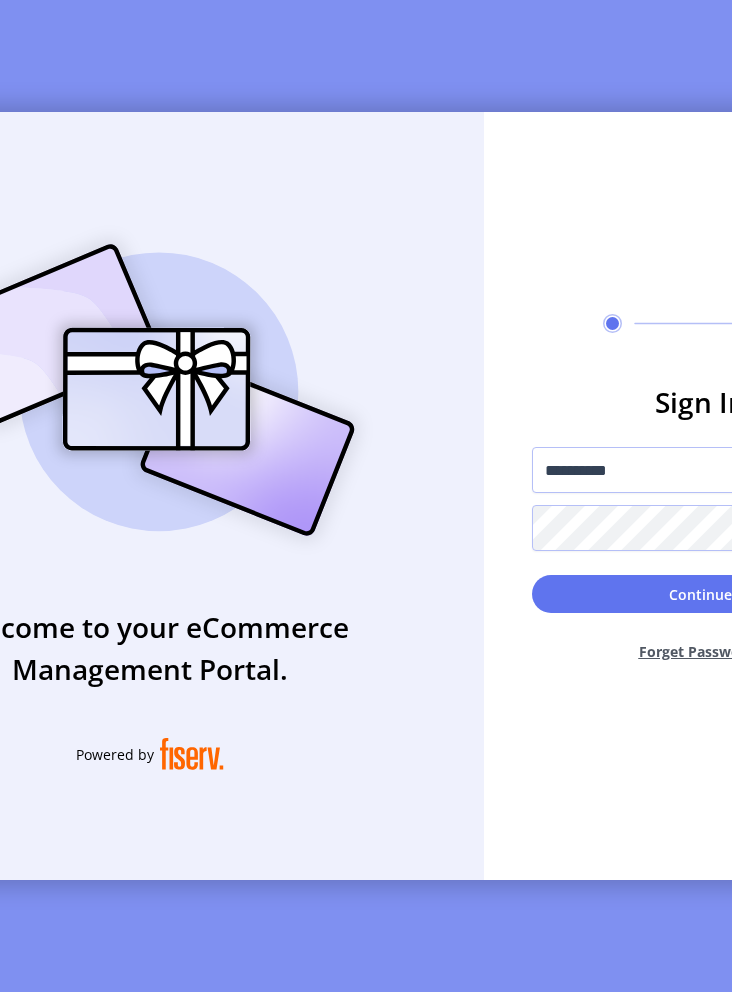 click on "**********" 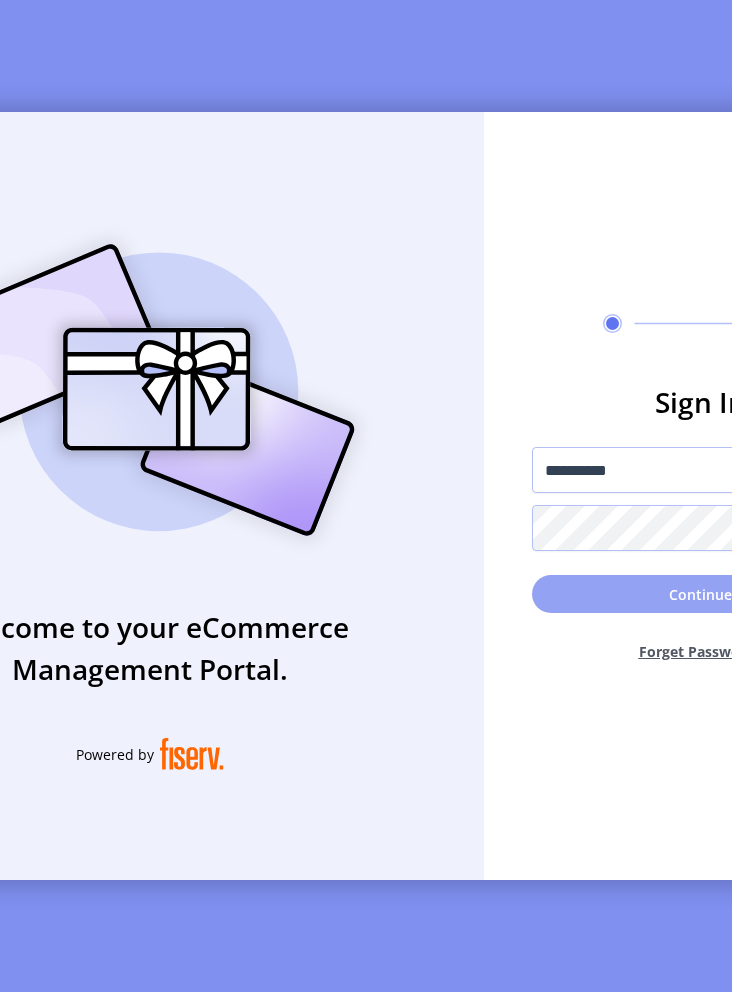 click on "Continue" 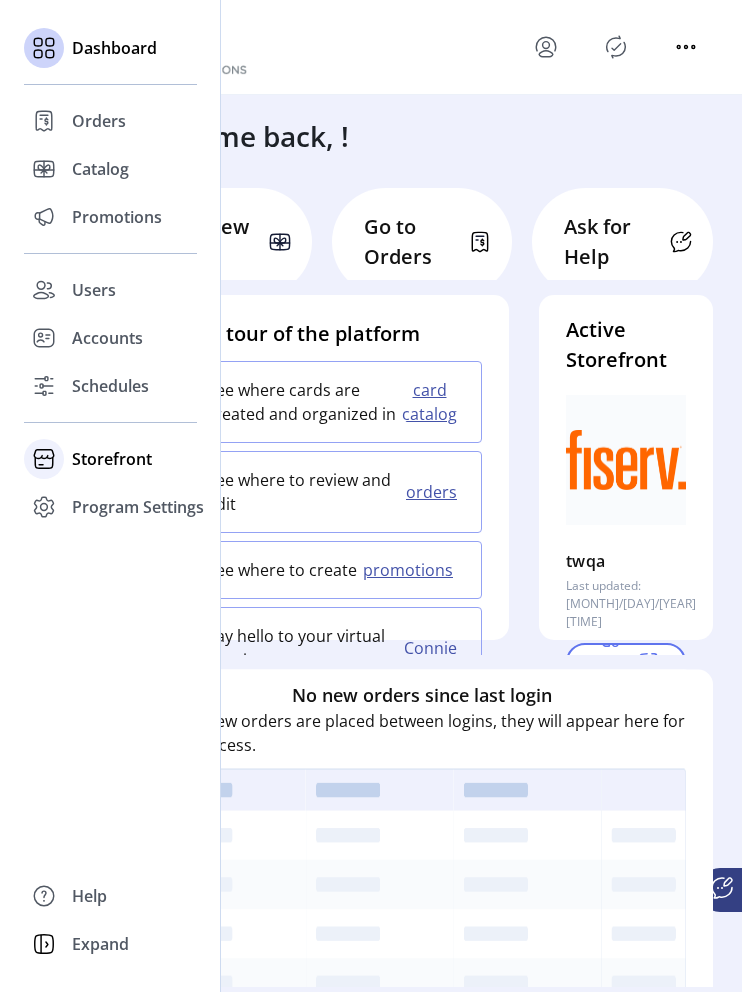 click on "Storefront" 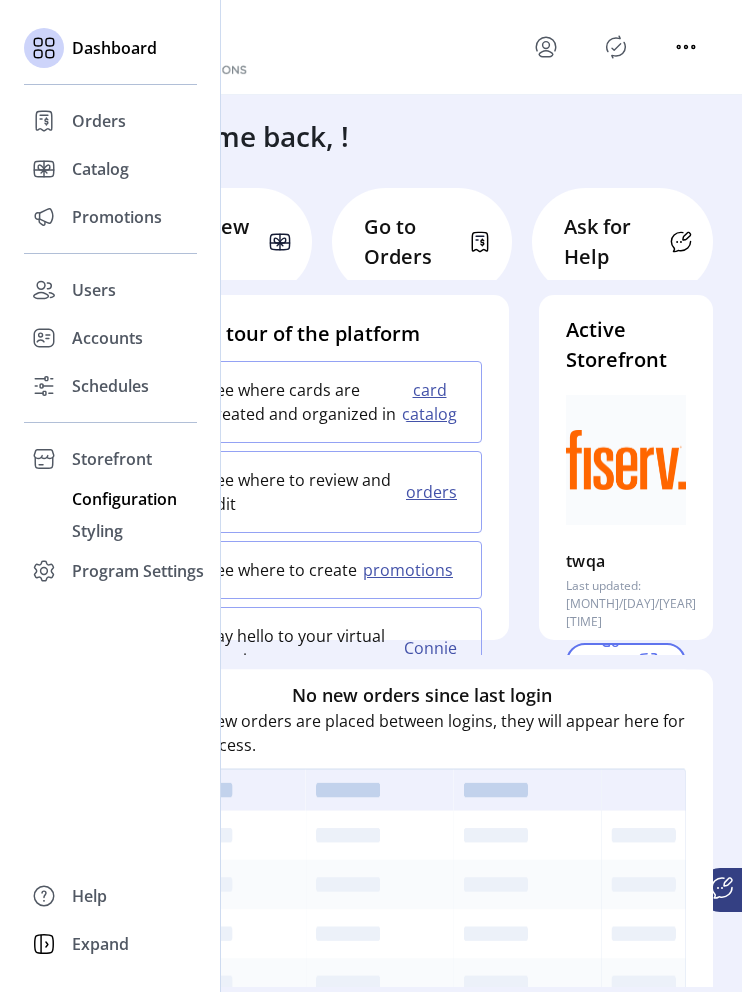 click on "Configuration" 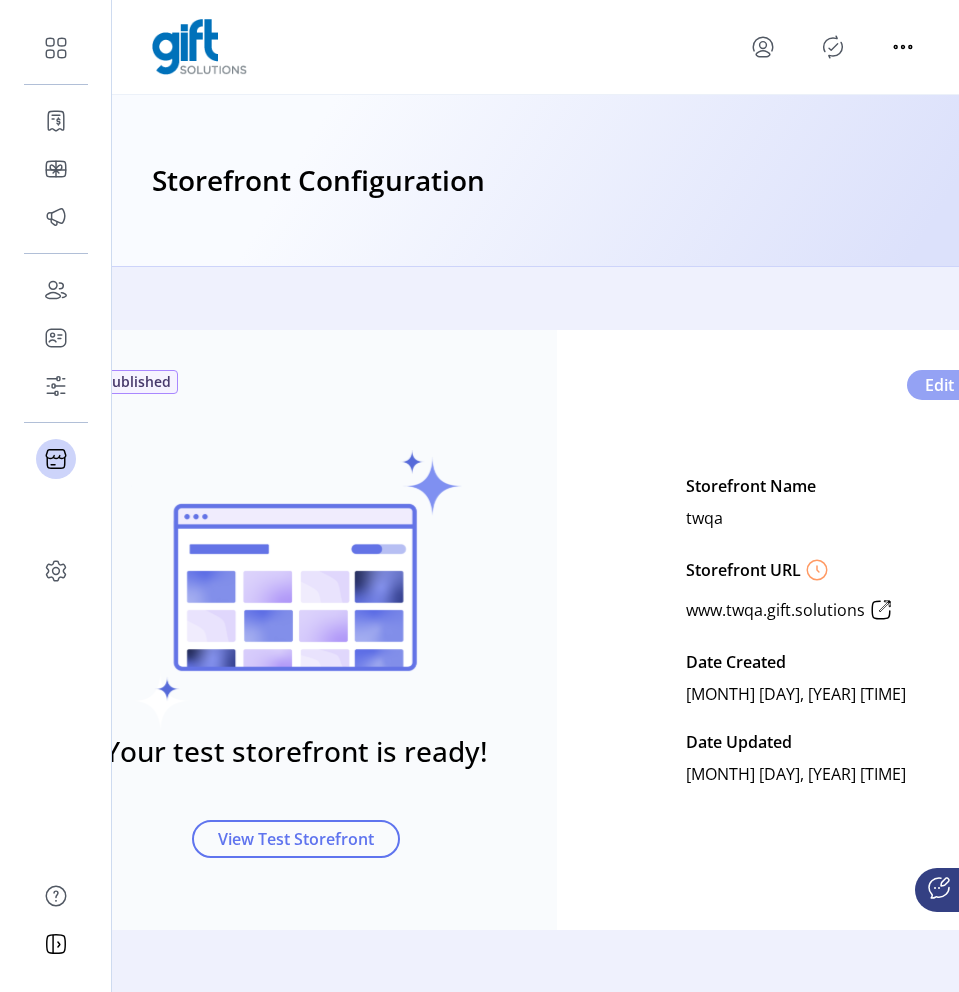 click on "Edit" 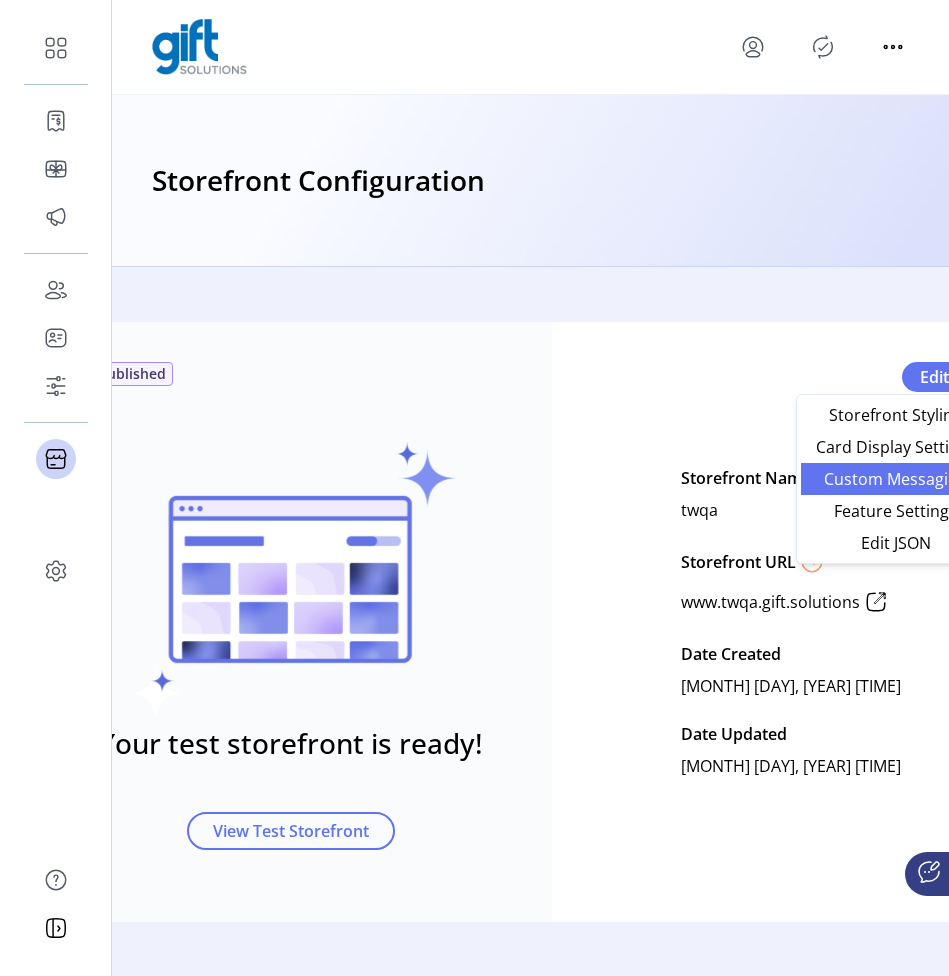 click on "Custom Messaging" at bounding box center (896, 479) 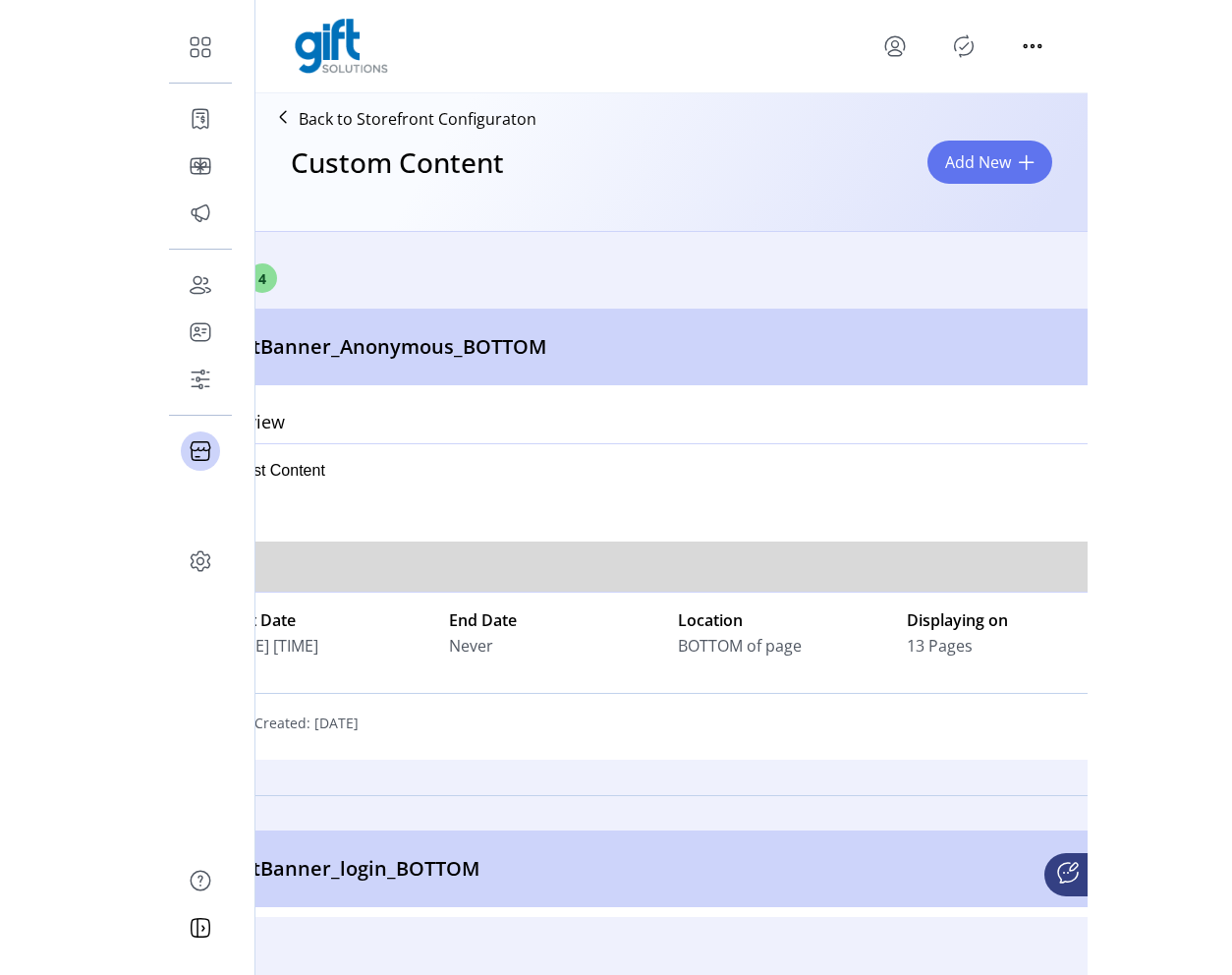 scroll, scrollTop: 0, scrollLeft: 0, axis: both 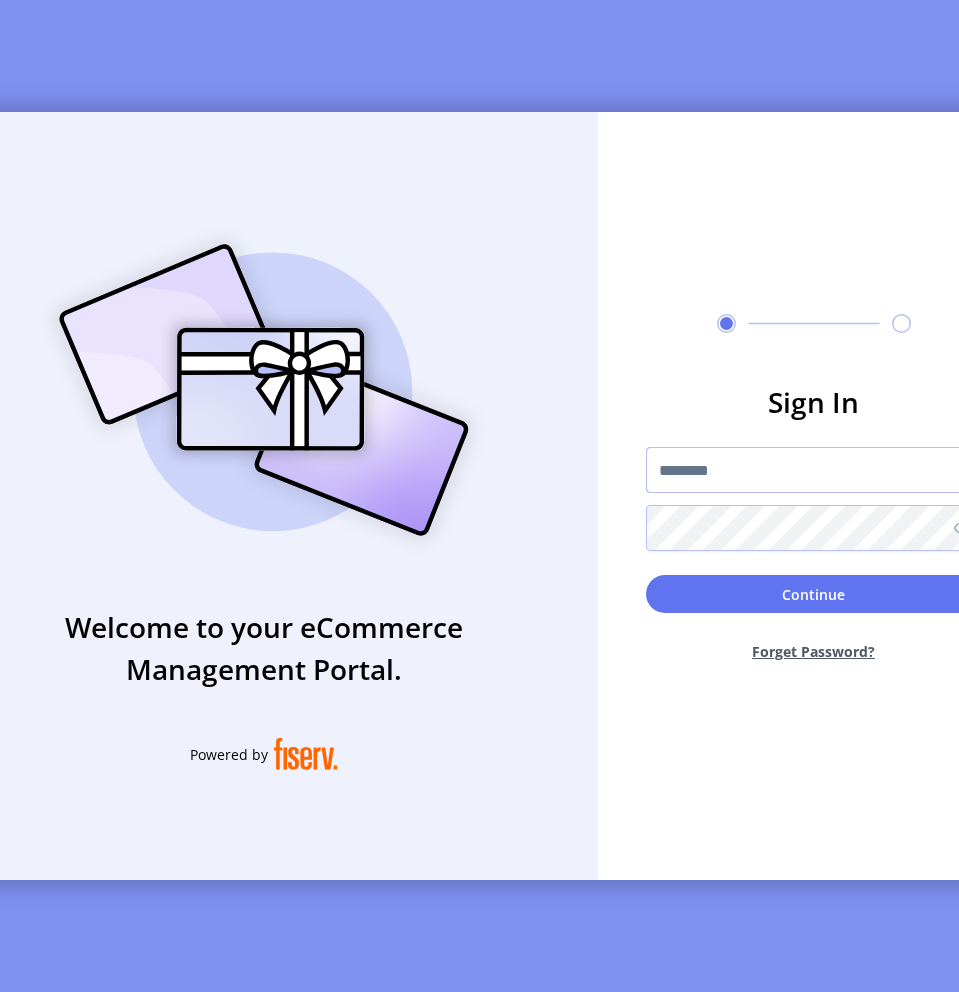 type 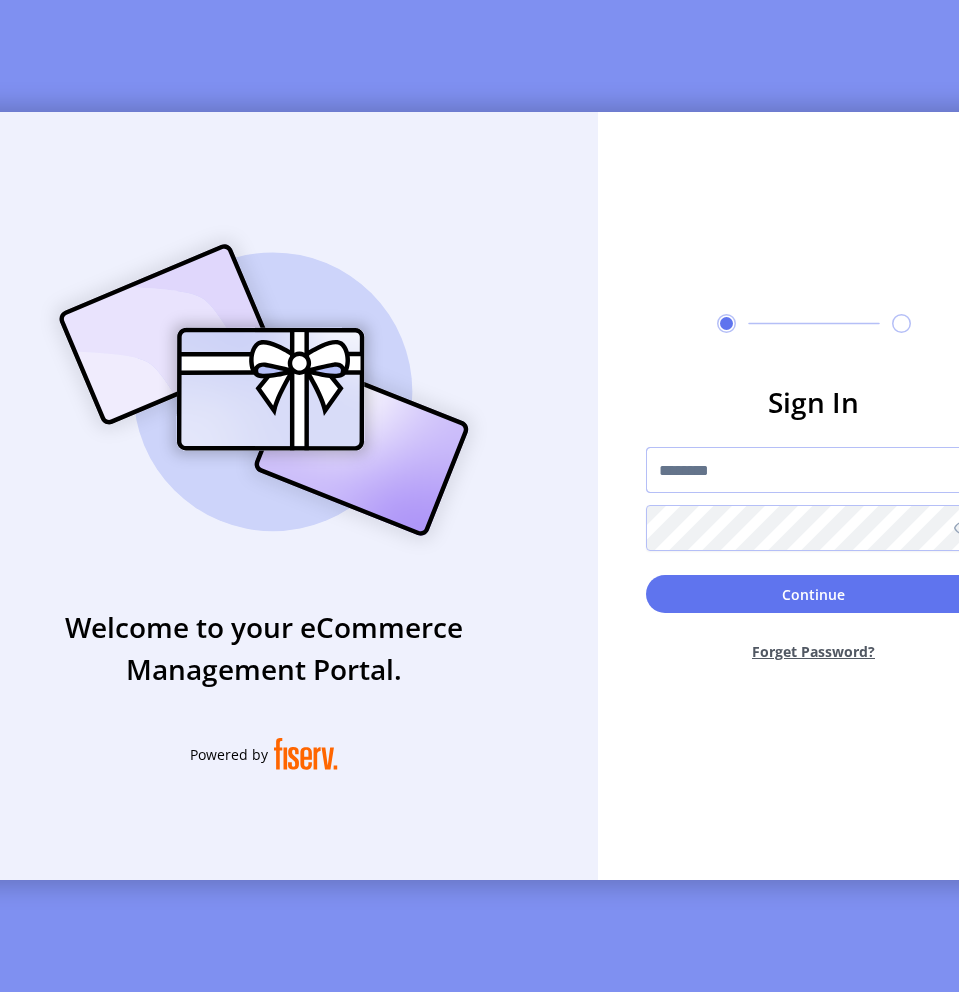 type on "**********" 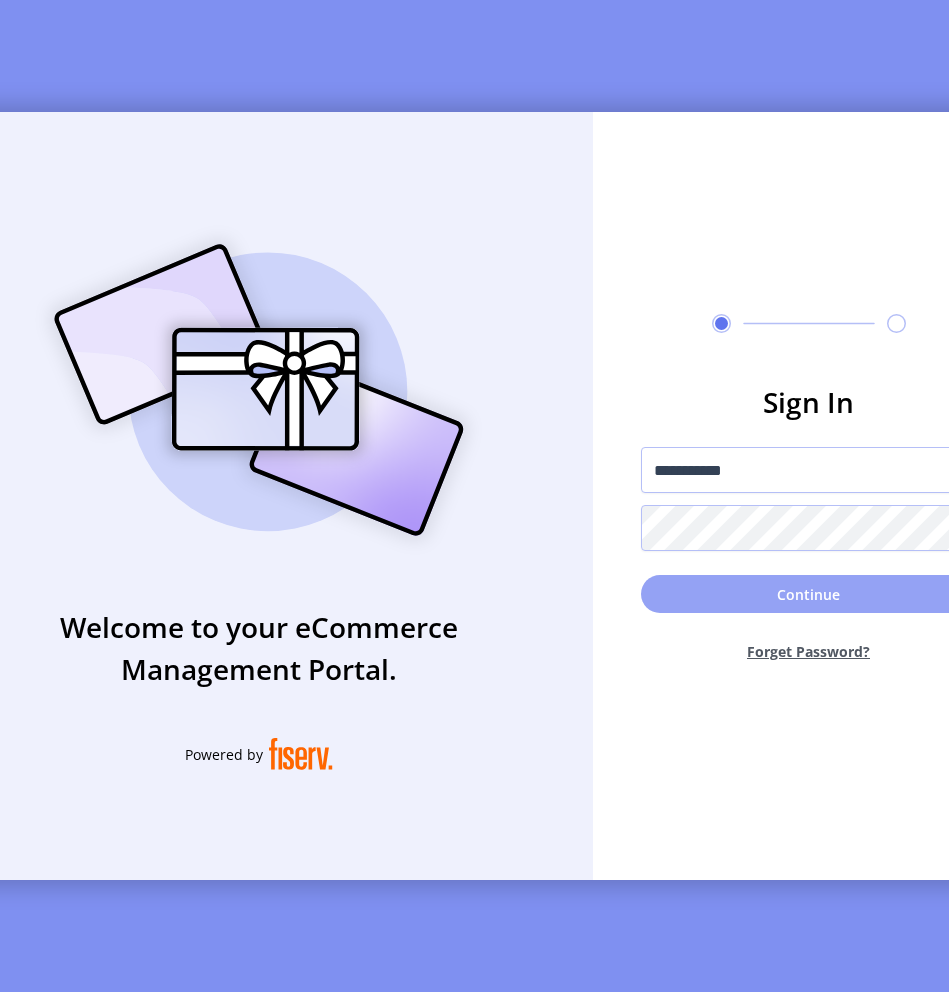 click on "Continue" 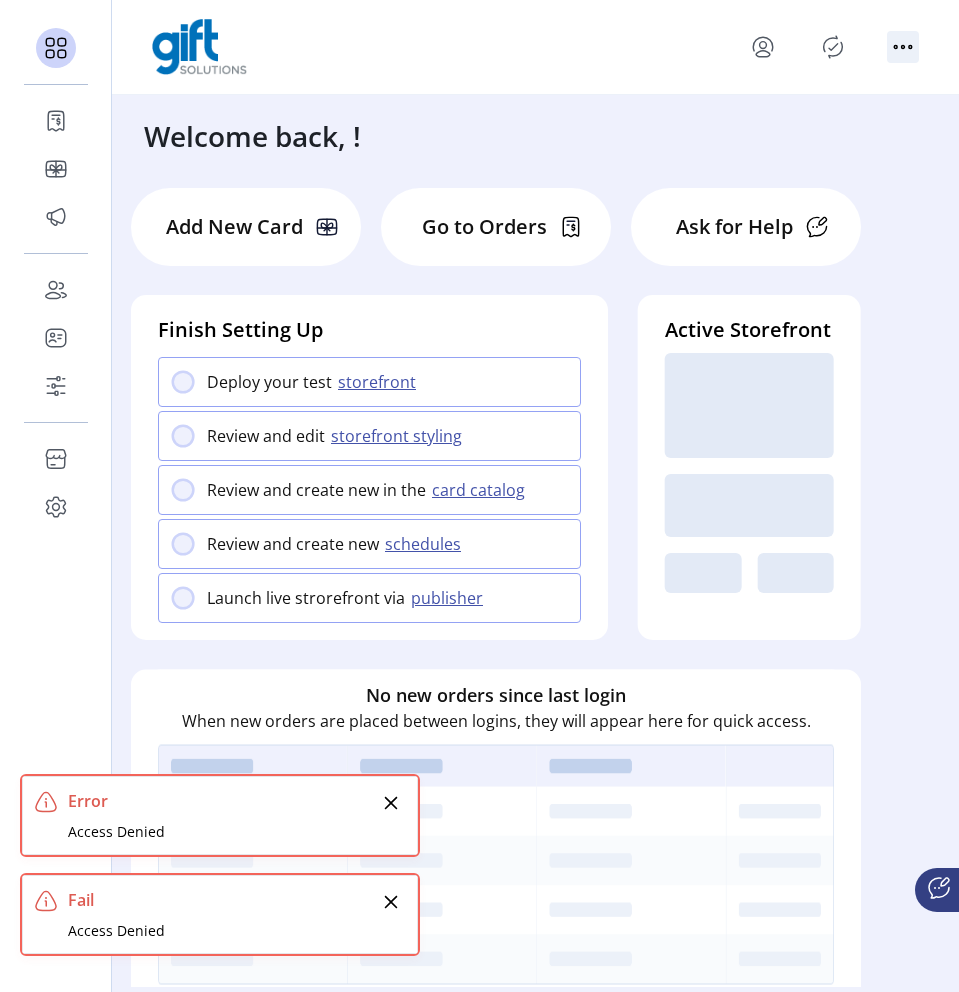 click 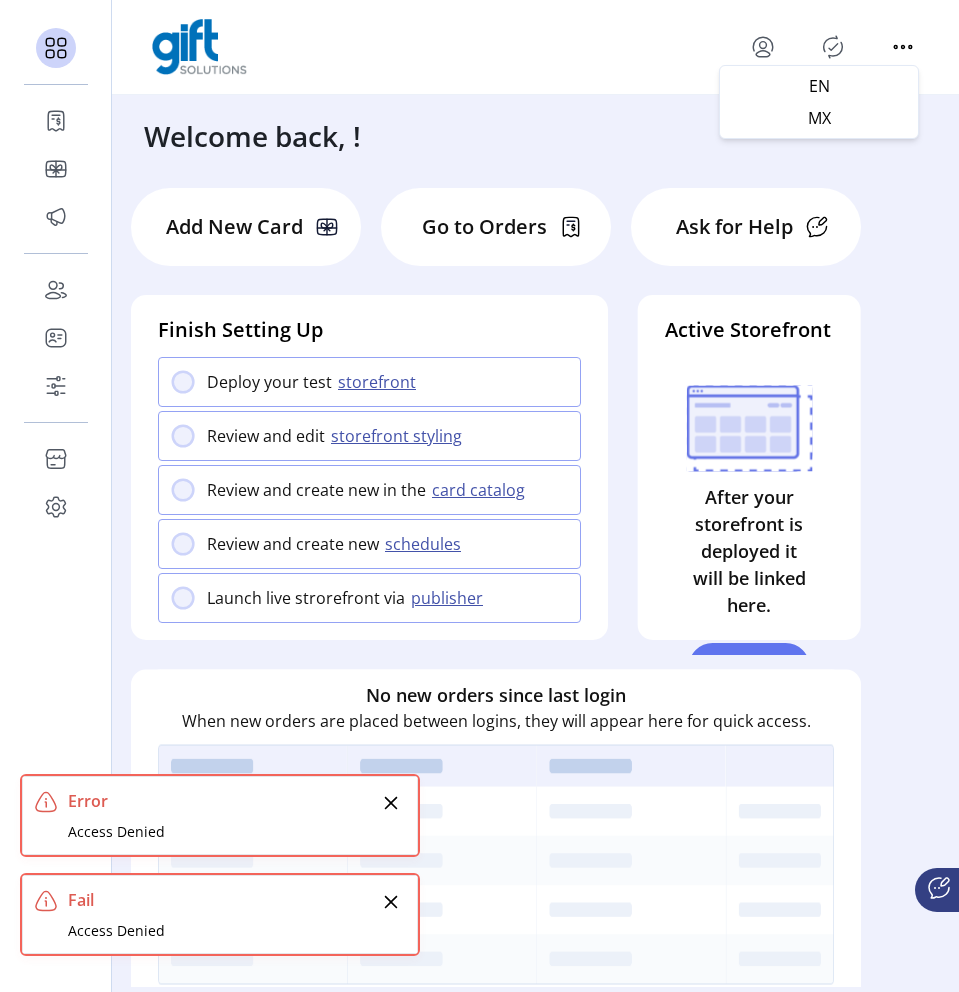 click 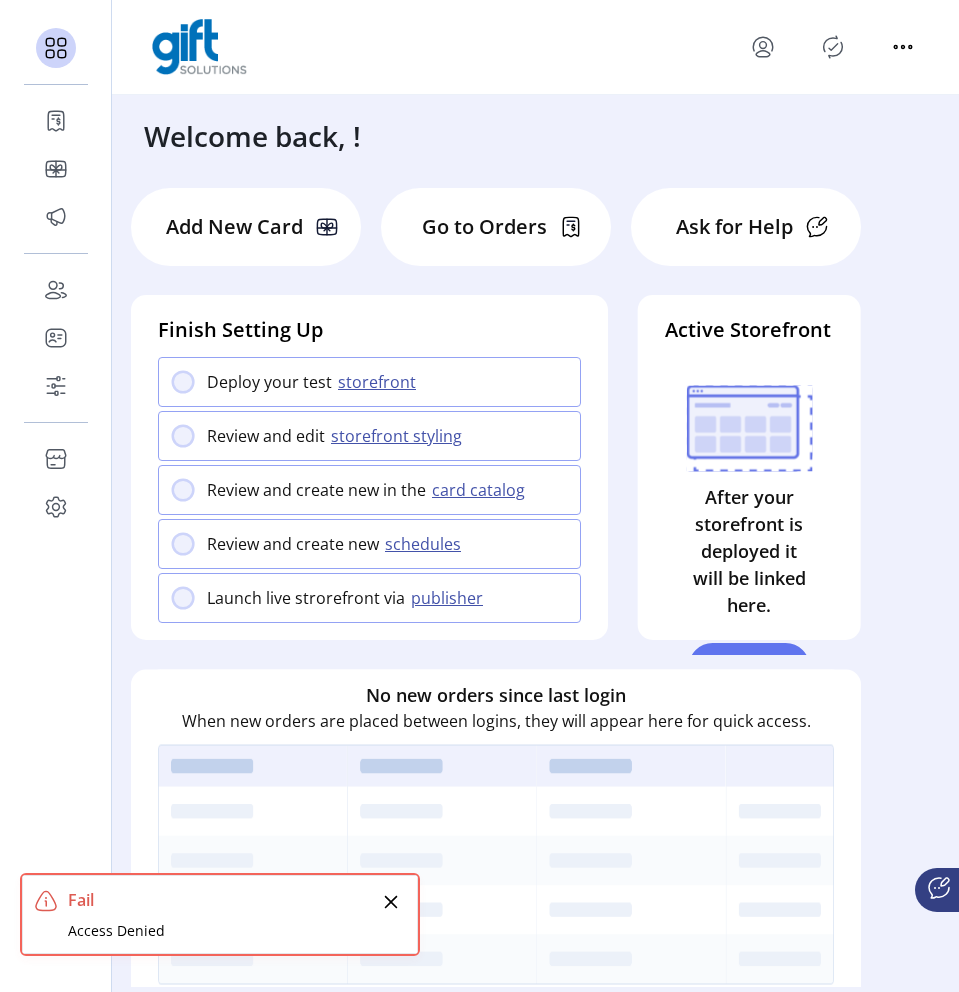 click 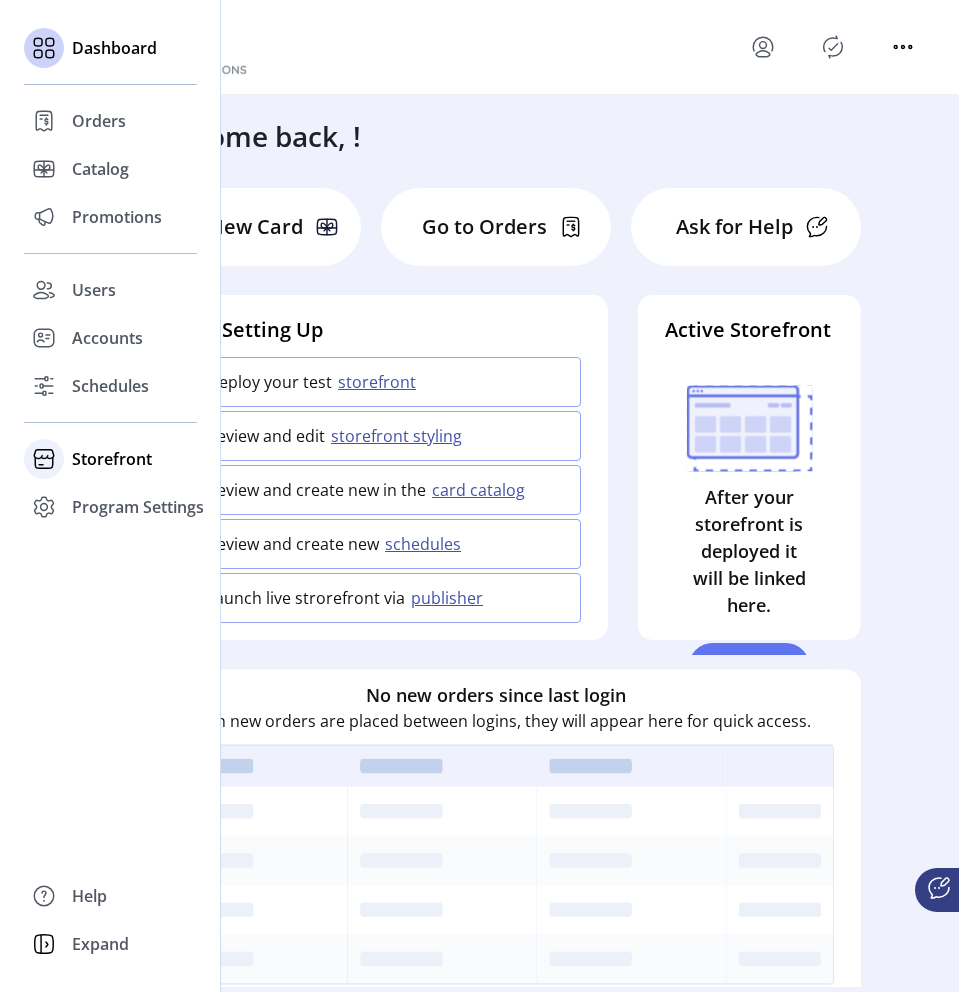 click on "Storefront" 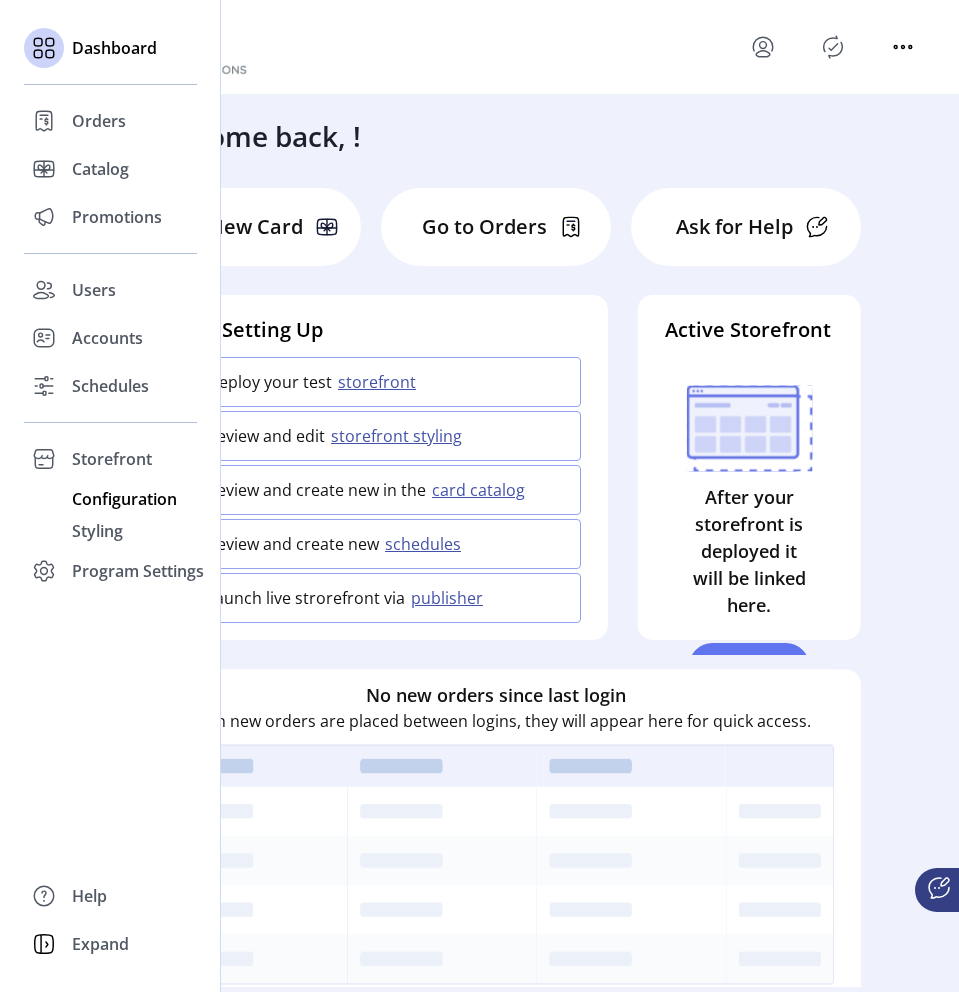 click on "Configuration" 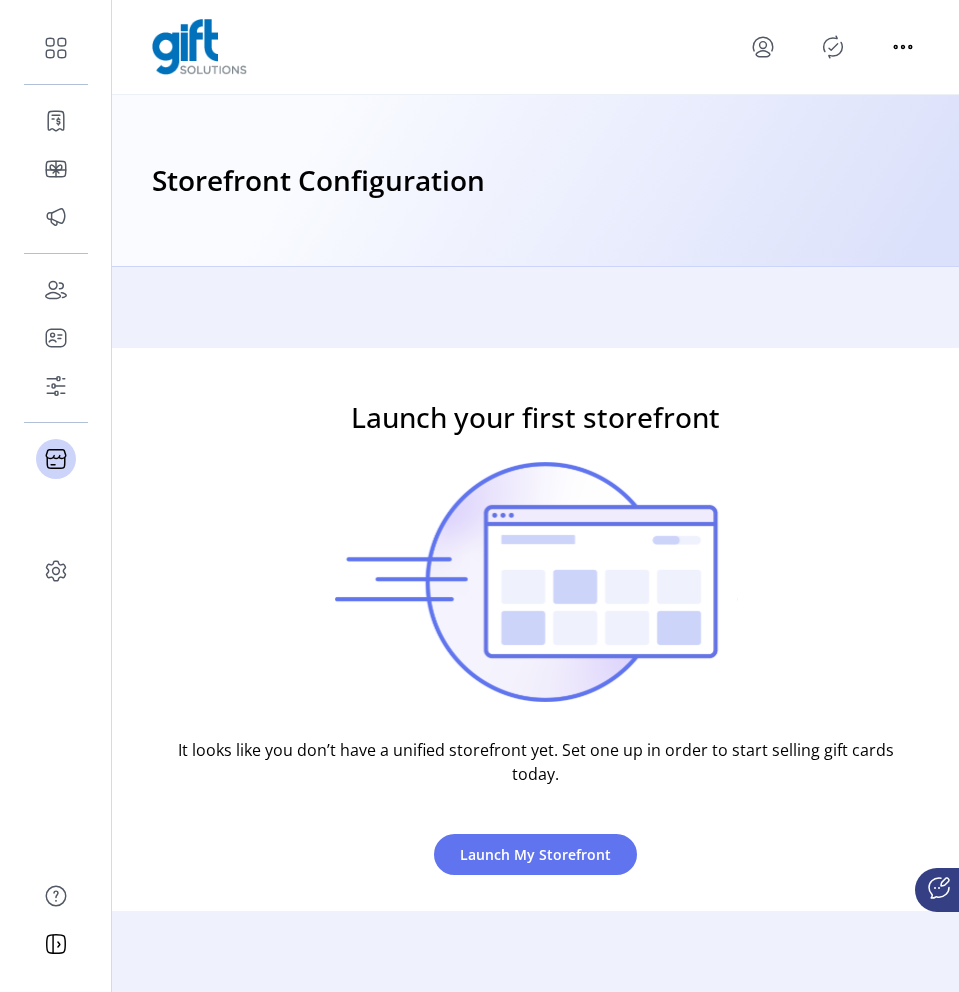 drag, startPoint x: 958, startPoint y: 270, endPoint x: 1118, endPoint y: 270, distance: 160 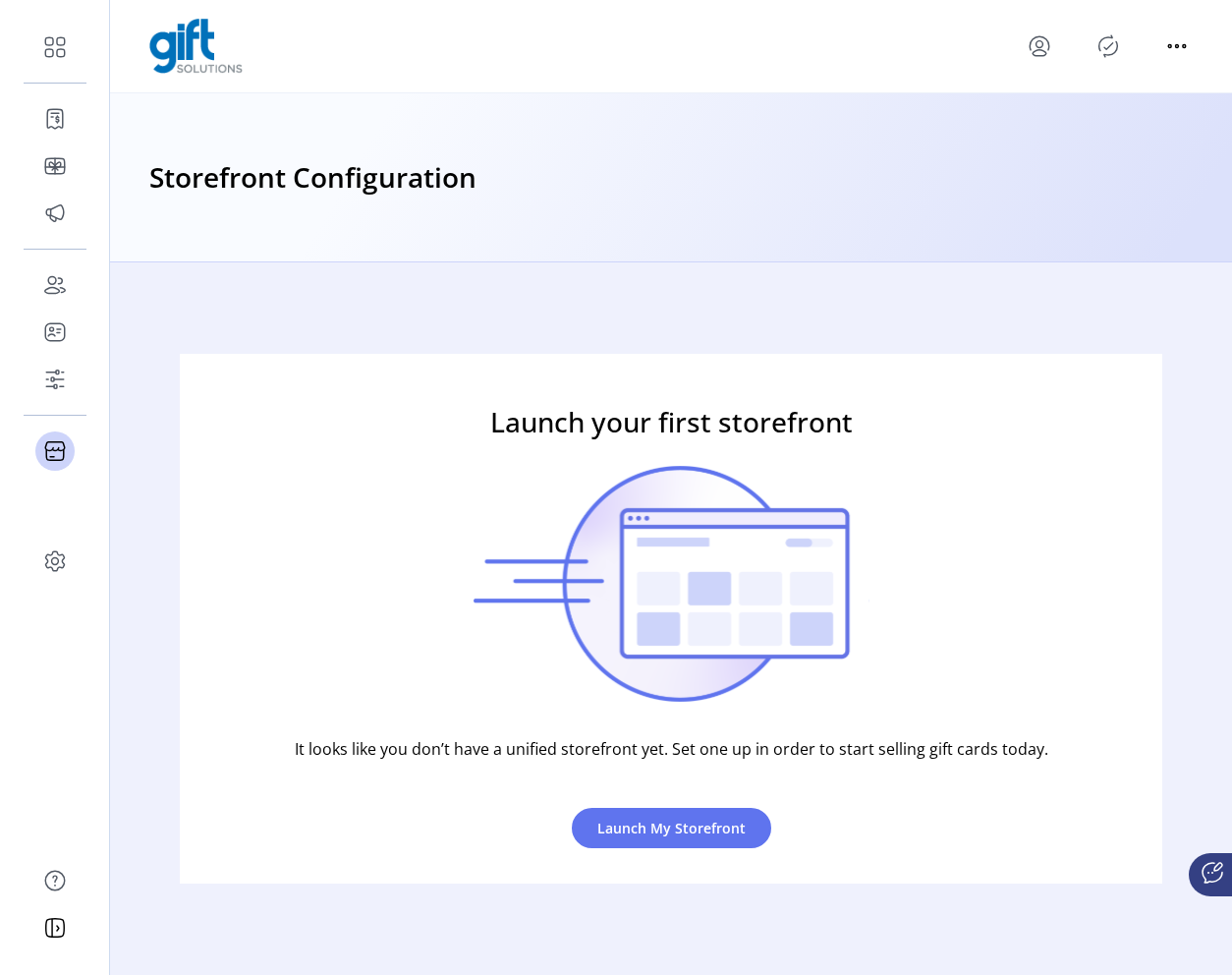 click 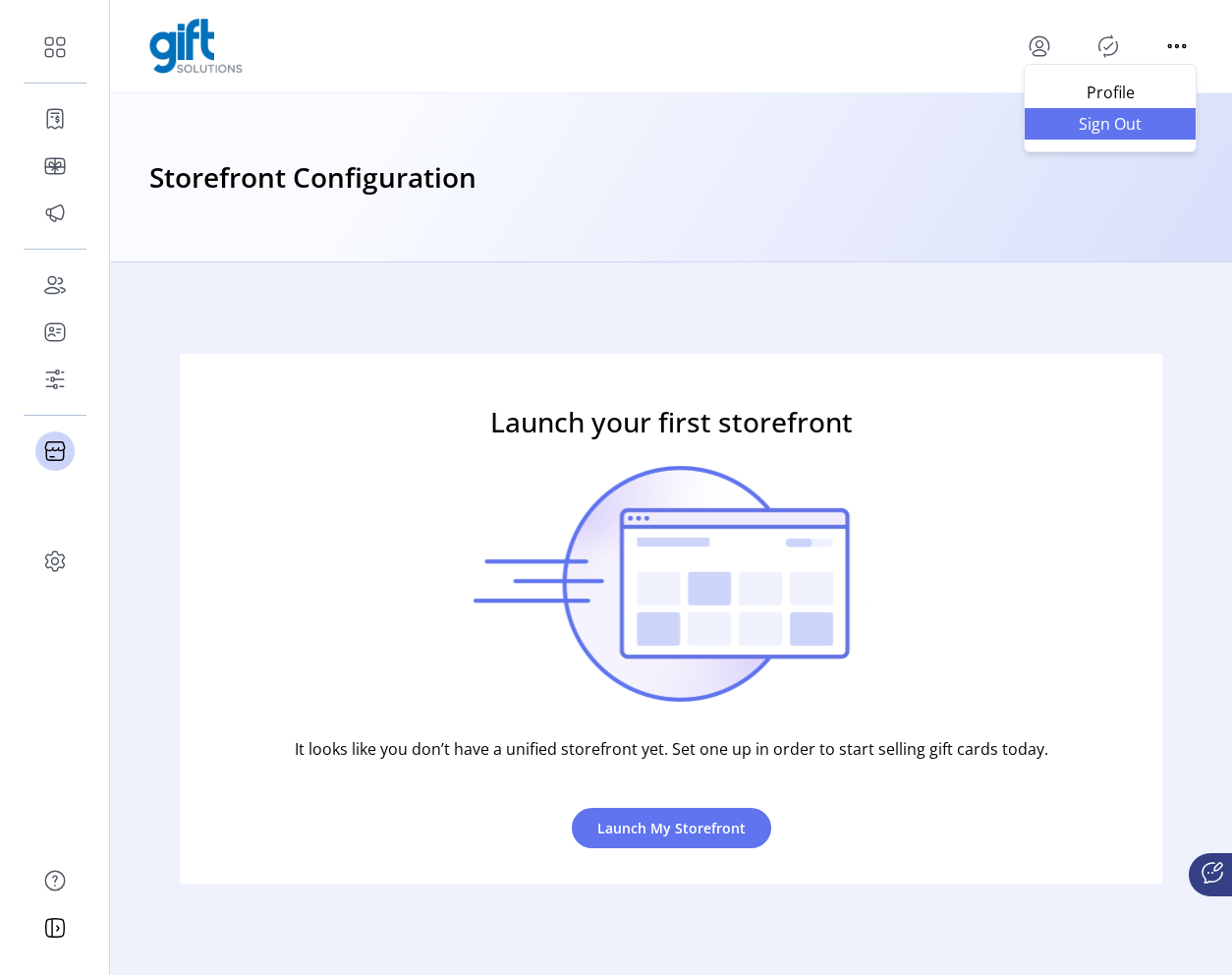 click on "Sign Out" at bounding box center (1110, 124) 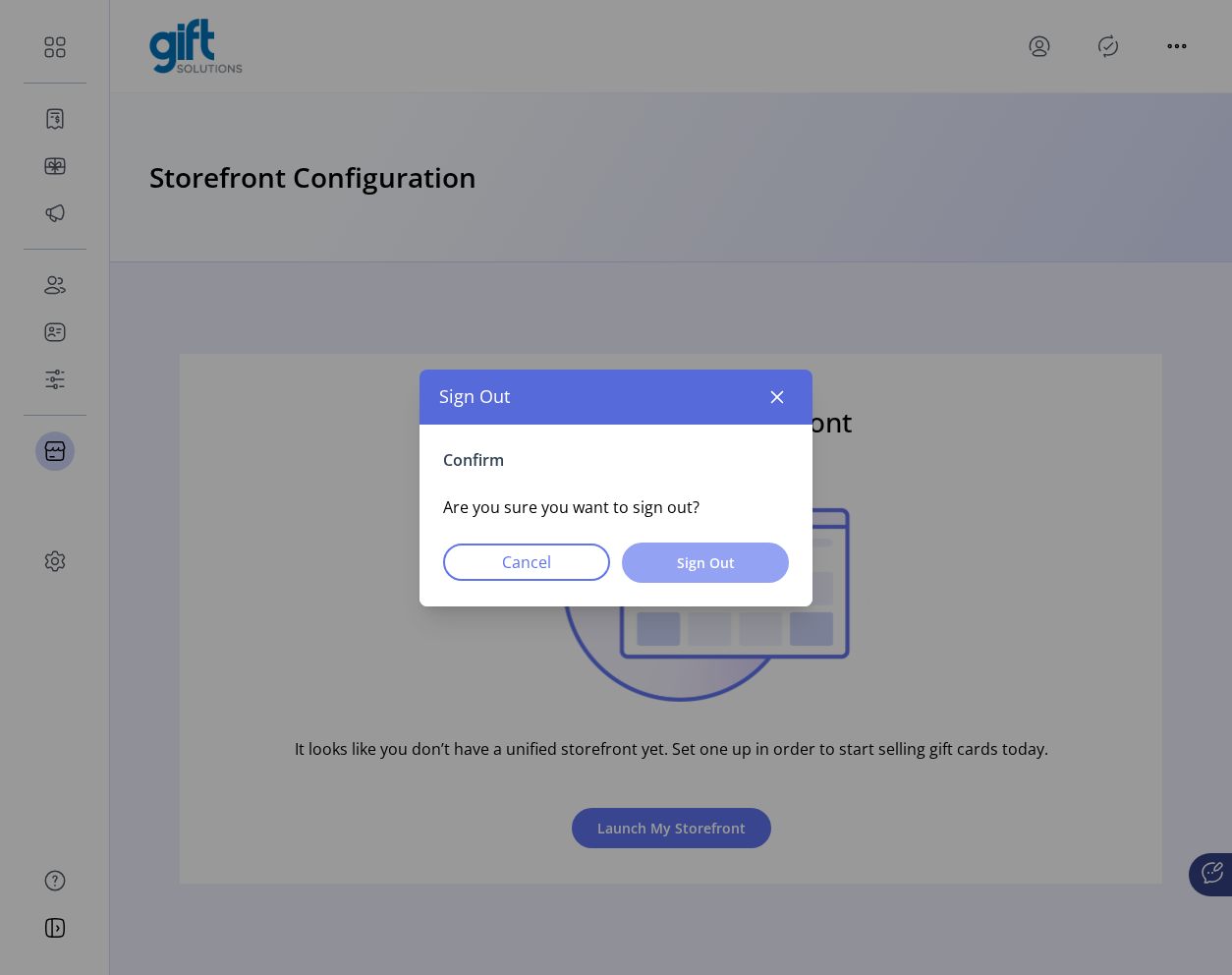 click on "Sign Out" at bounding box center (705, 562) 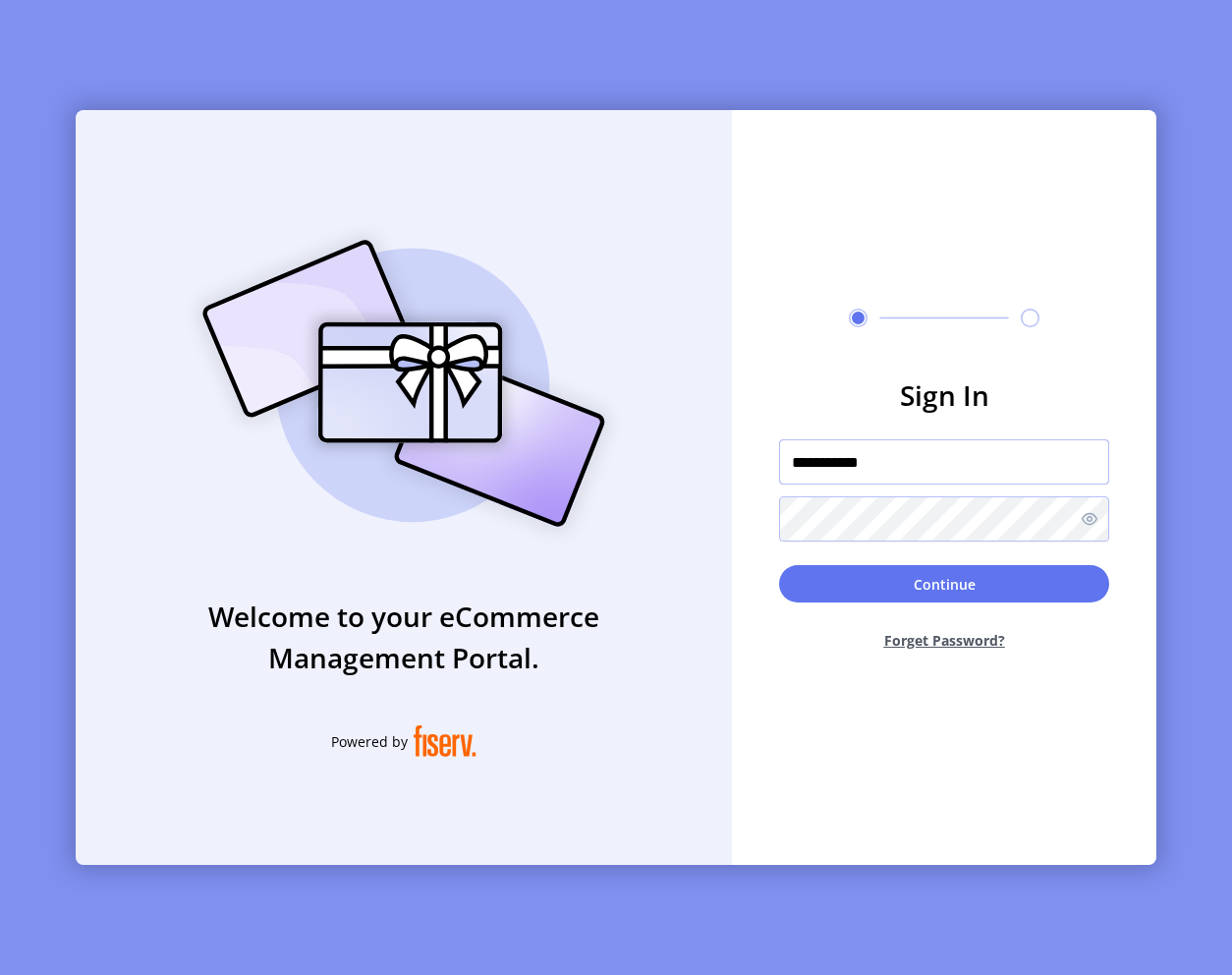 click on "**********" at bounding box center (944, 462) 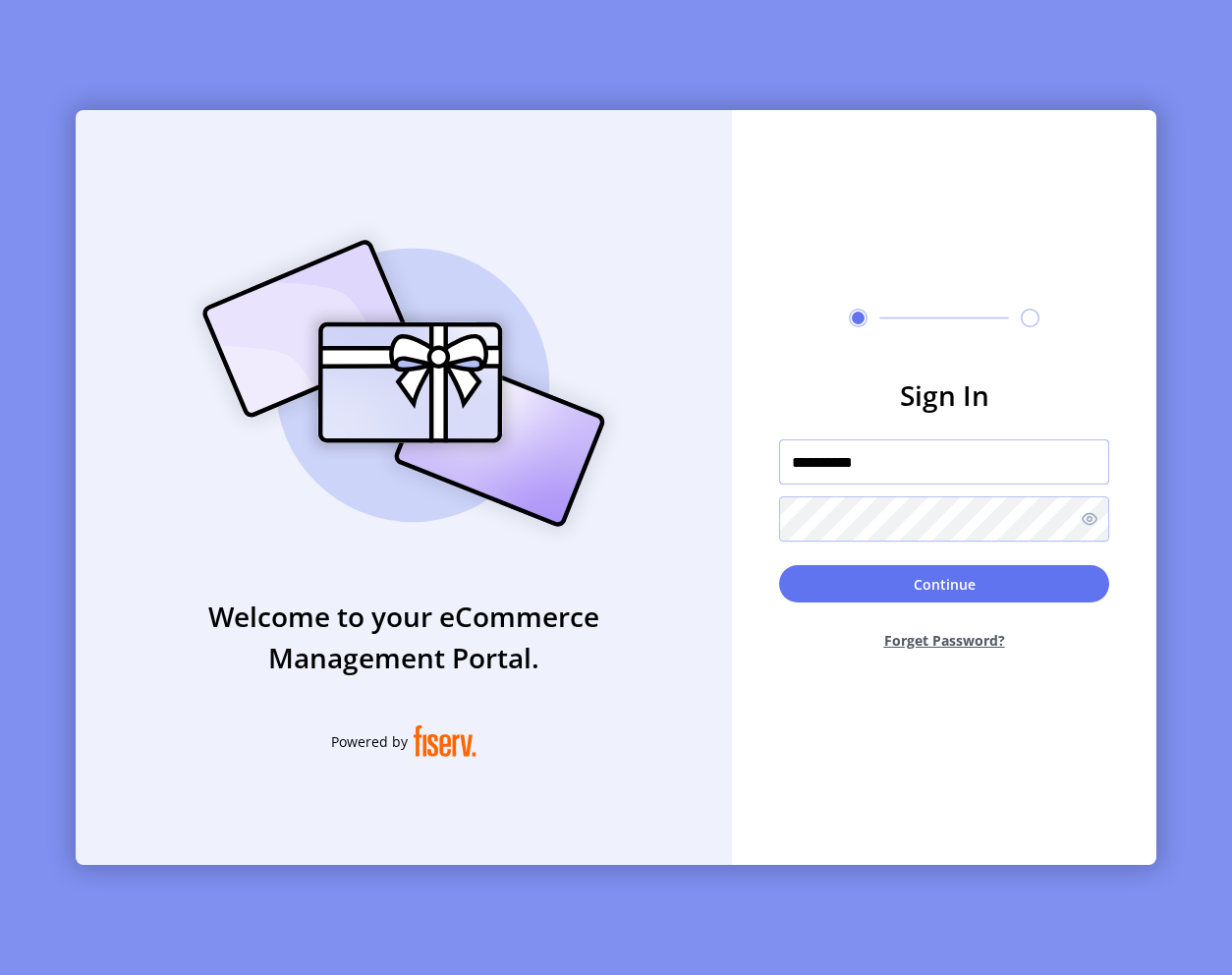 type on "**********" 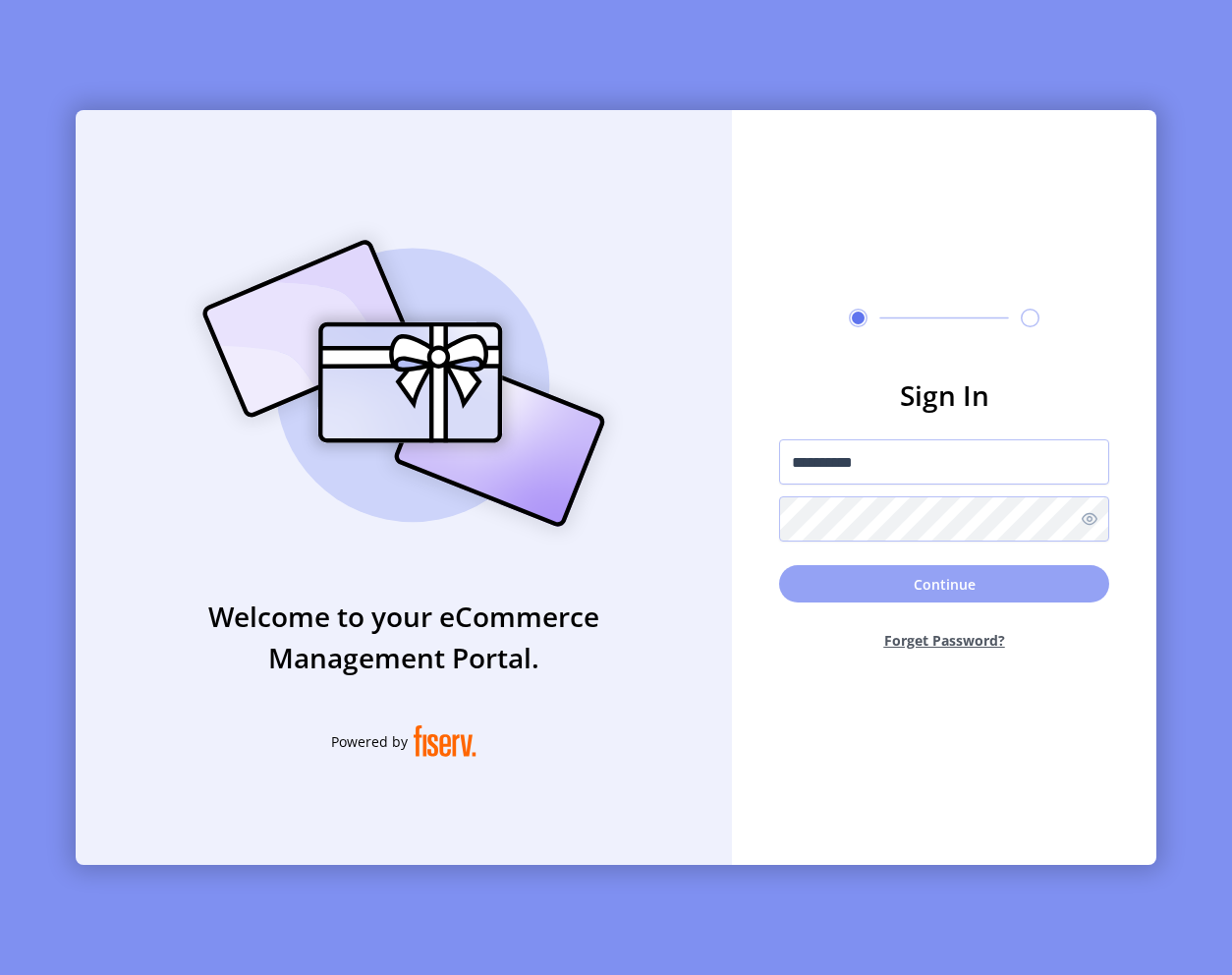 click on "Continue" 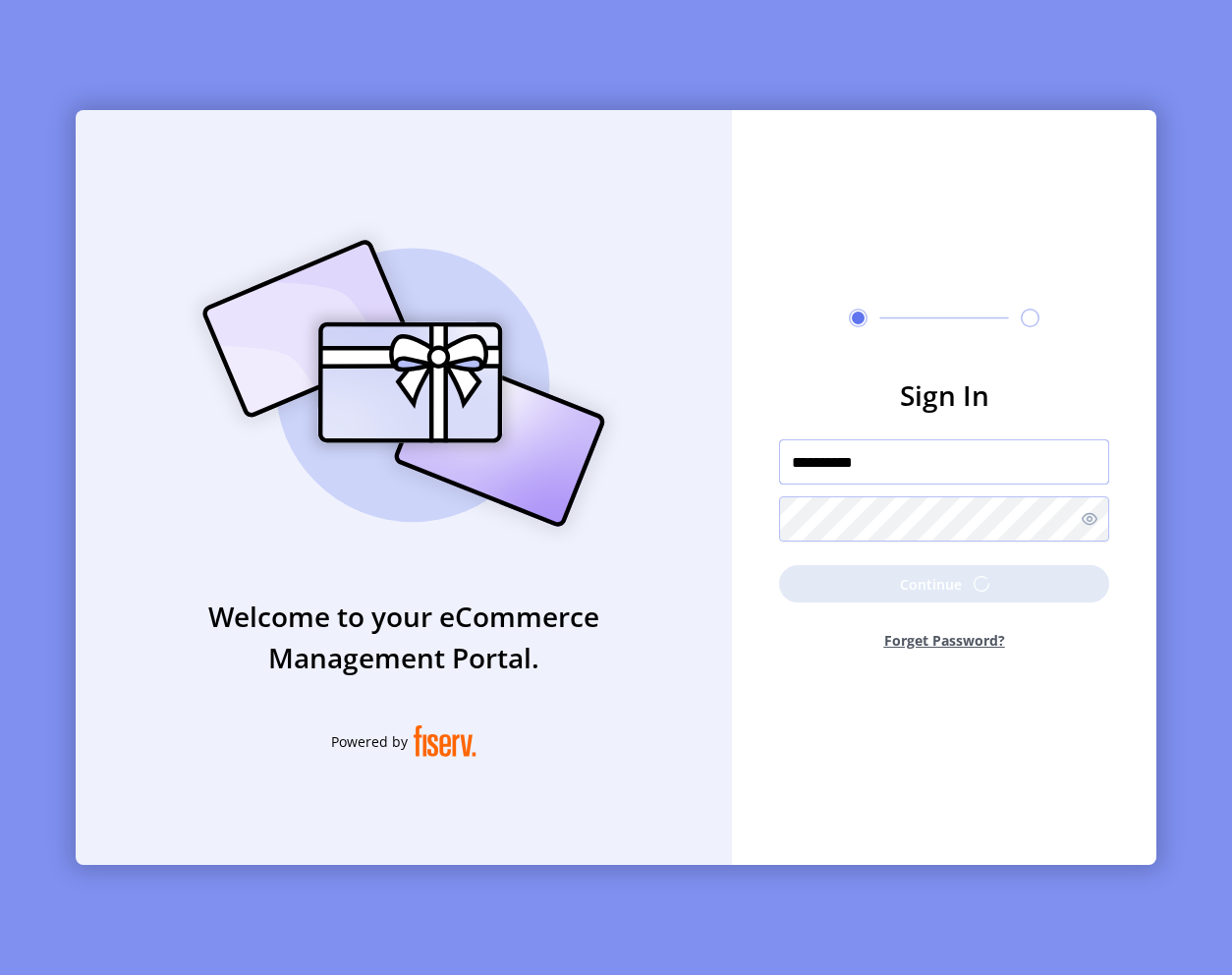 click on "**********" at bounding box center (944, 462) 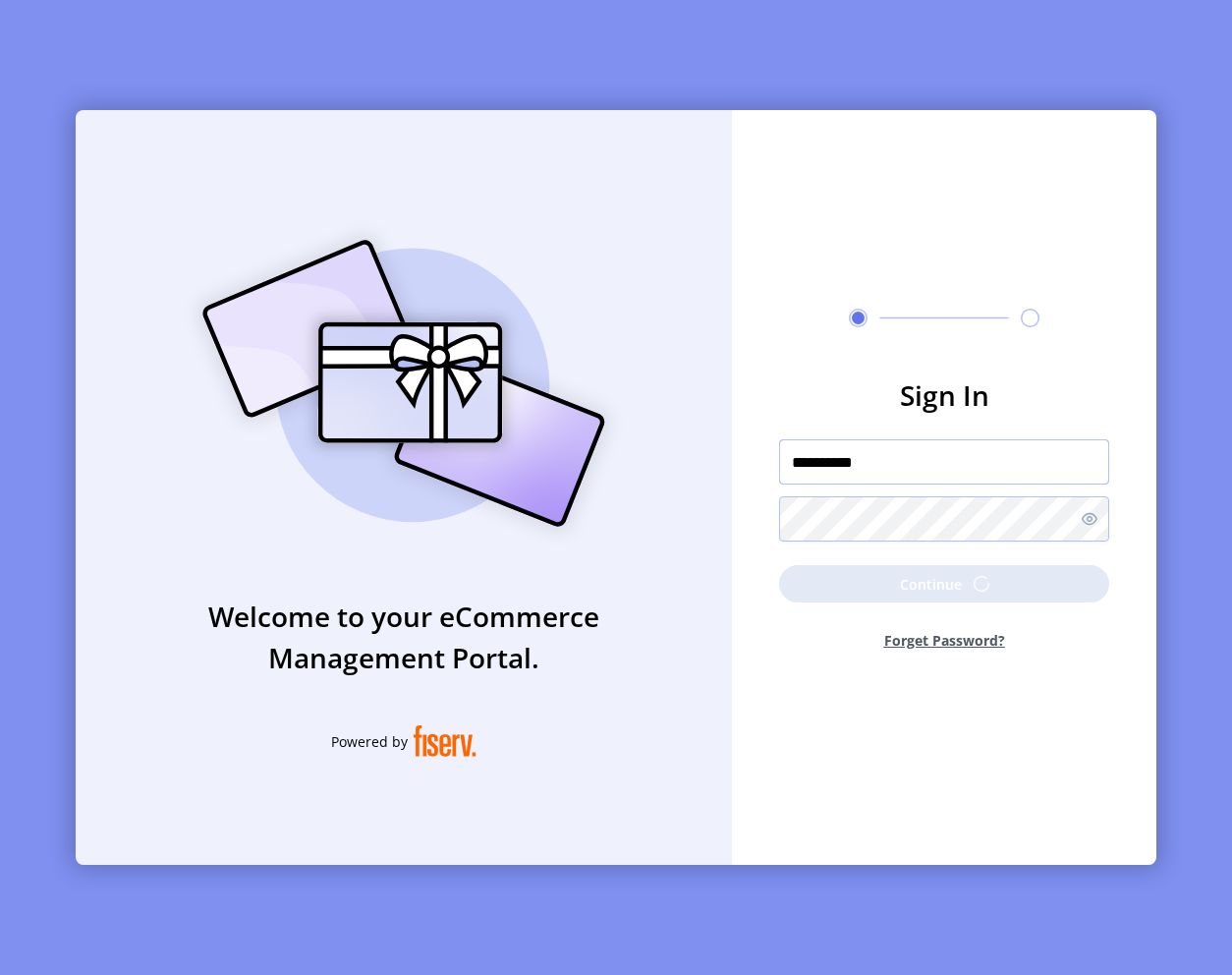 click on "**********" at bounding box center (944, 462) 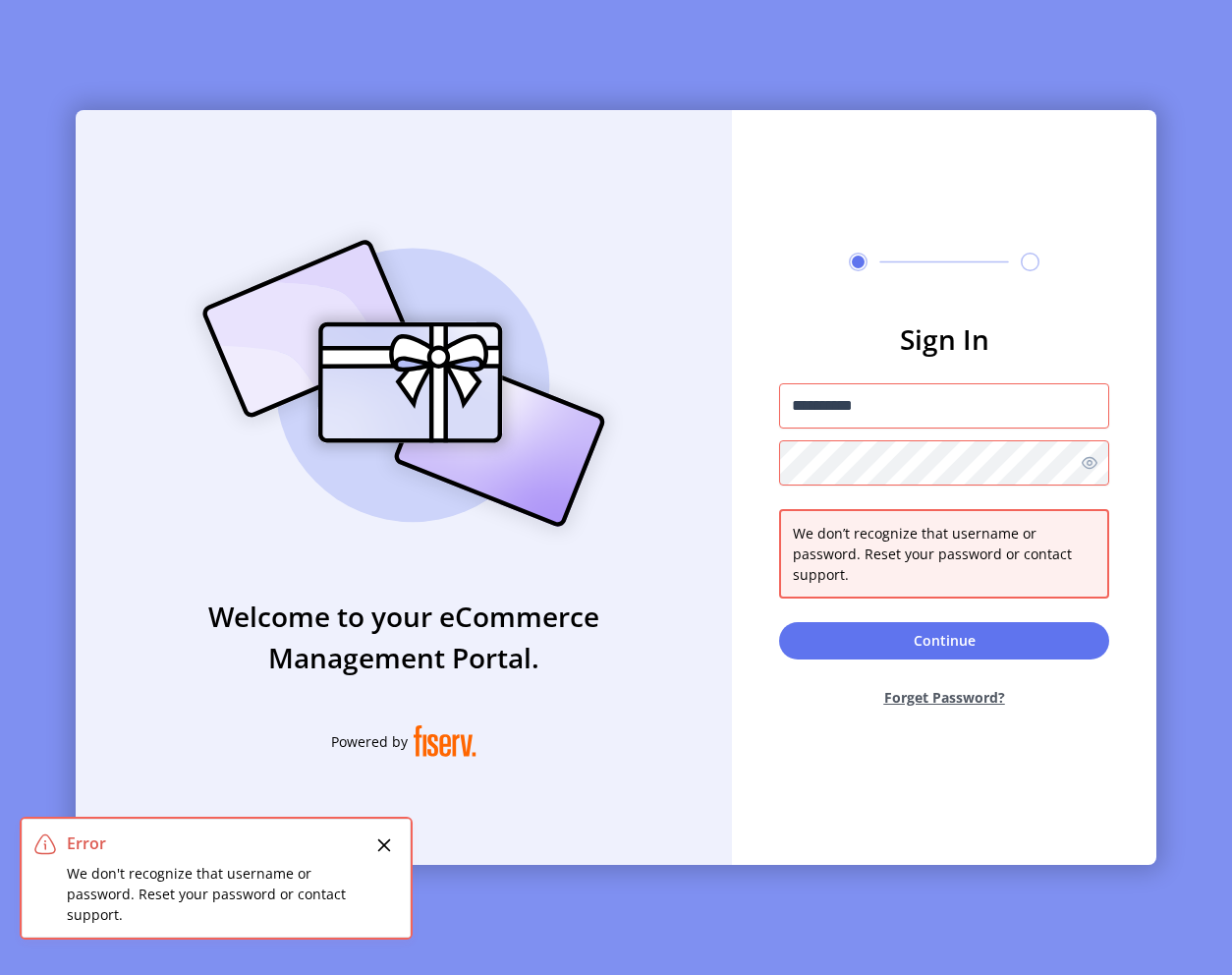 click 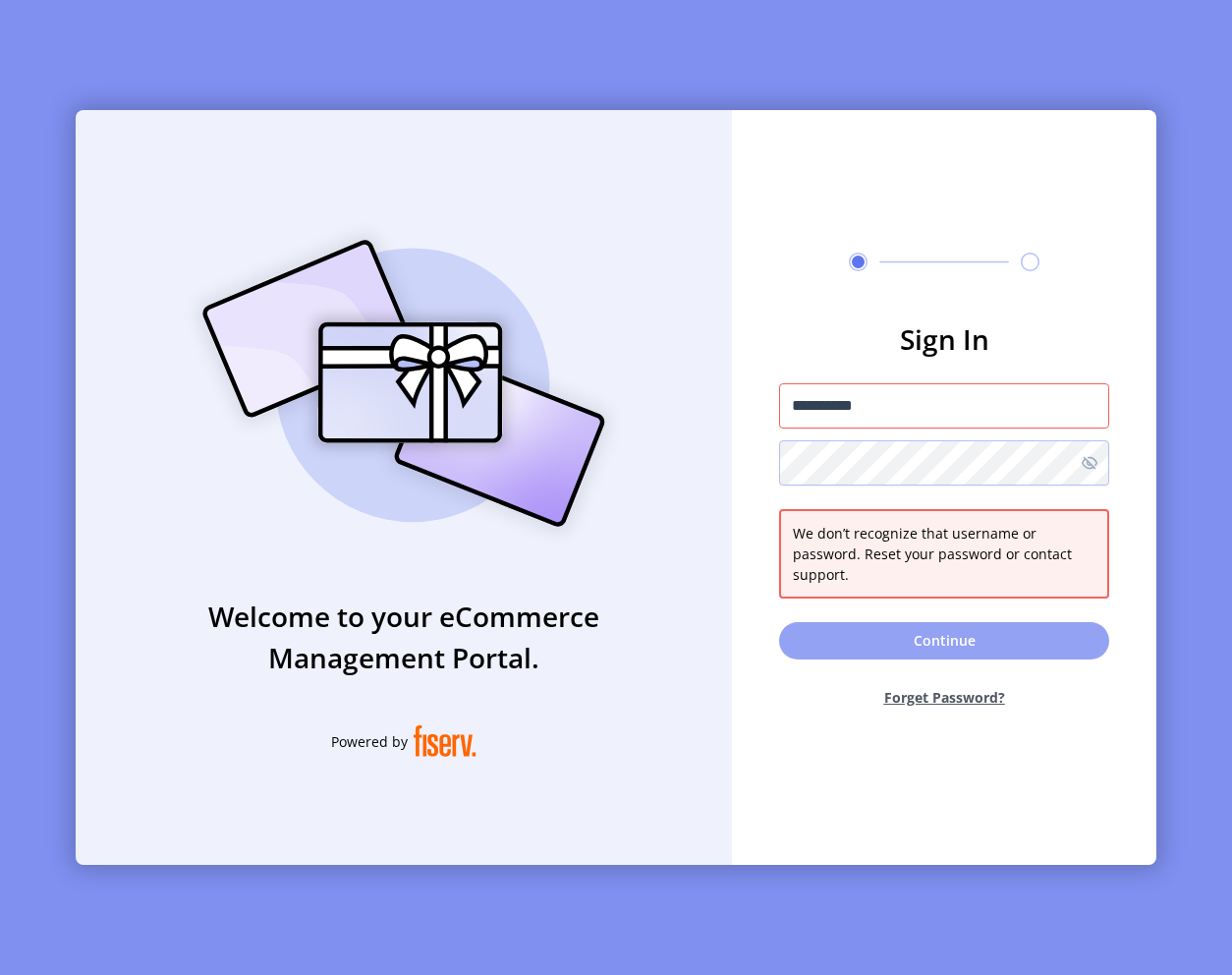 click on "Continue" 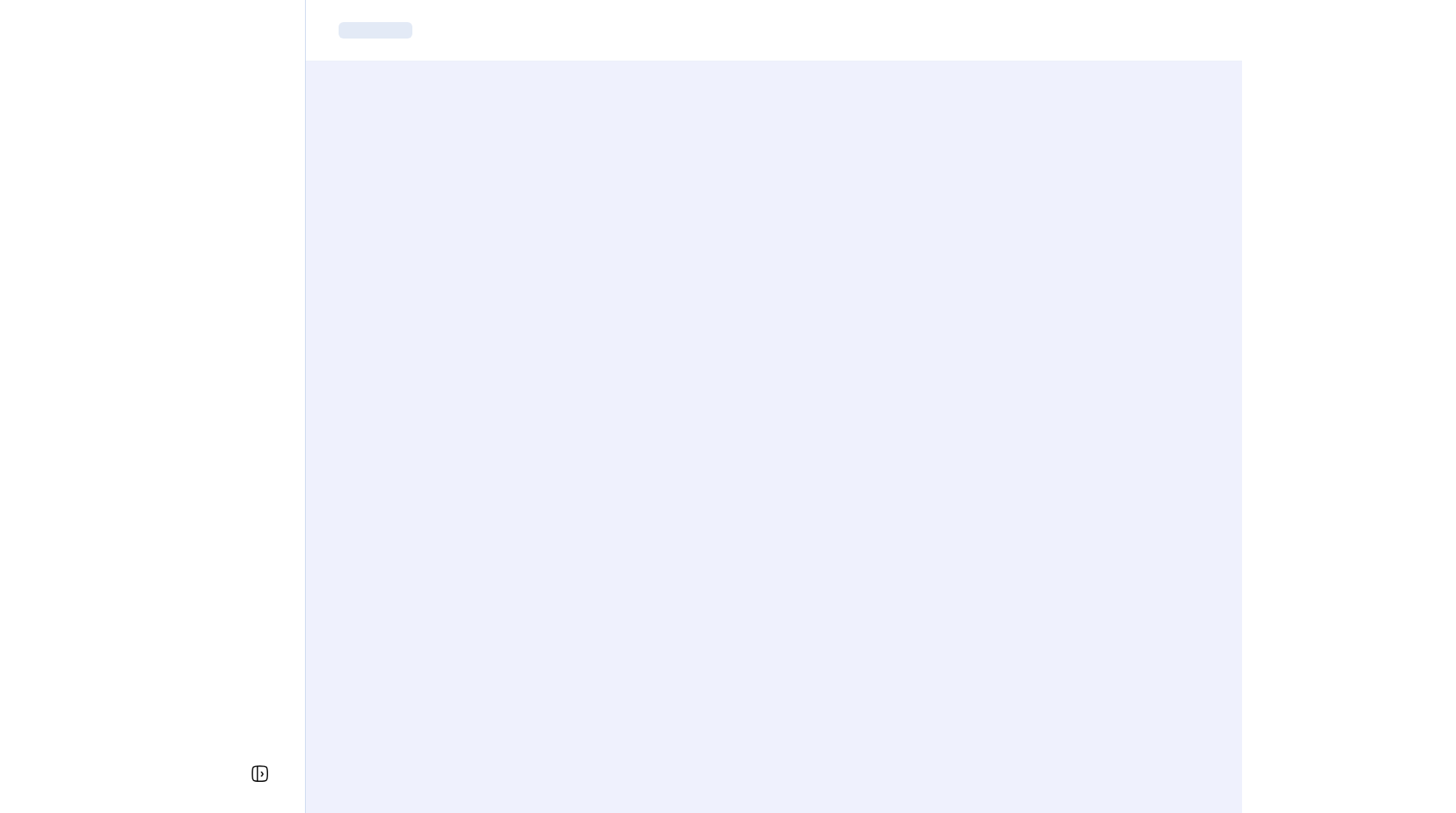 scroll, scrollTop: 0, scrollLeft: 0, axis: both 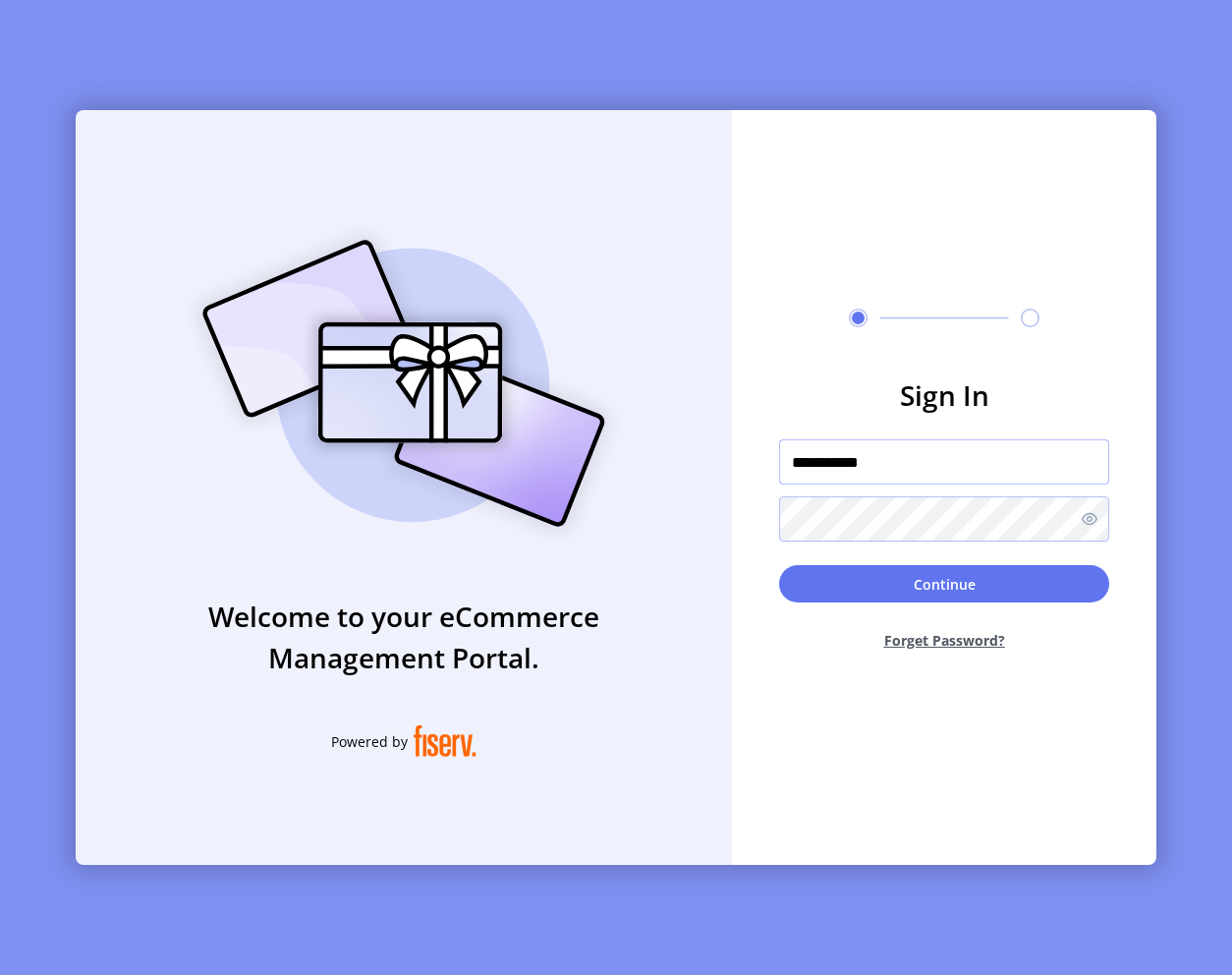 click on "**********" at bounding box center (944, 462) 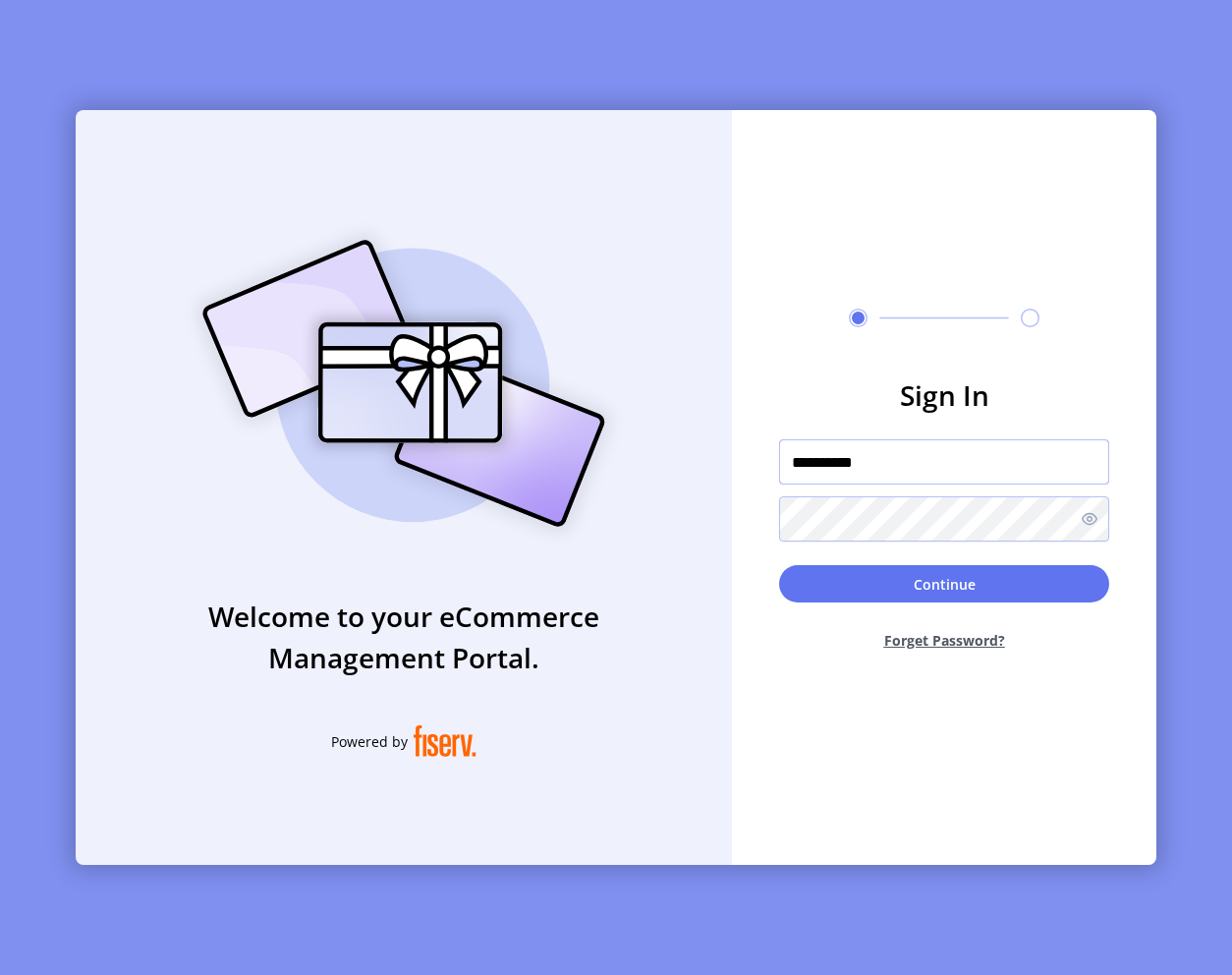 type on "**********" 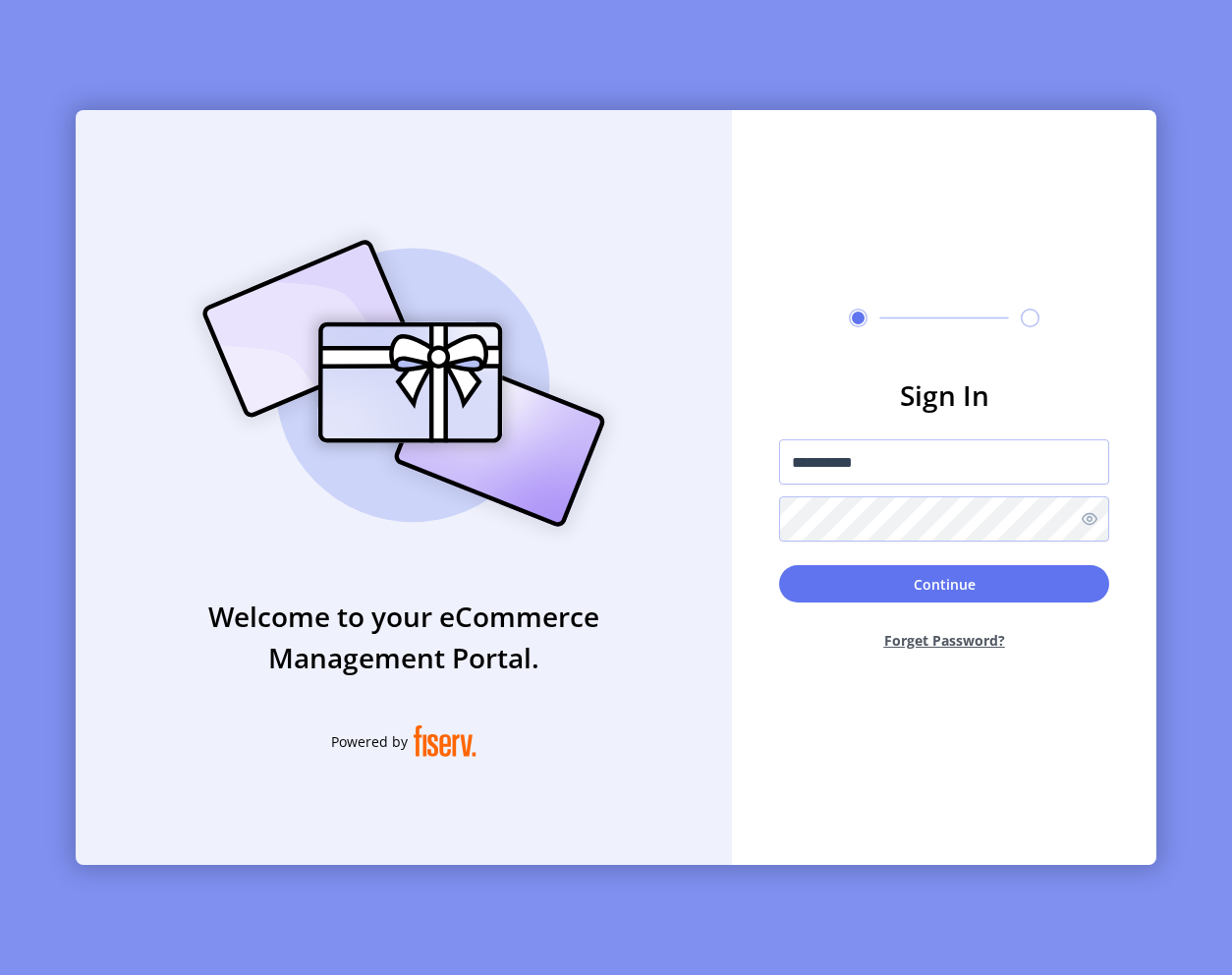 click 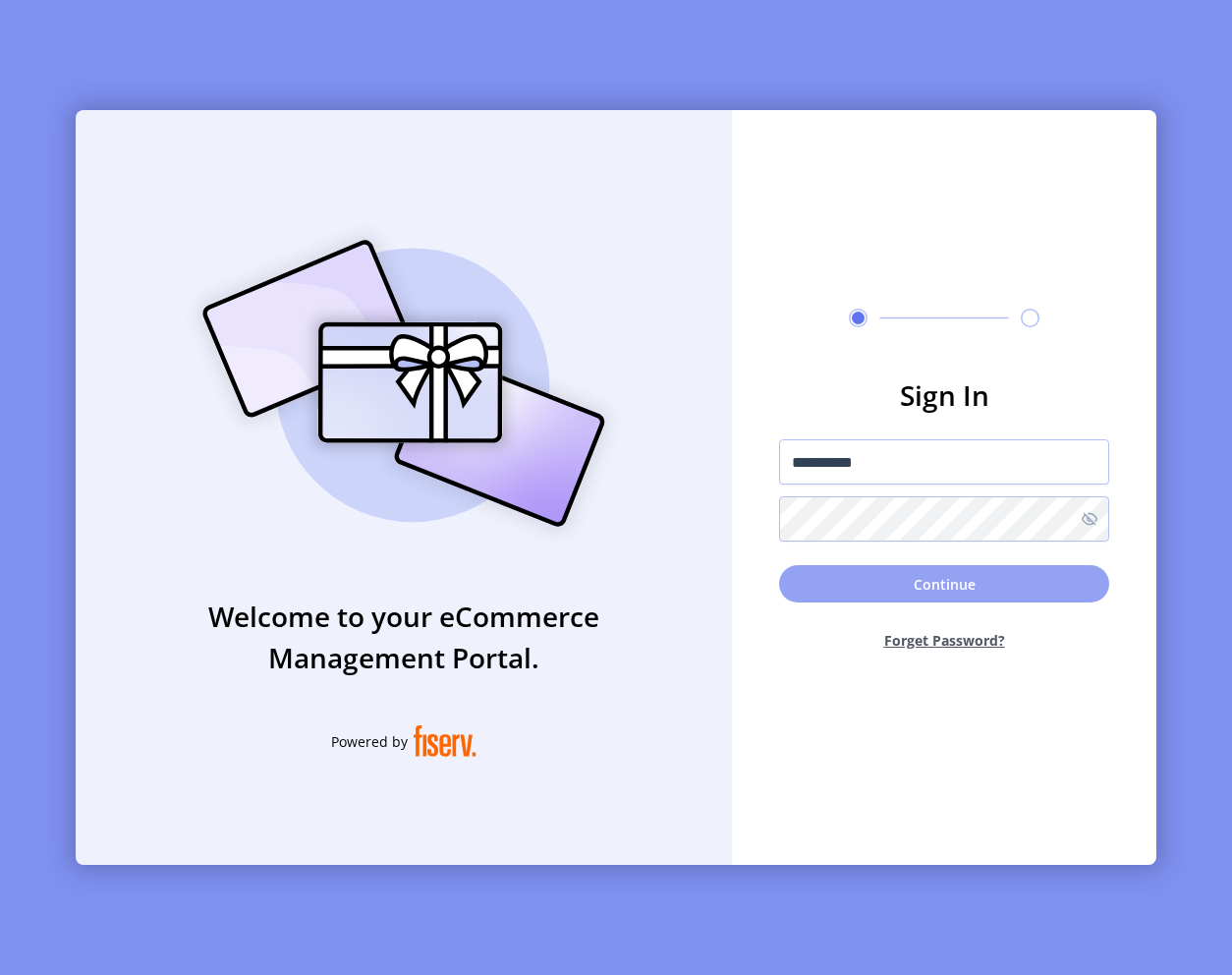 click on "Continue" 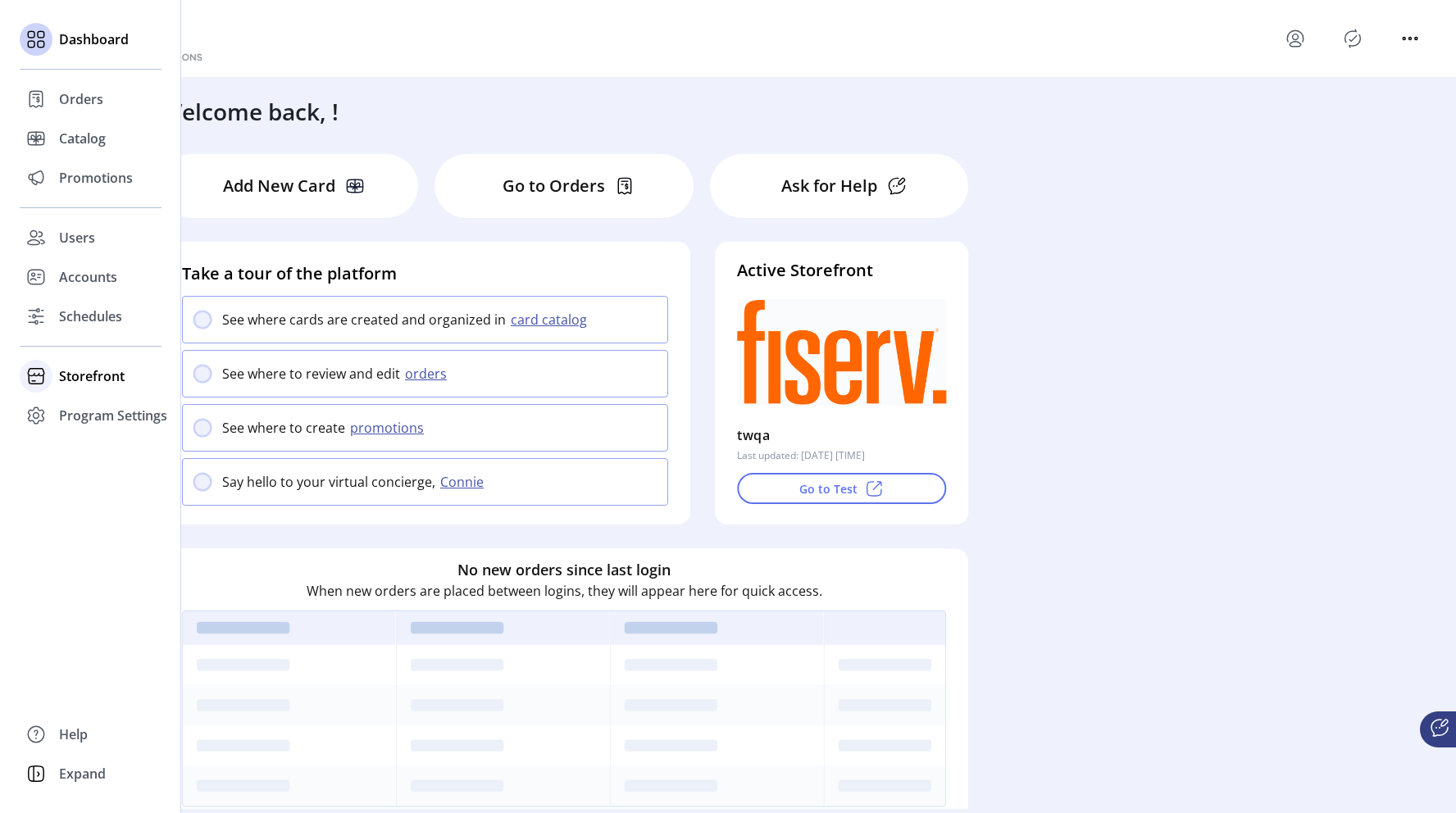 click on "Storefront" 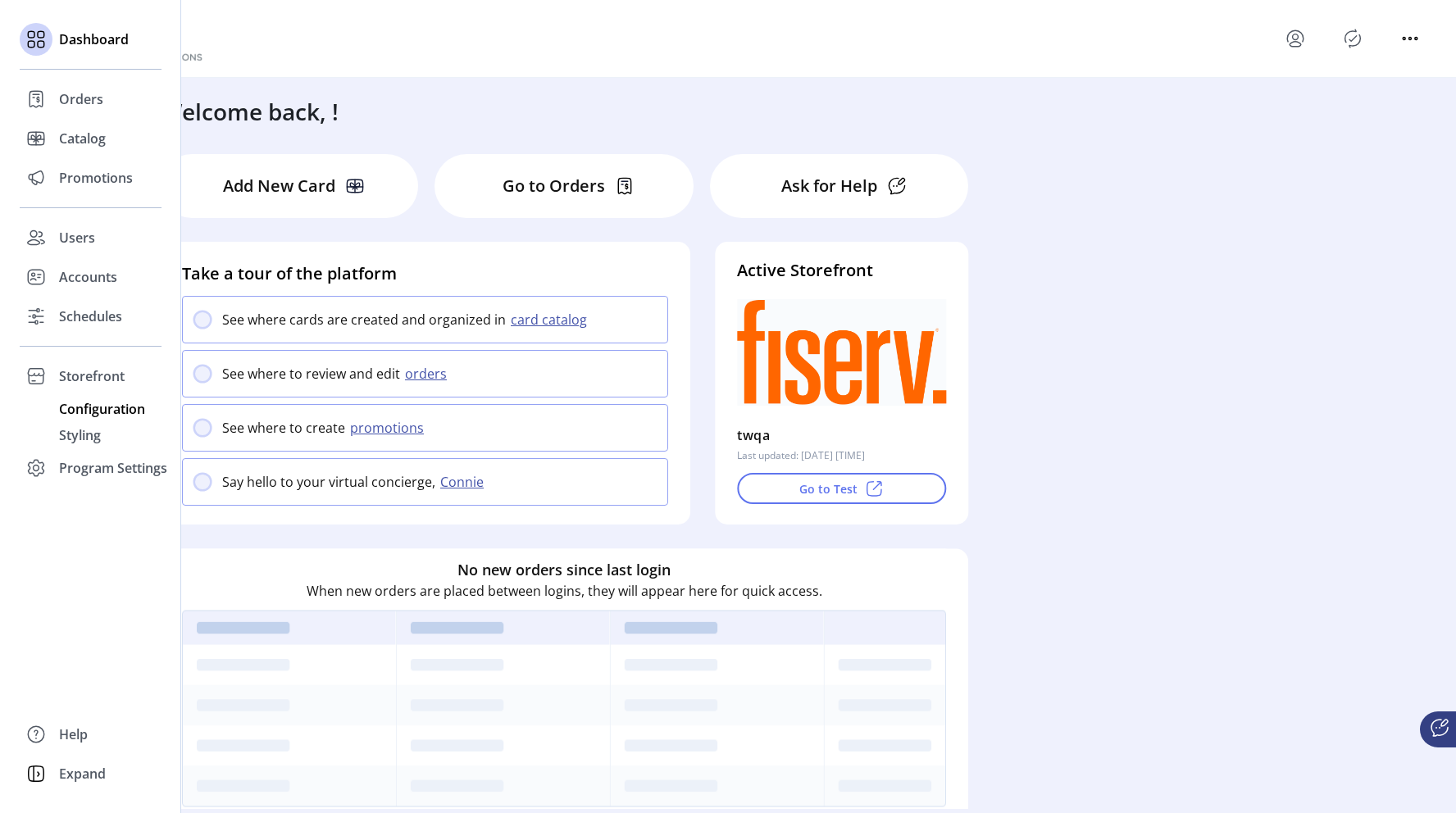 click on "Configuration" 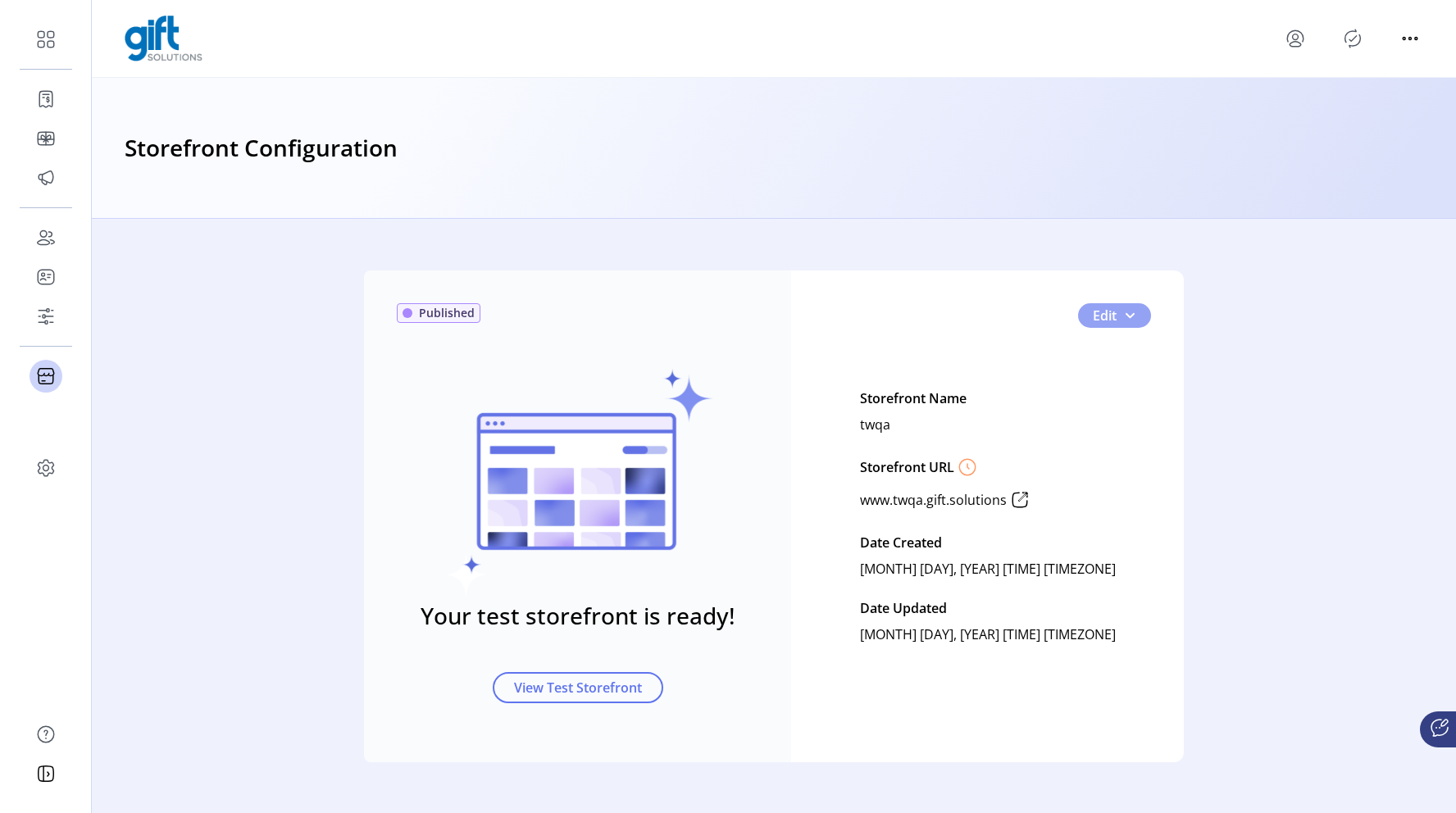 click 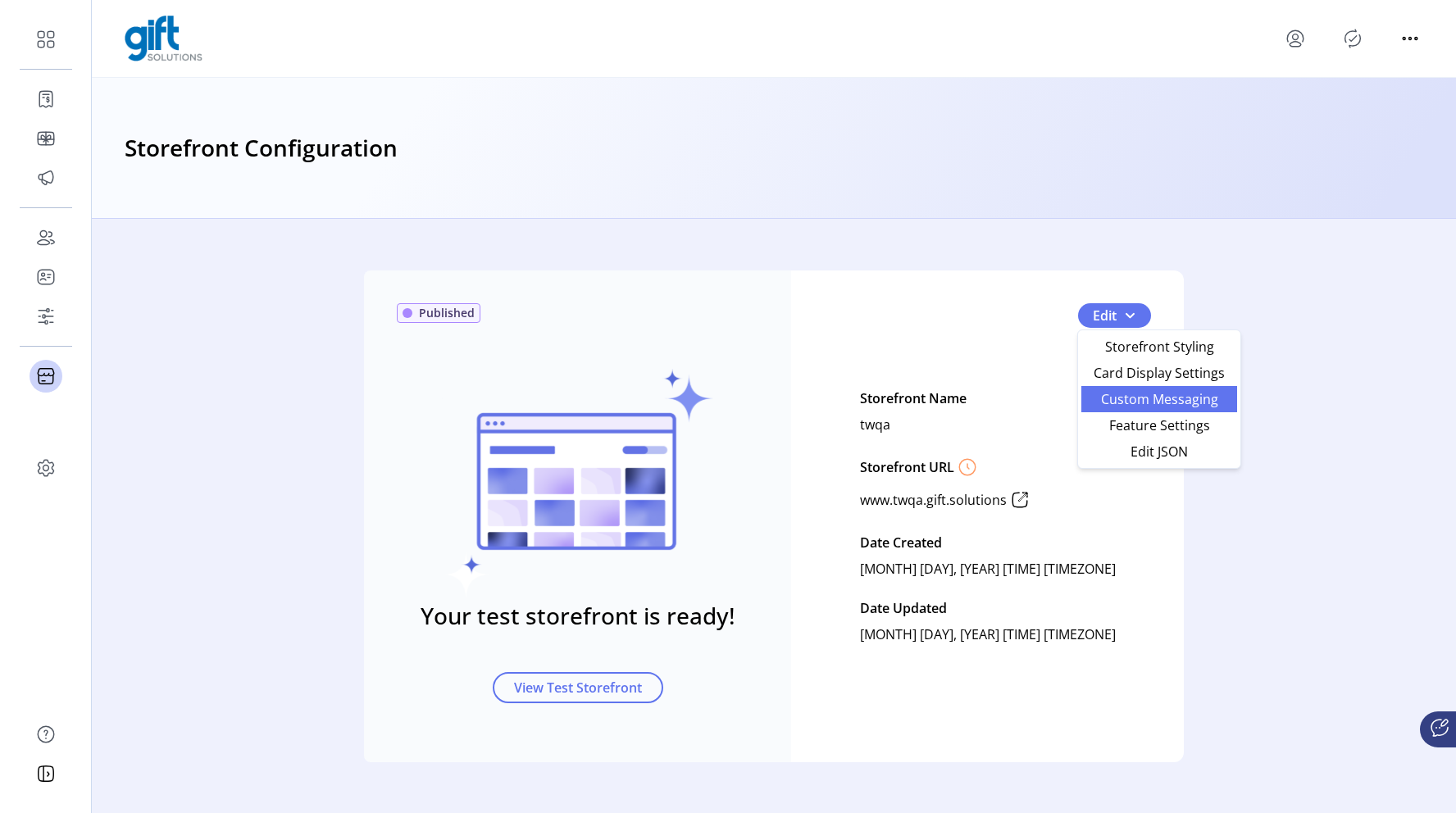 click on "Custom Messaging" at bounding box center (1159, 399) 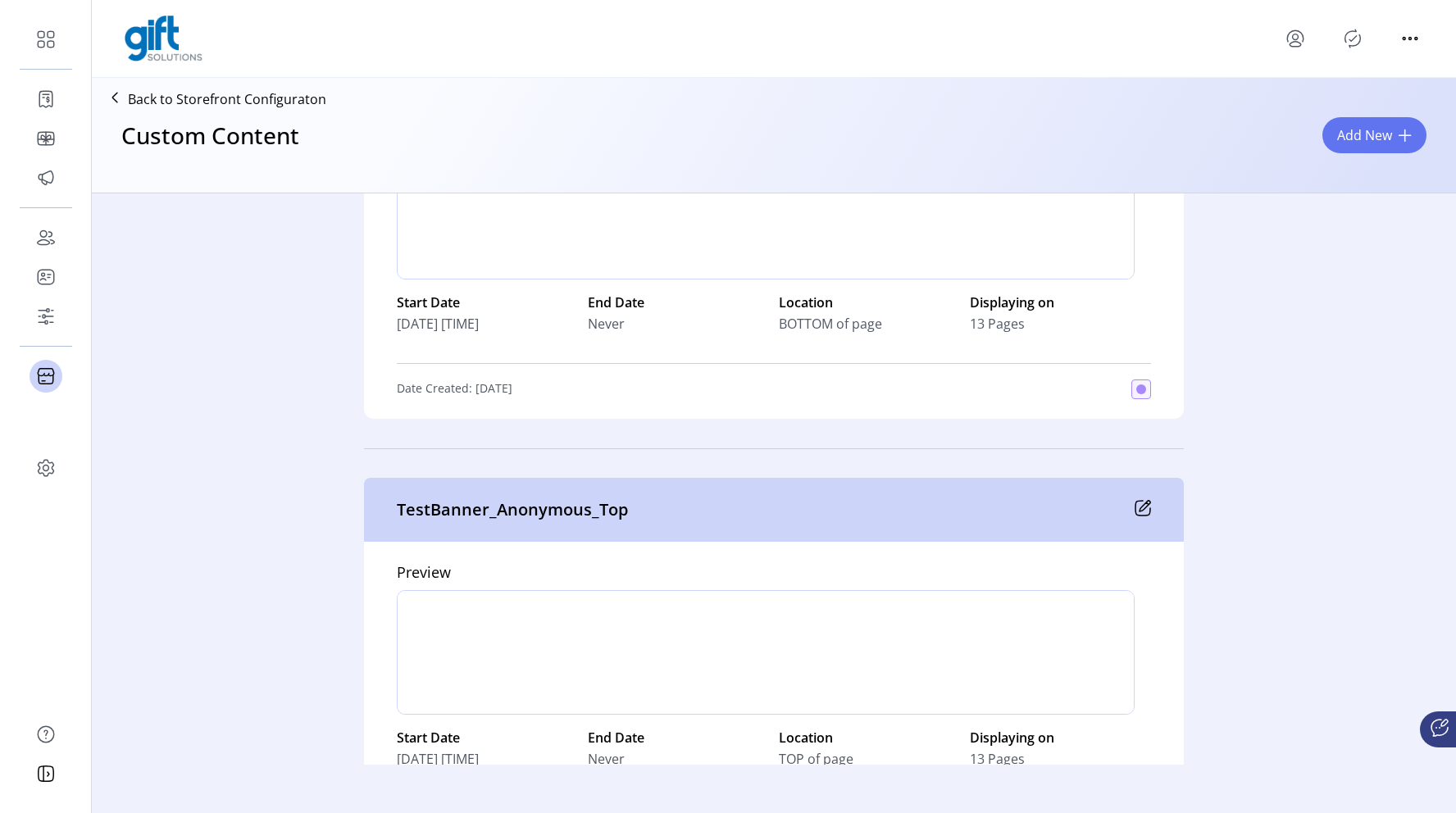 scroll, scrollTop: 0, scrollLeft: 0, axis: both 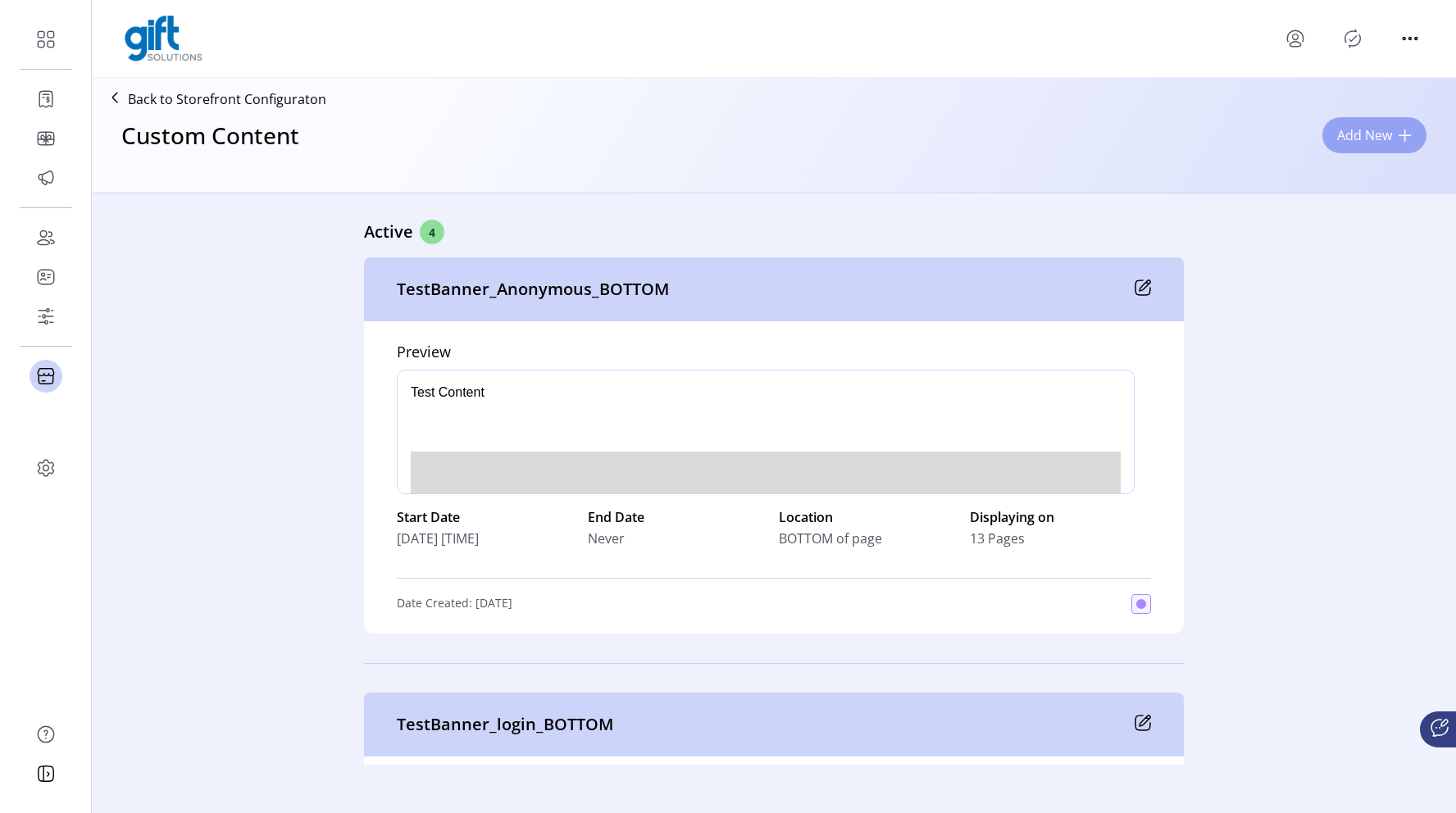 click on "Add New" 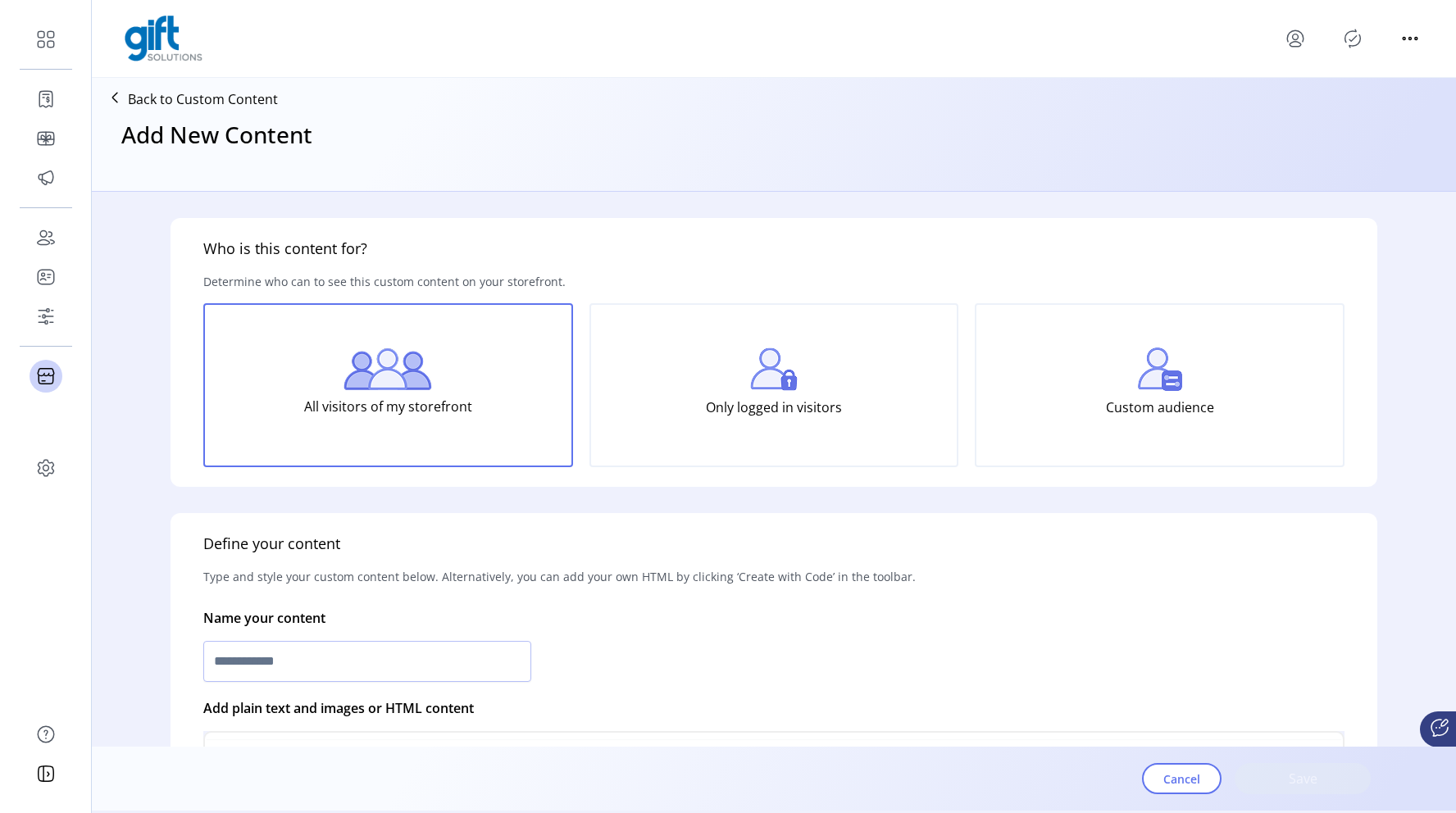 scroll, scrollTop: 0, scrollLeft: 0, axis: both 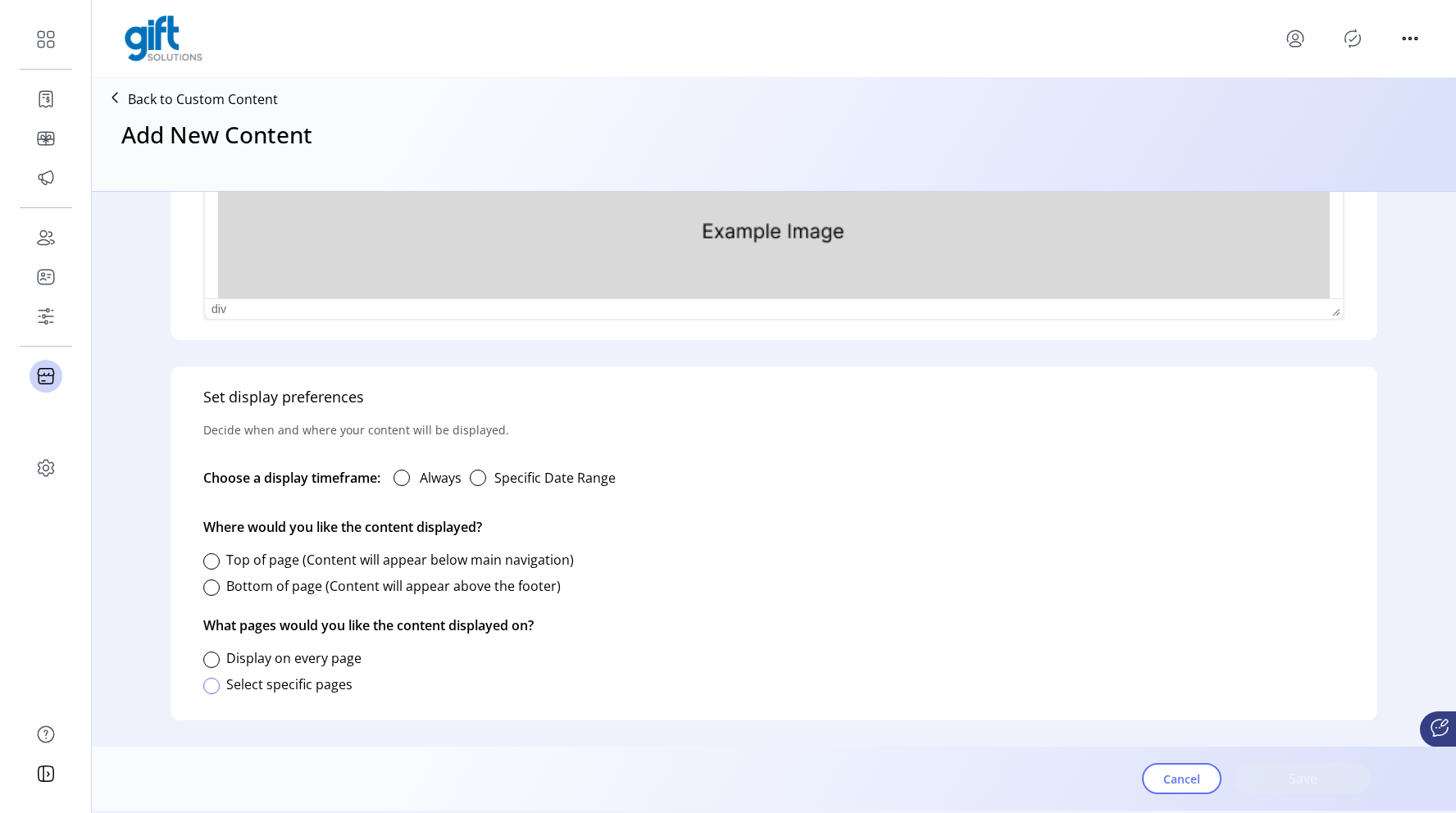 click 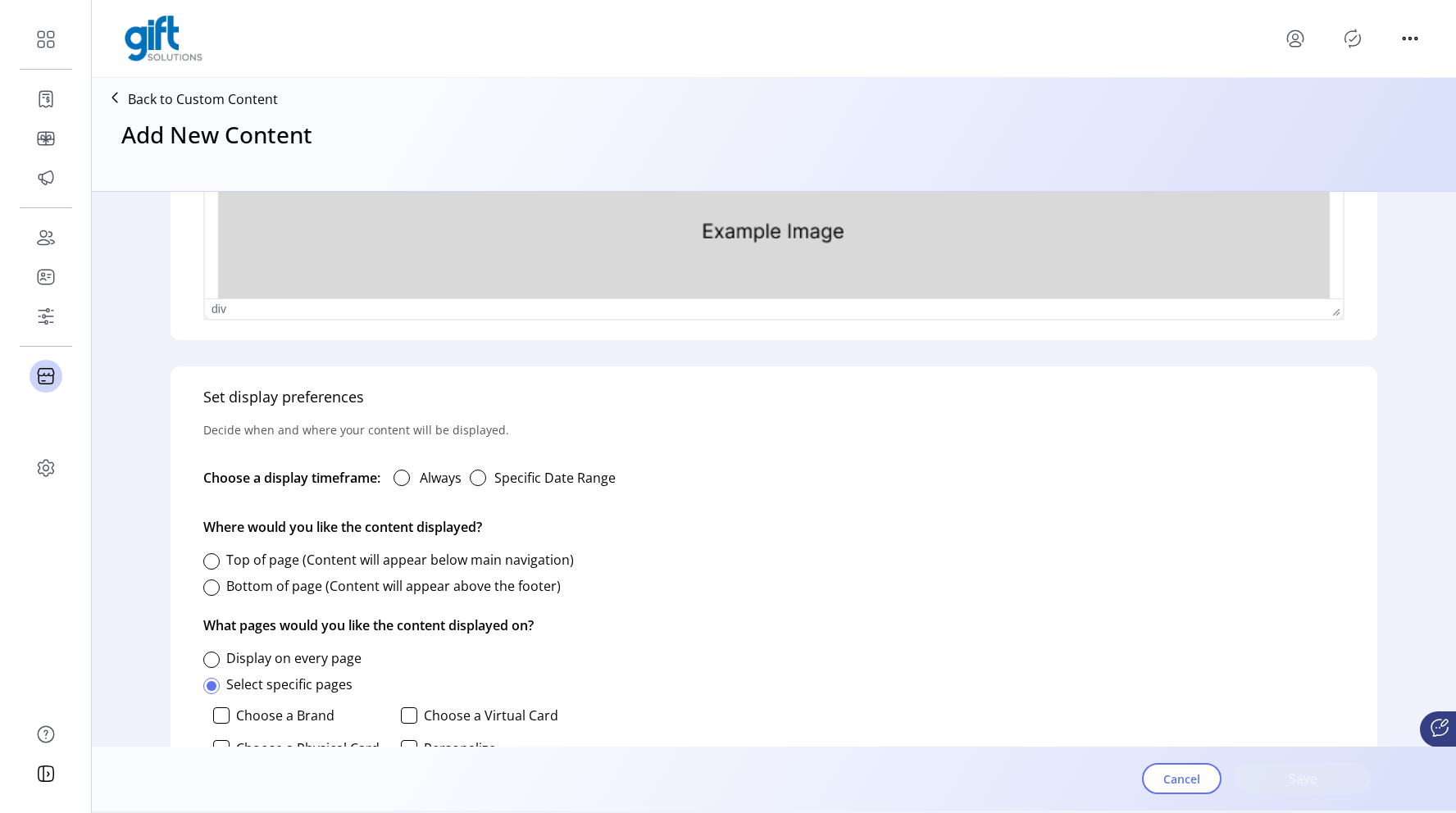 scroll, scrollTop: 9, scrollLeft: 5, axis: both 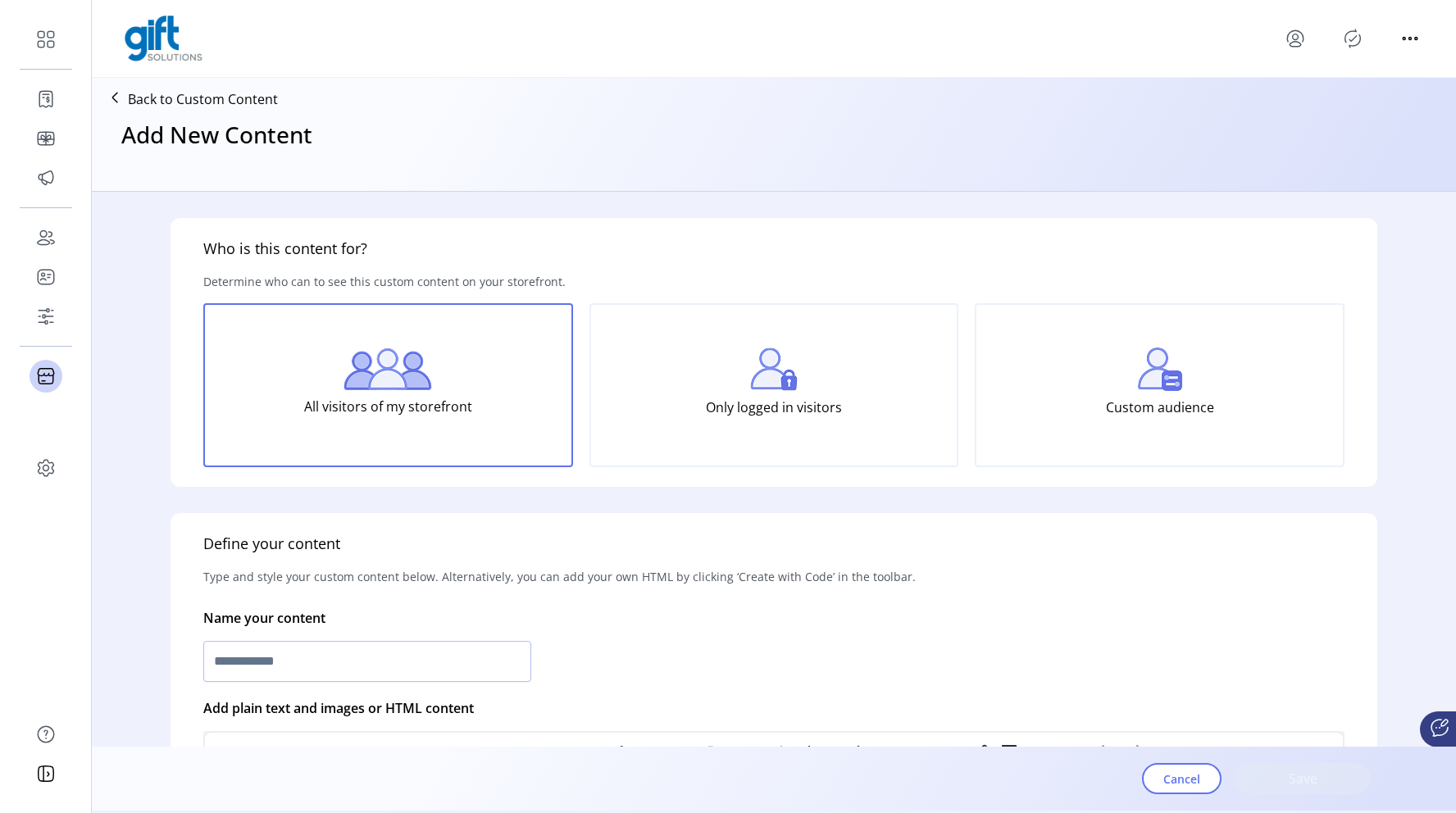 click on "Custom audience" 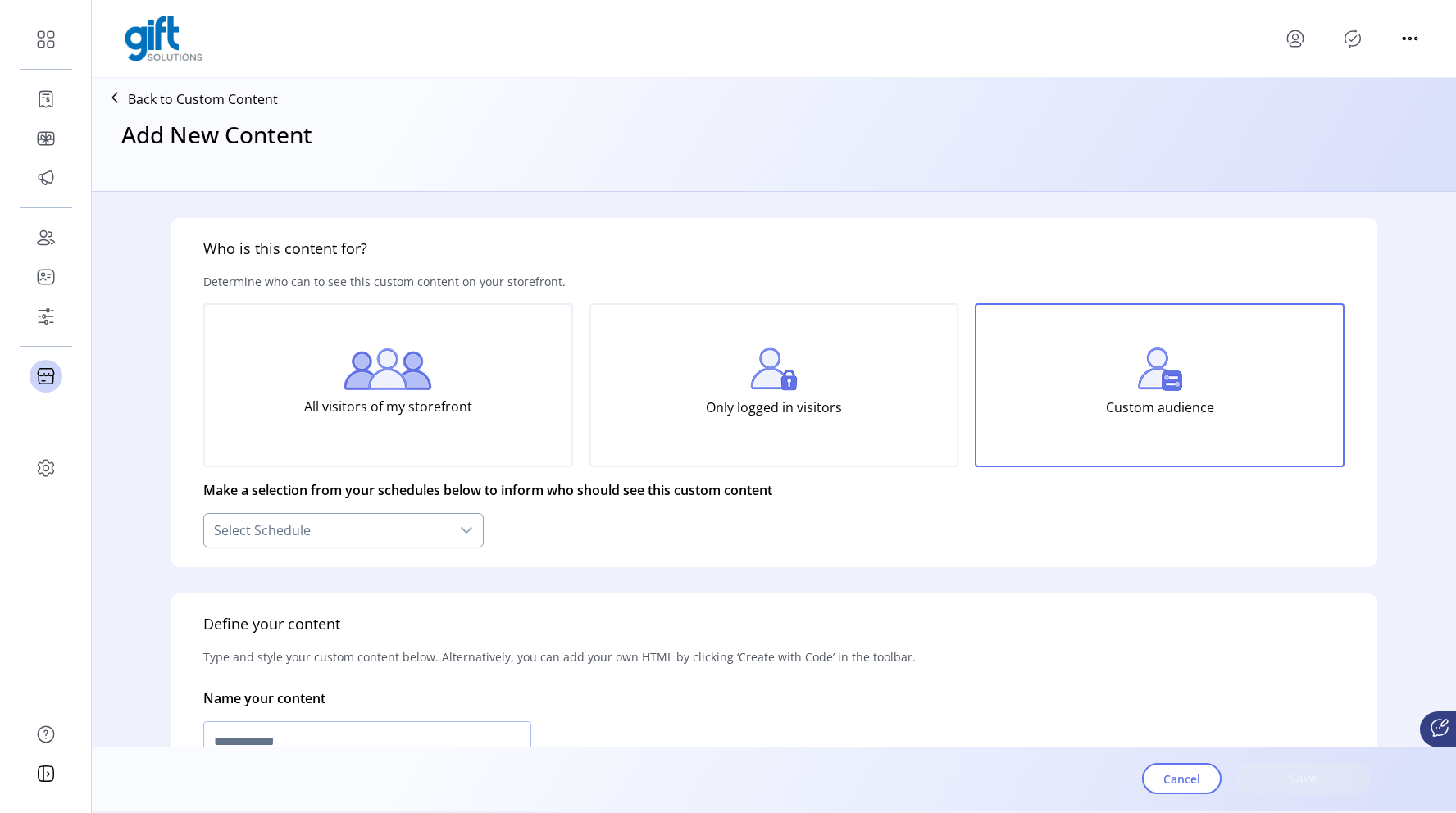 click on "Select Schedule" at bounding box center [327, 530] 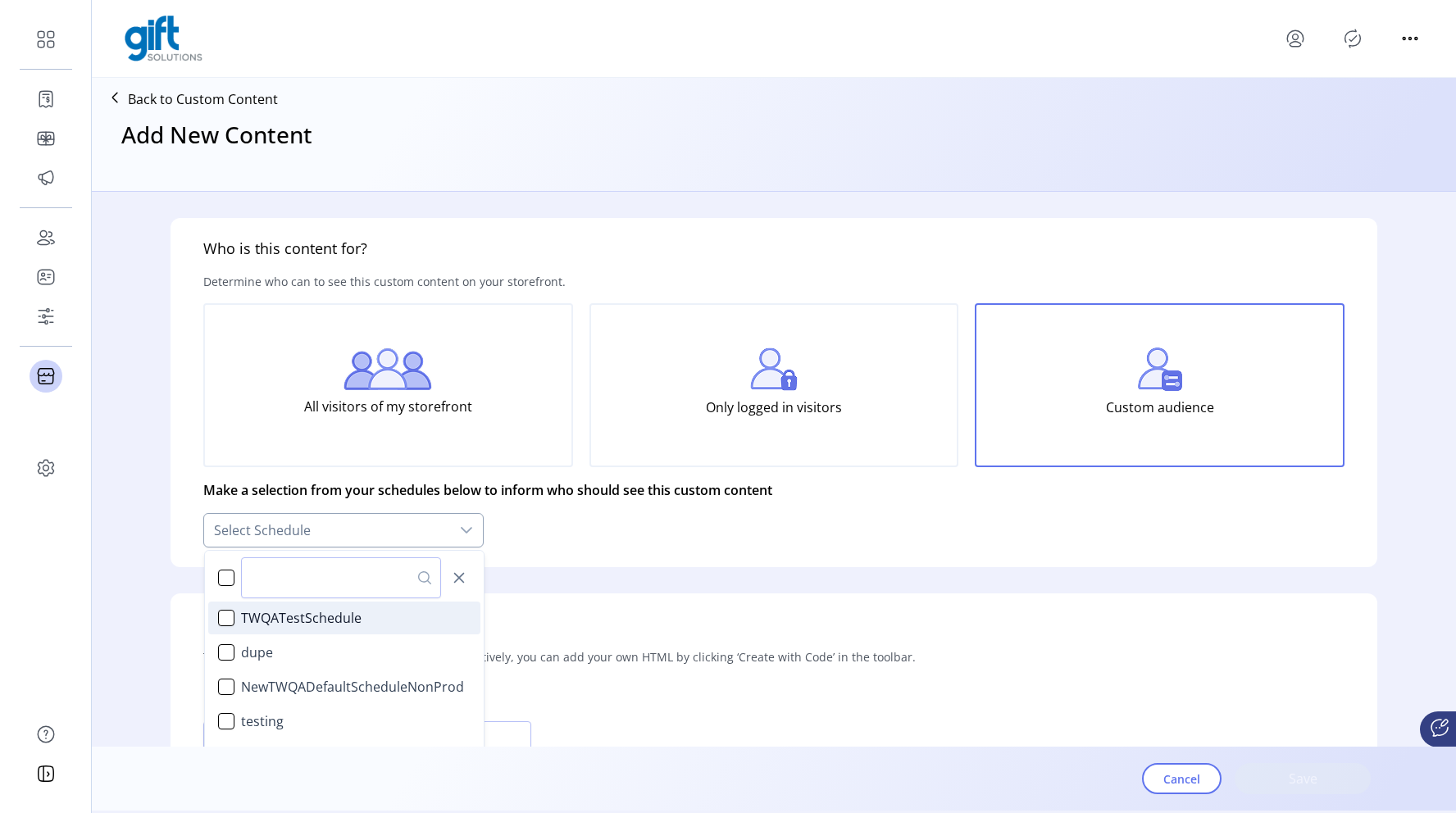 scroll, scrollTop: 10, scrollLeft: 73, axis: both 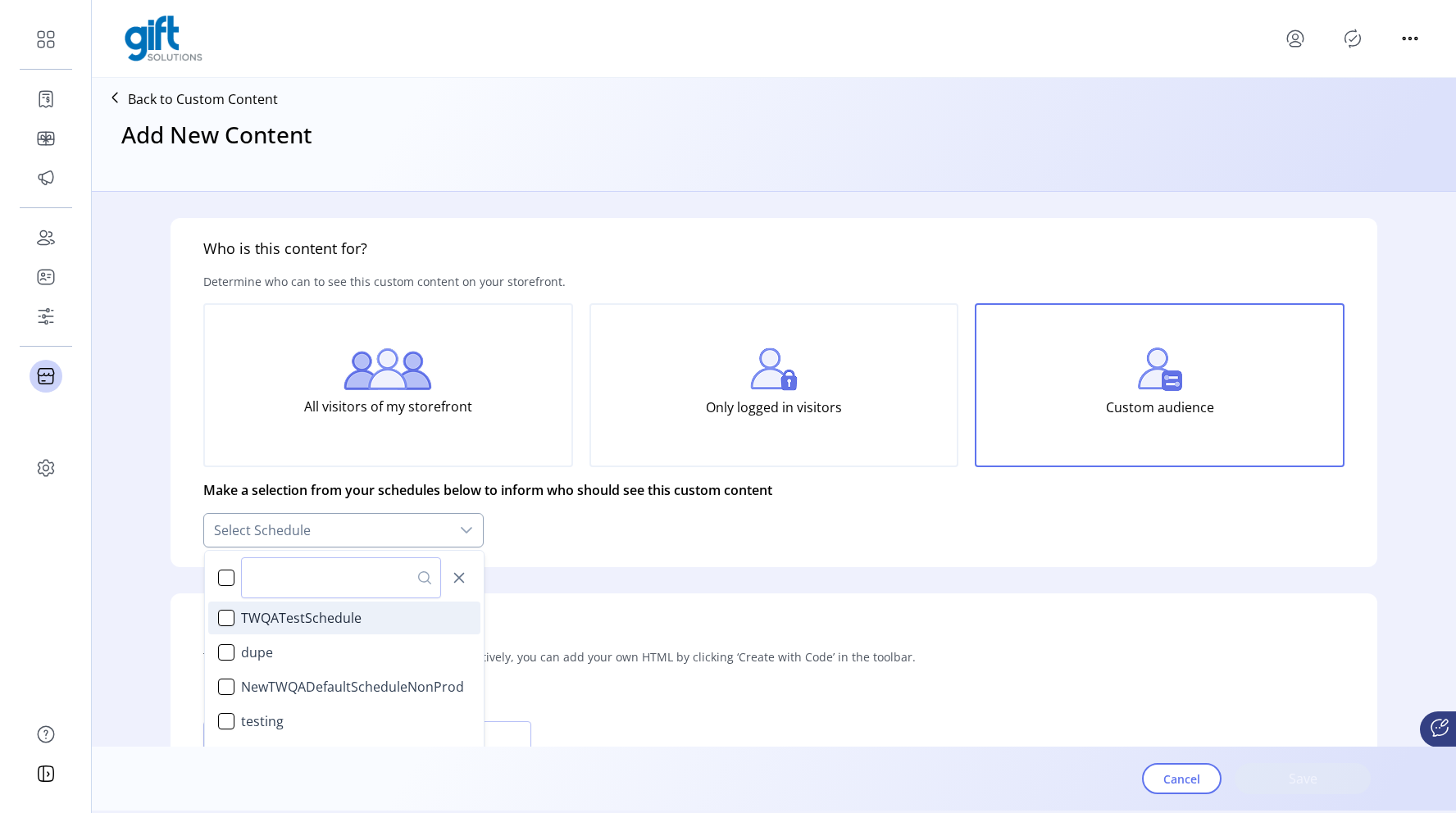 click on "TWQATestSchedule" at bounding box center [301, 618] 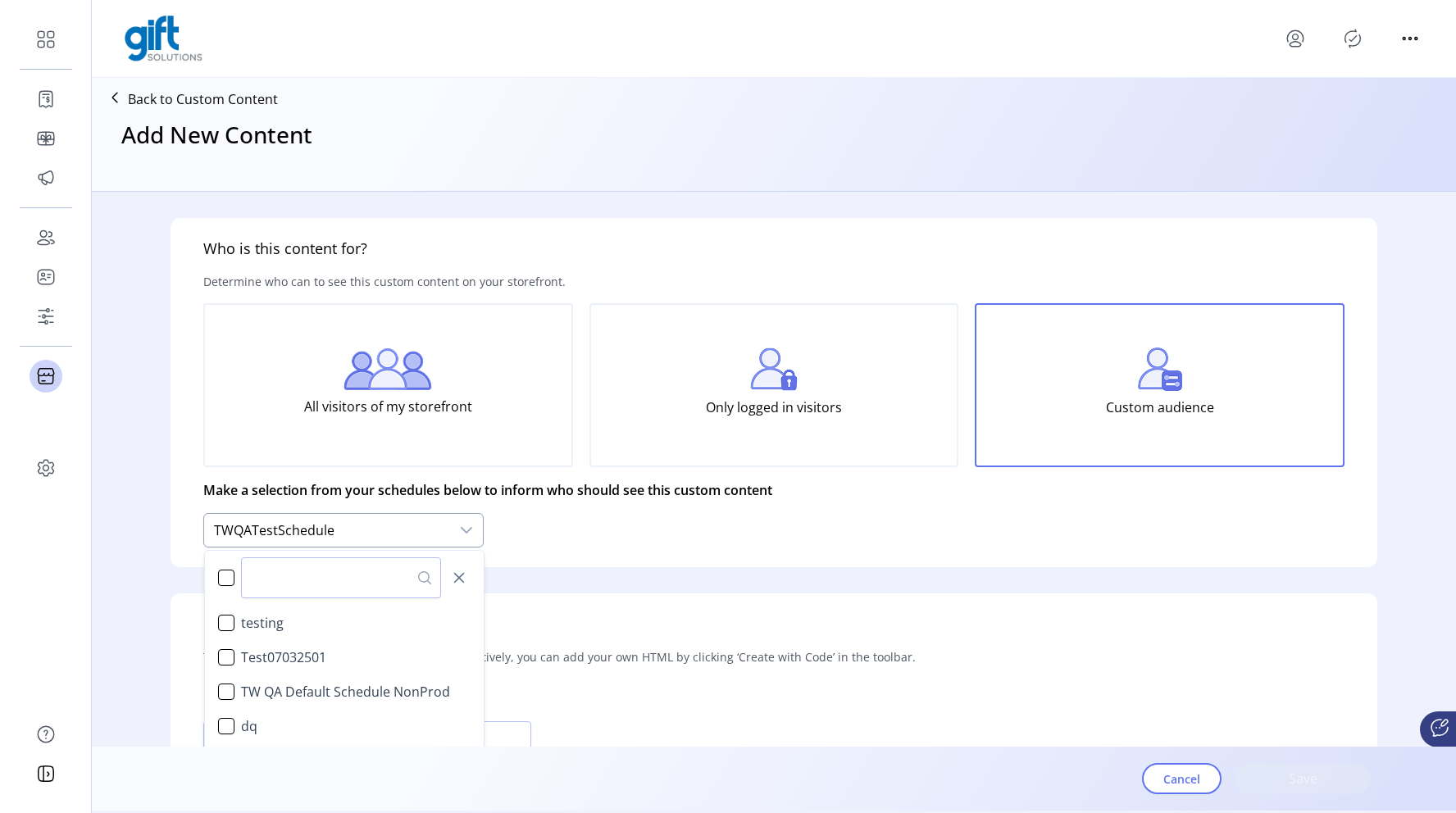 scroll, scrollTop: 186, scrollLeft: 0, axis: vertical 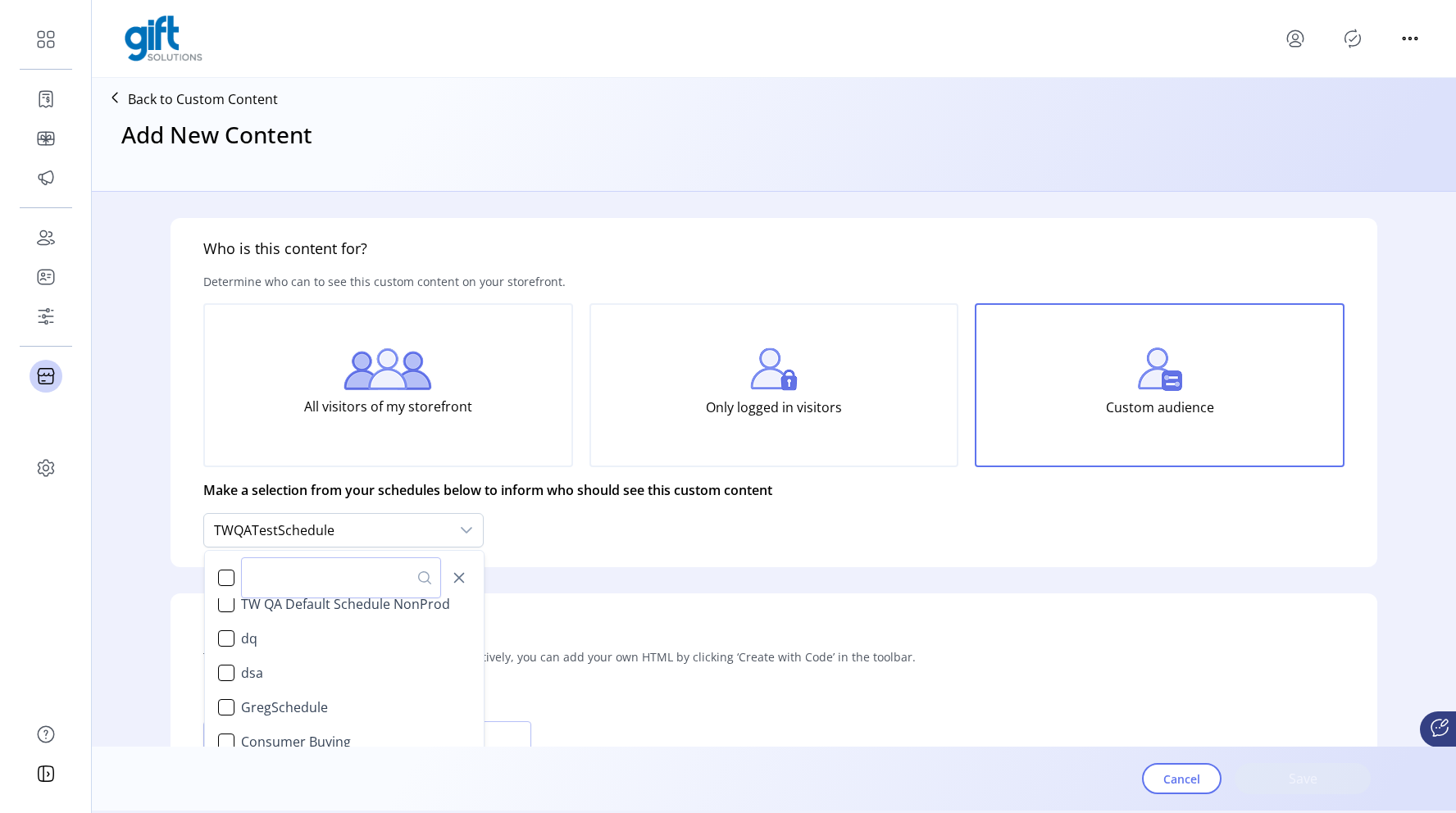 click on "Define your content Type and style your custom content below. Alternatively, you can add your own HTML by clicking ‘Create with Code’ in the toolbar. Name your content Add plain text and images or HTML content Paragraph System Font 12pt To open the popup, press Shift+Enter To open the popup, press Shift+Enter div" 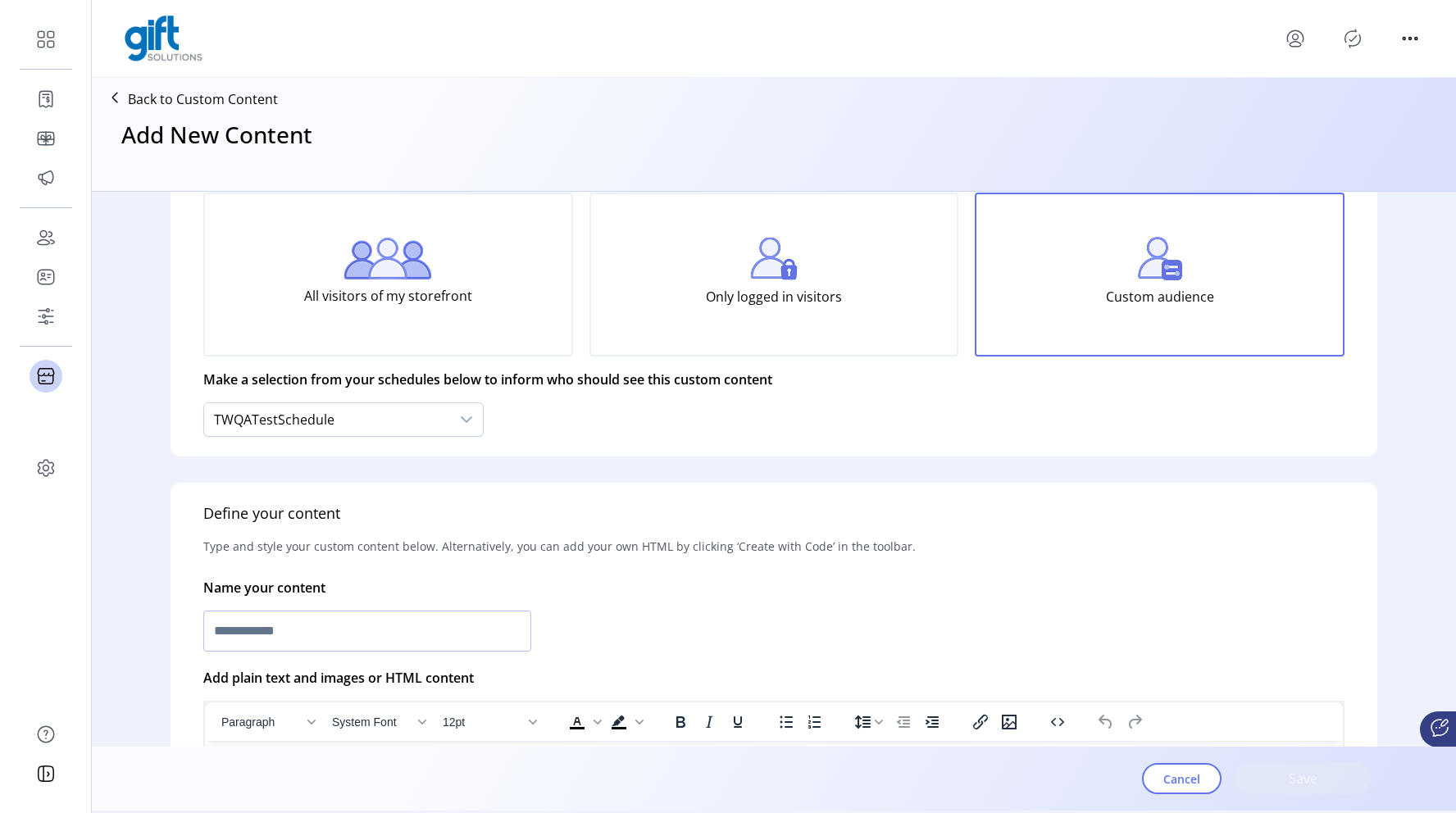 scroll, scrollTop: 261, scrollLeft: 0, axis: vertical 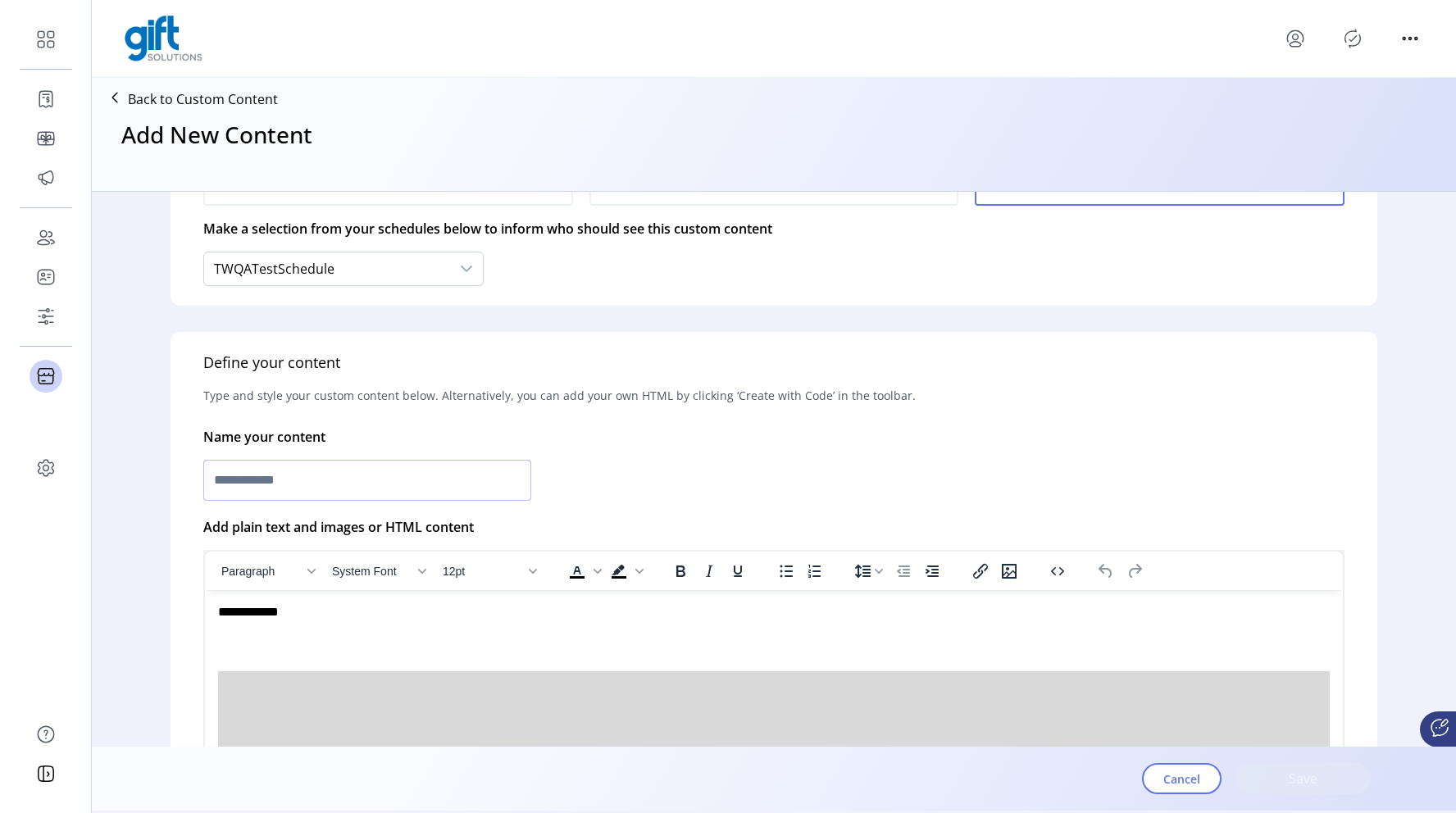 click 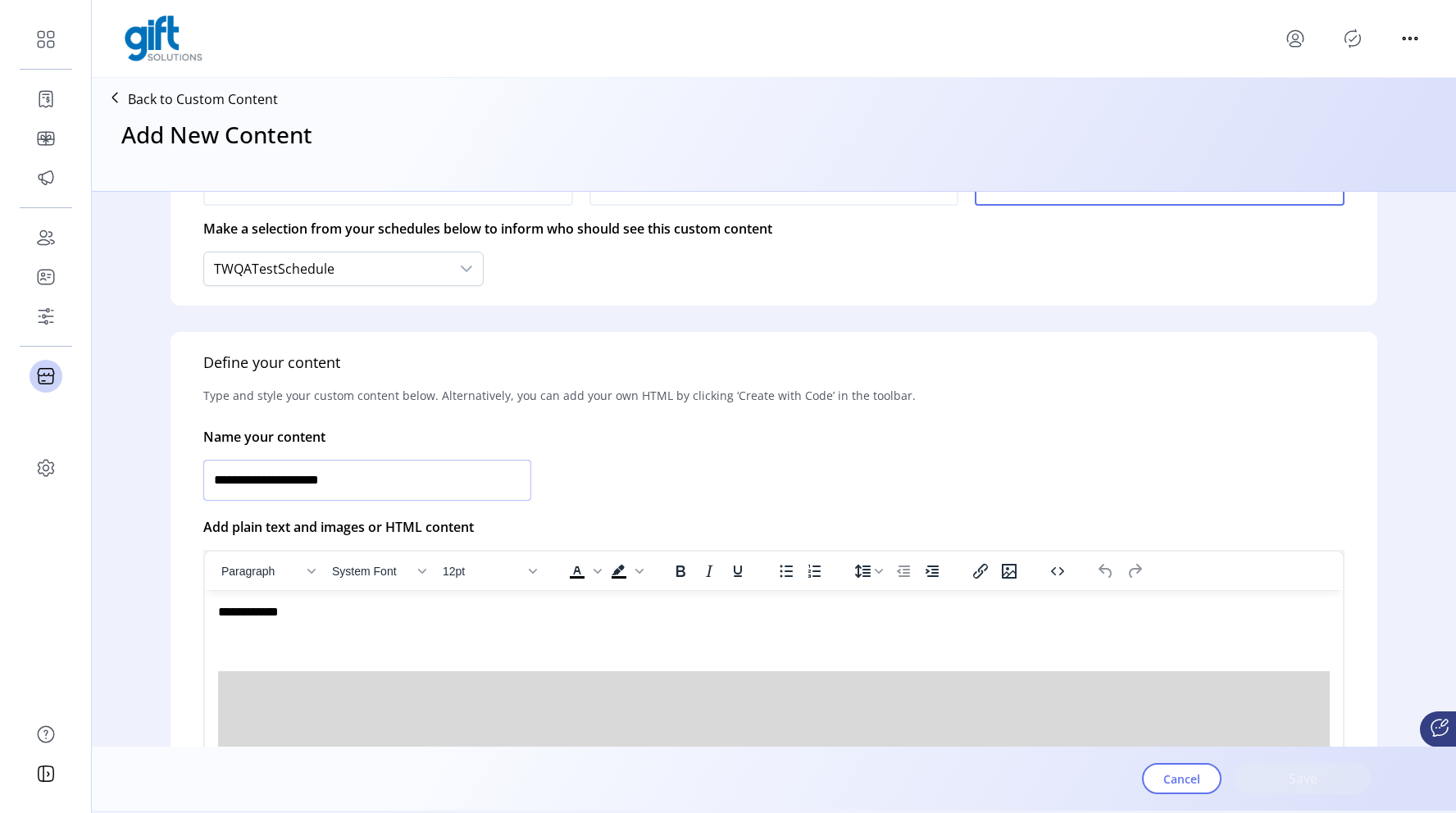 click on "**********" 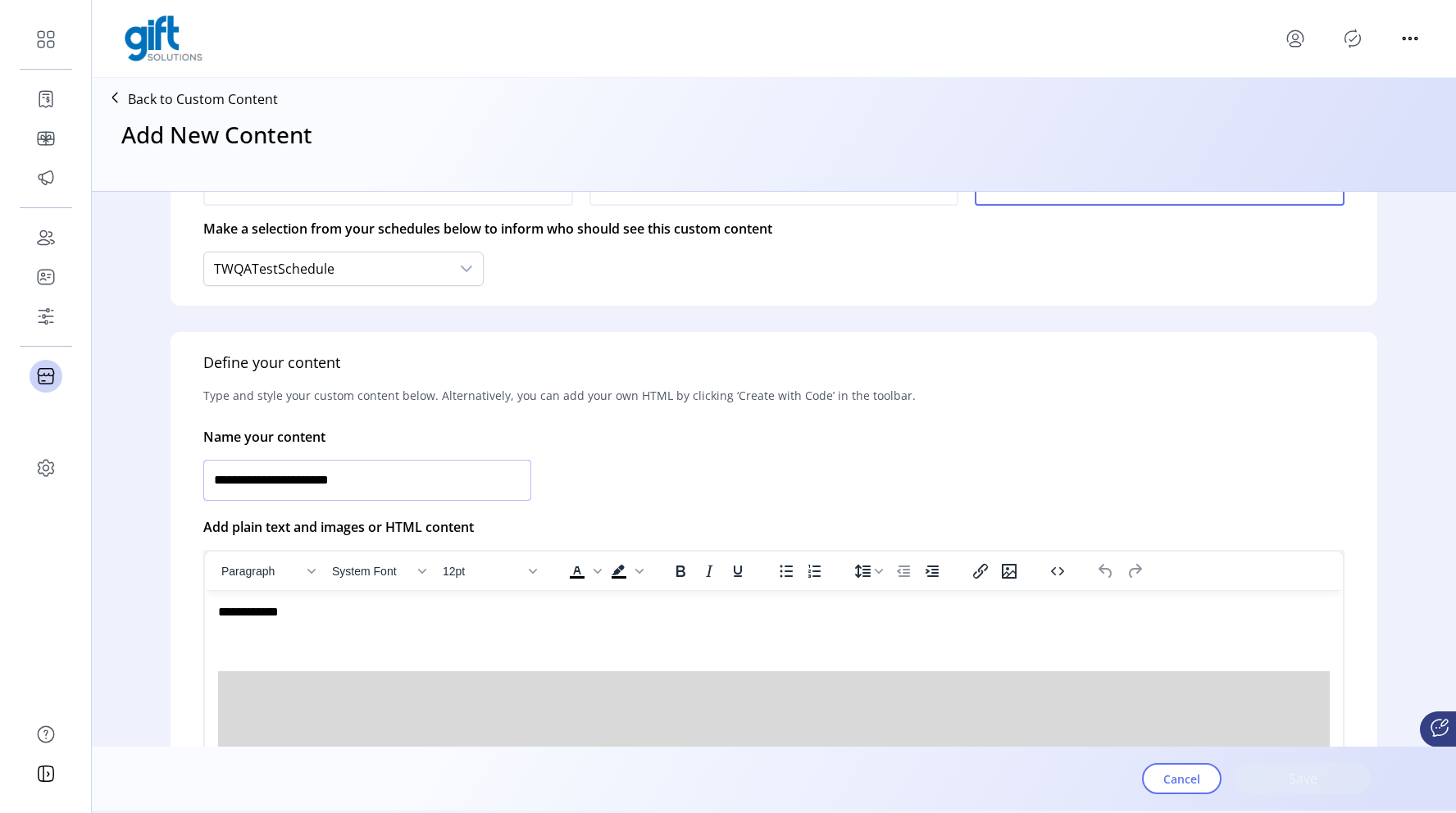 click on "**********" 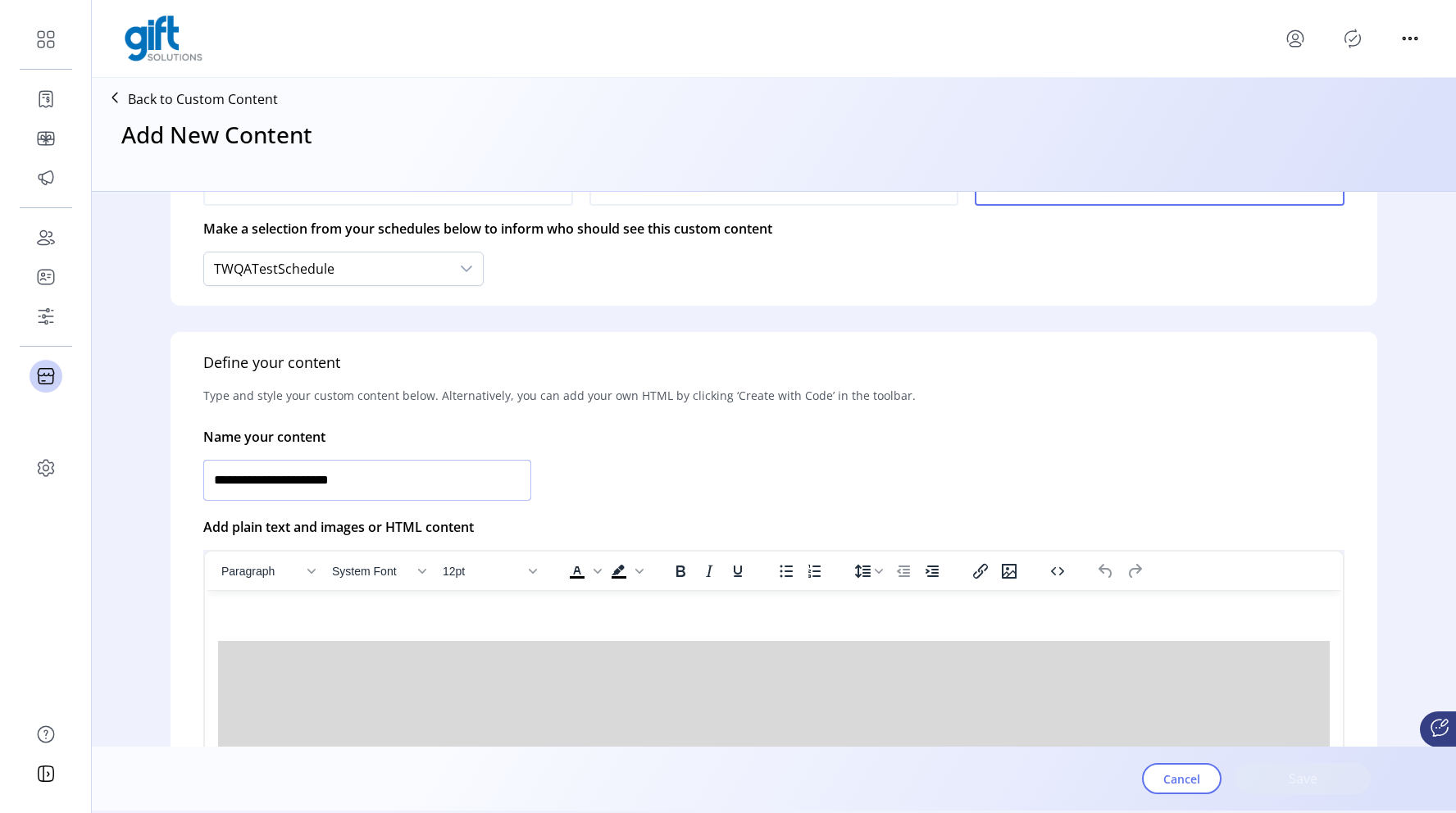 scroll, scrollTop: 65, scrollLeft: 0, axis: vertical 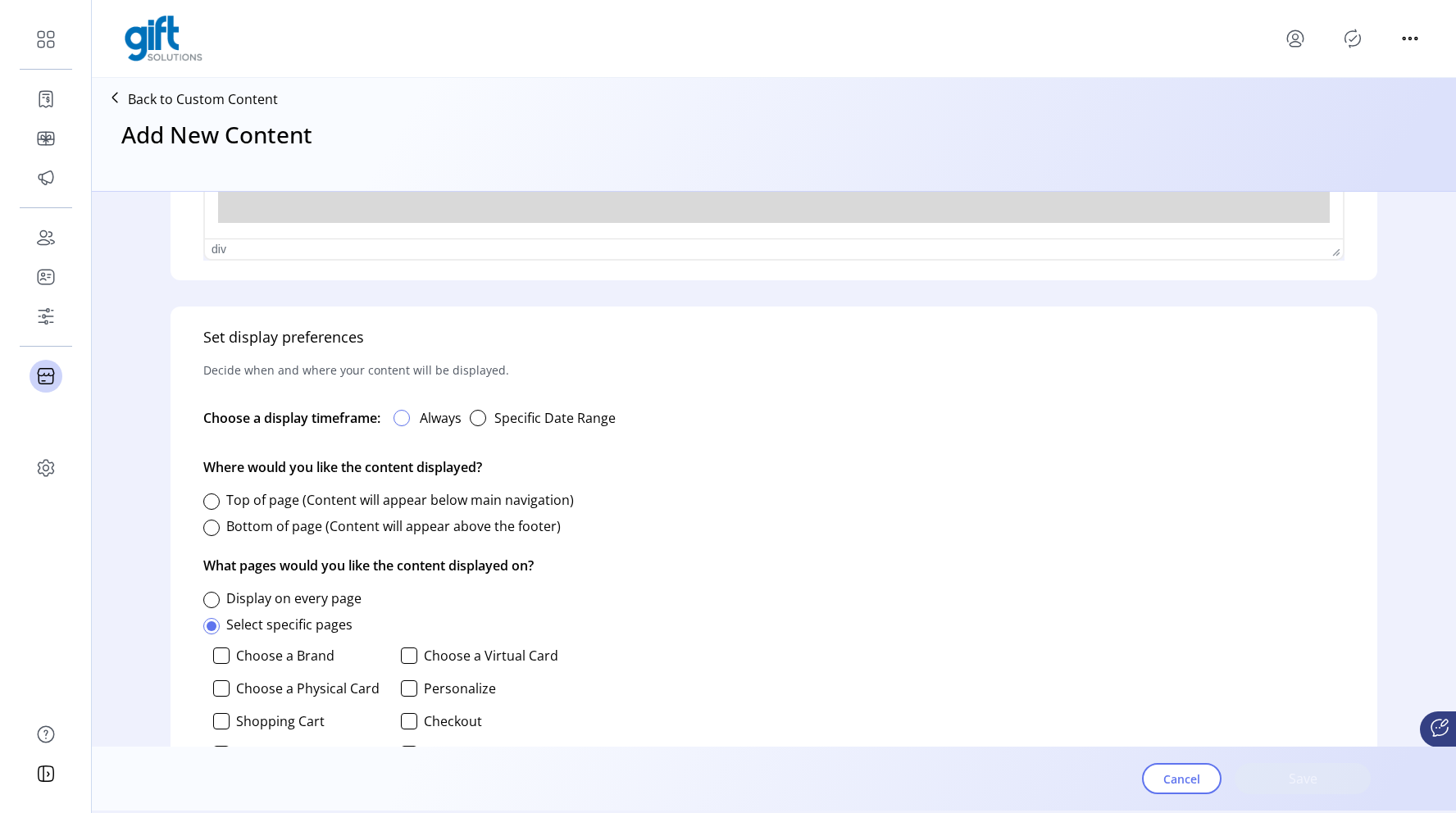 type on "**********" 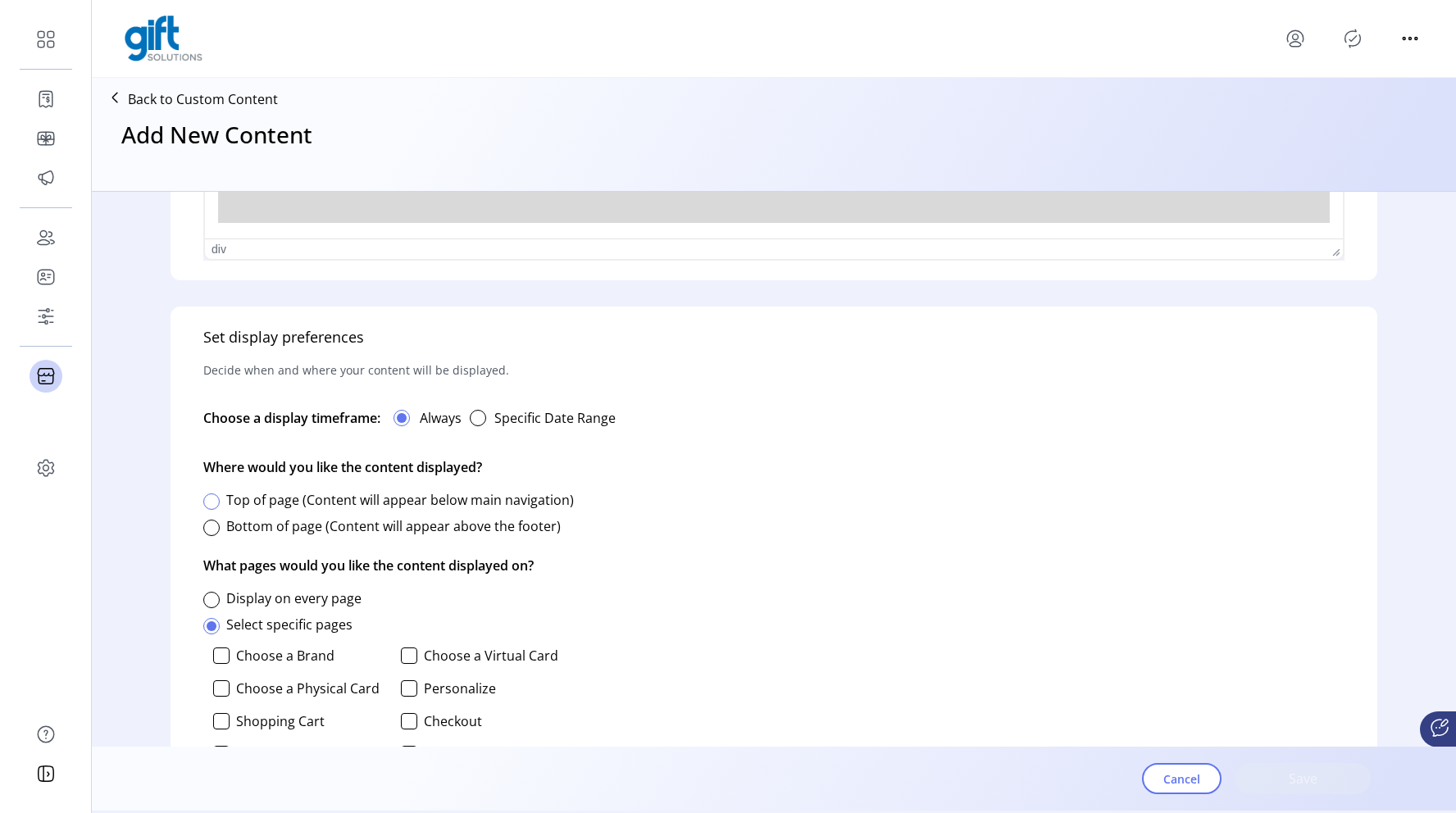 click 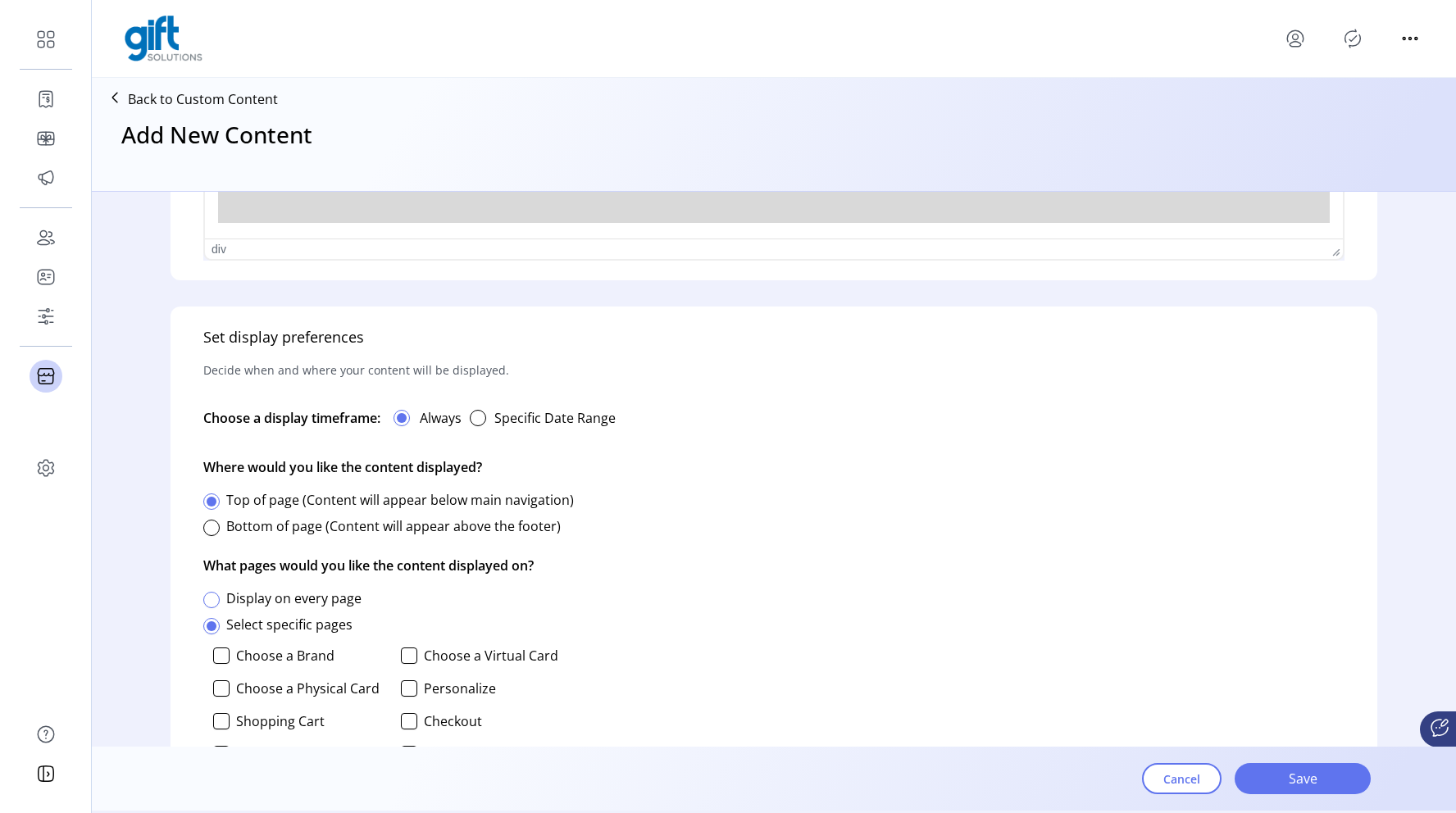 click 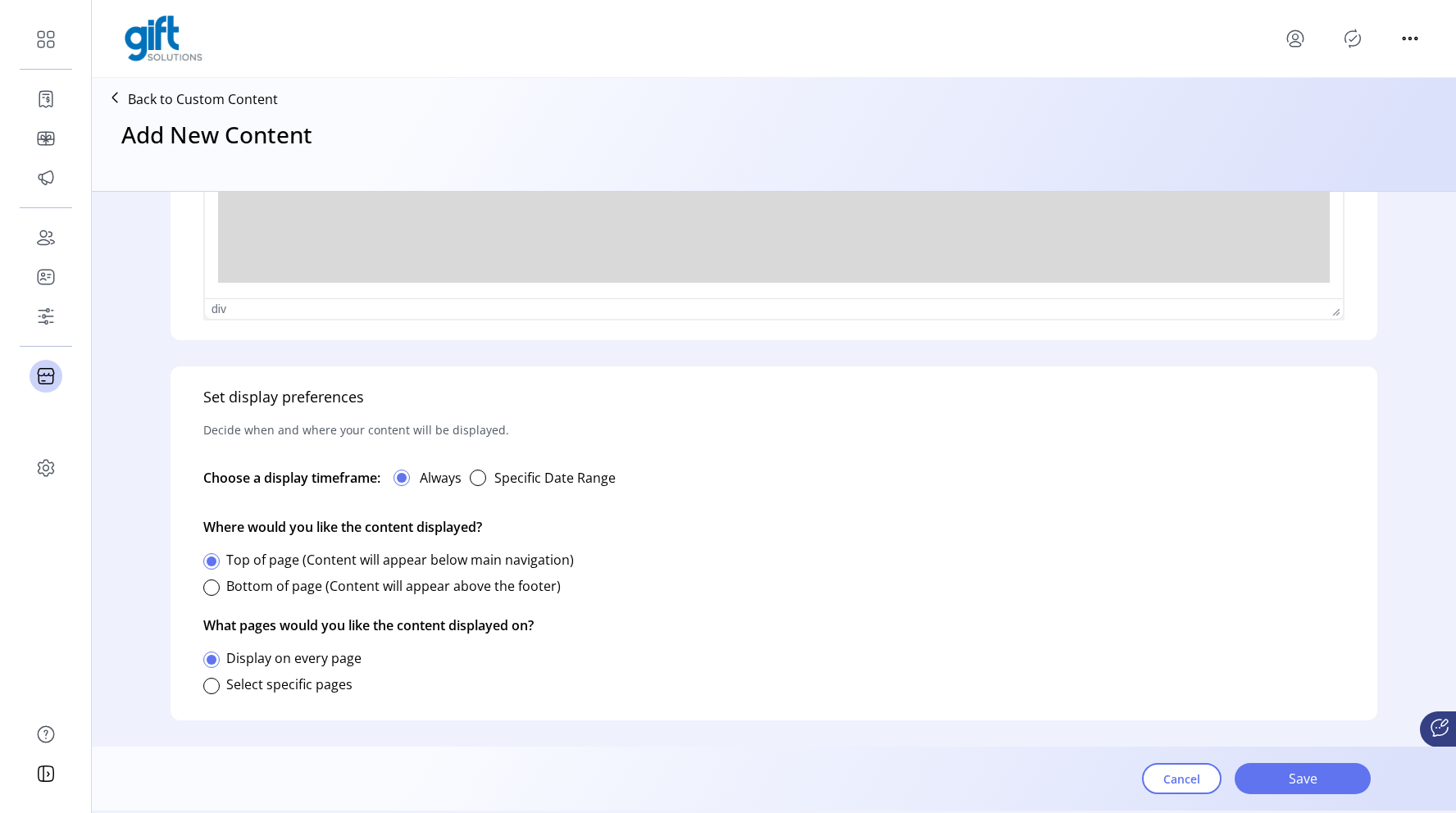 scroll, scrollTop: 9, scrollLeft: 5, axis: both 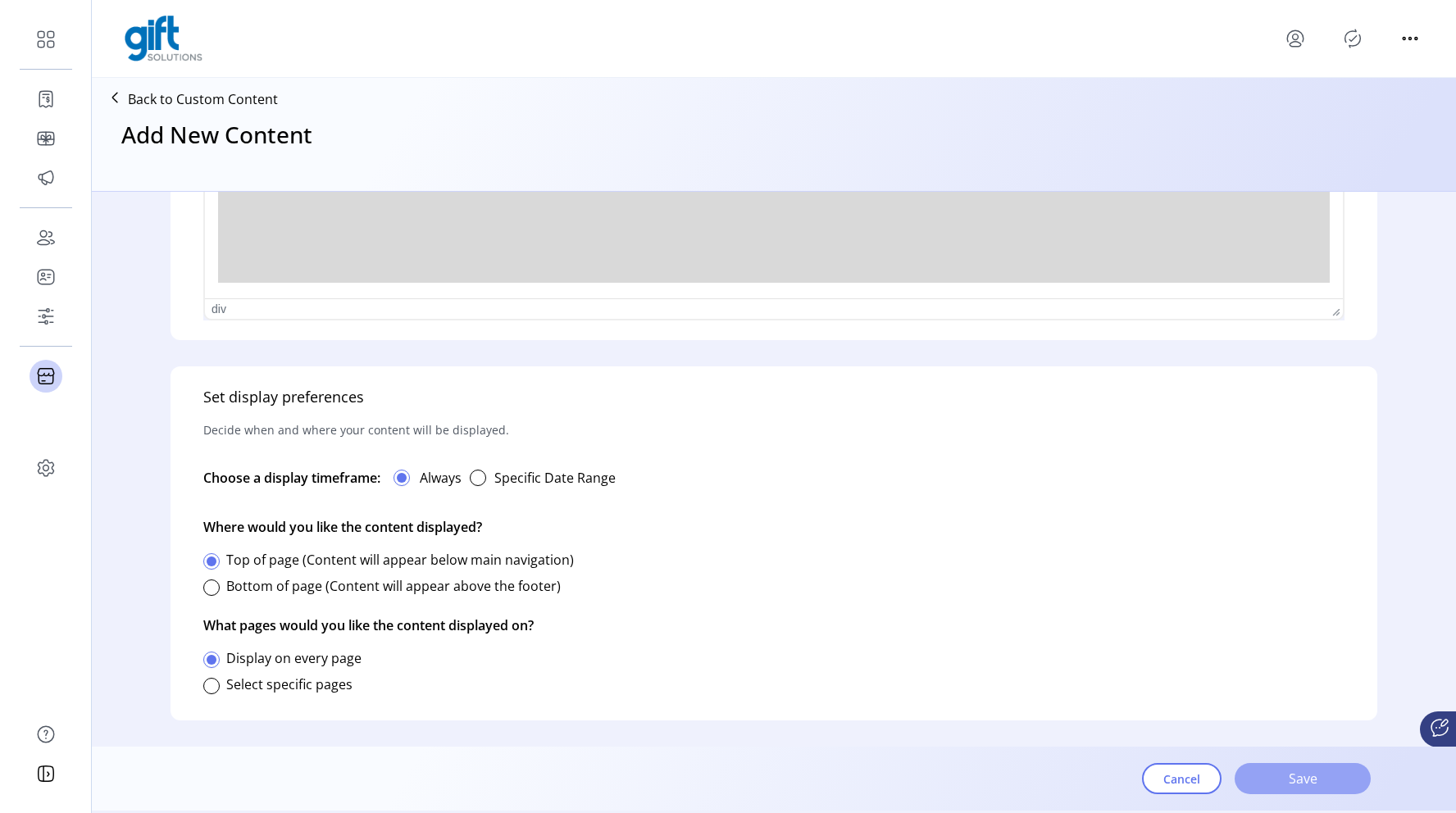click on "Save" 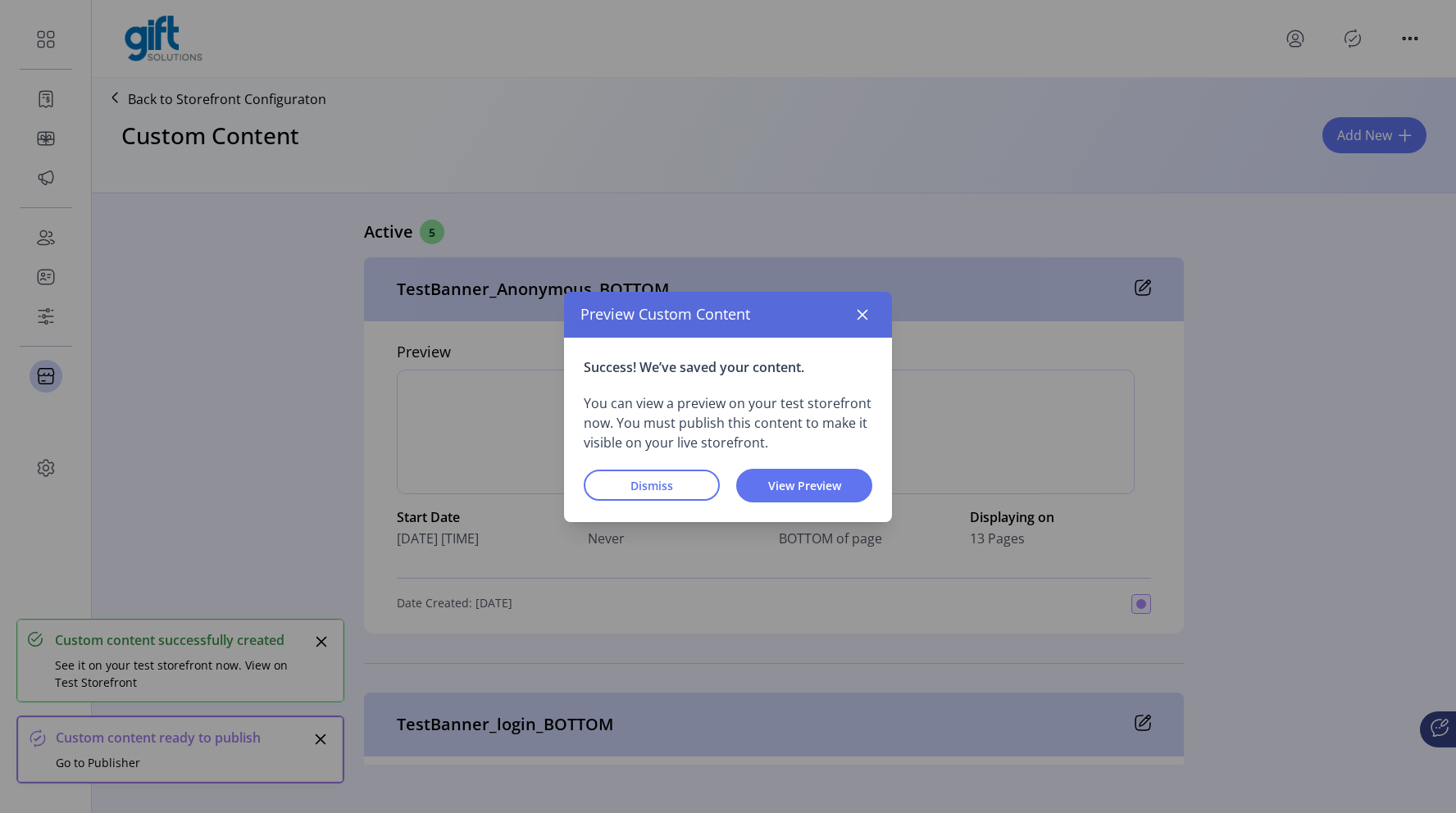 scroll, scrollTop: 0, scrollLeft: 0, axis: both 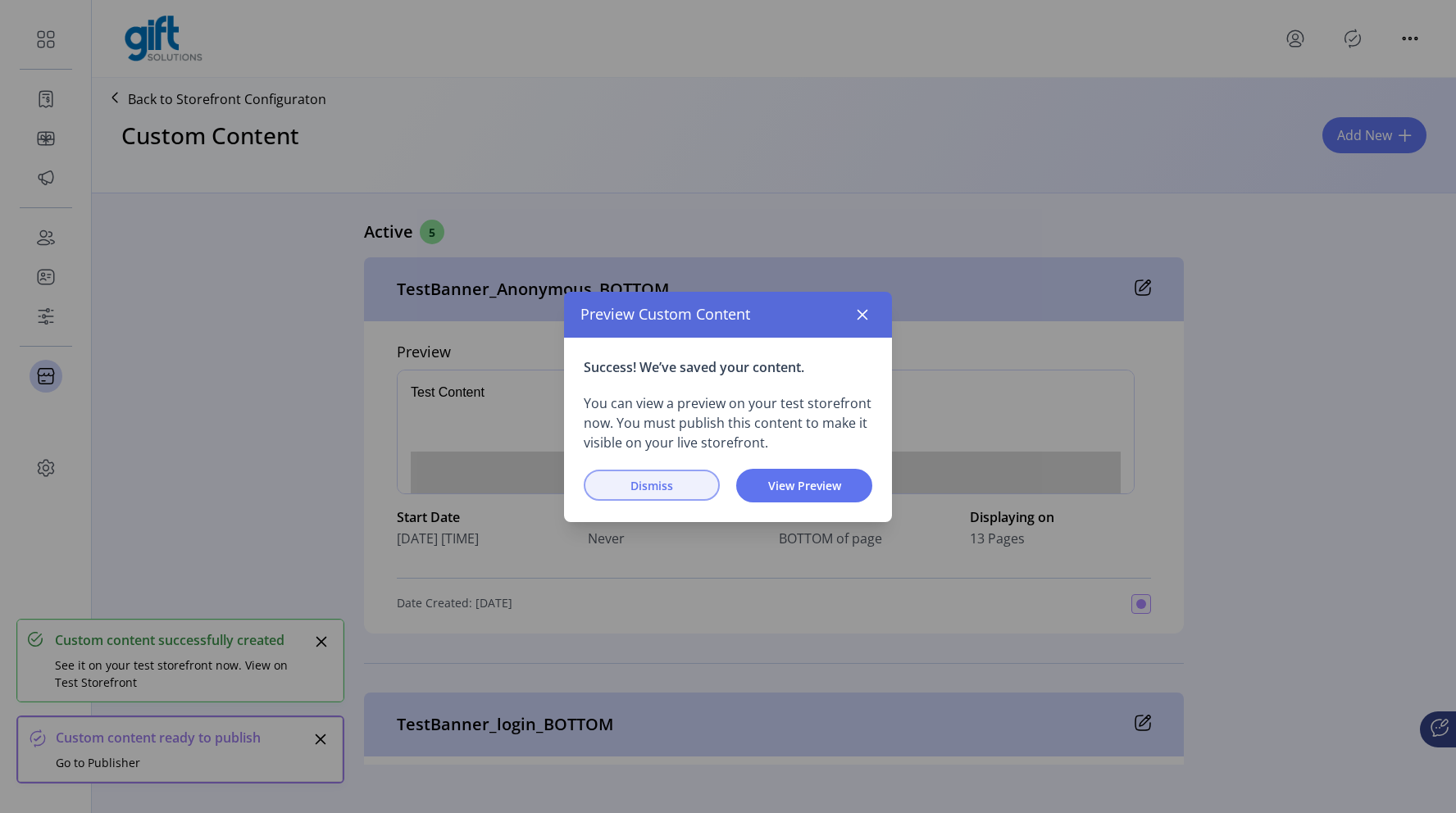 click on "Dismiss" 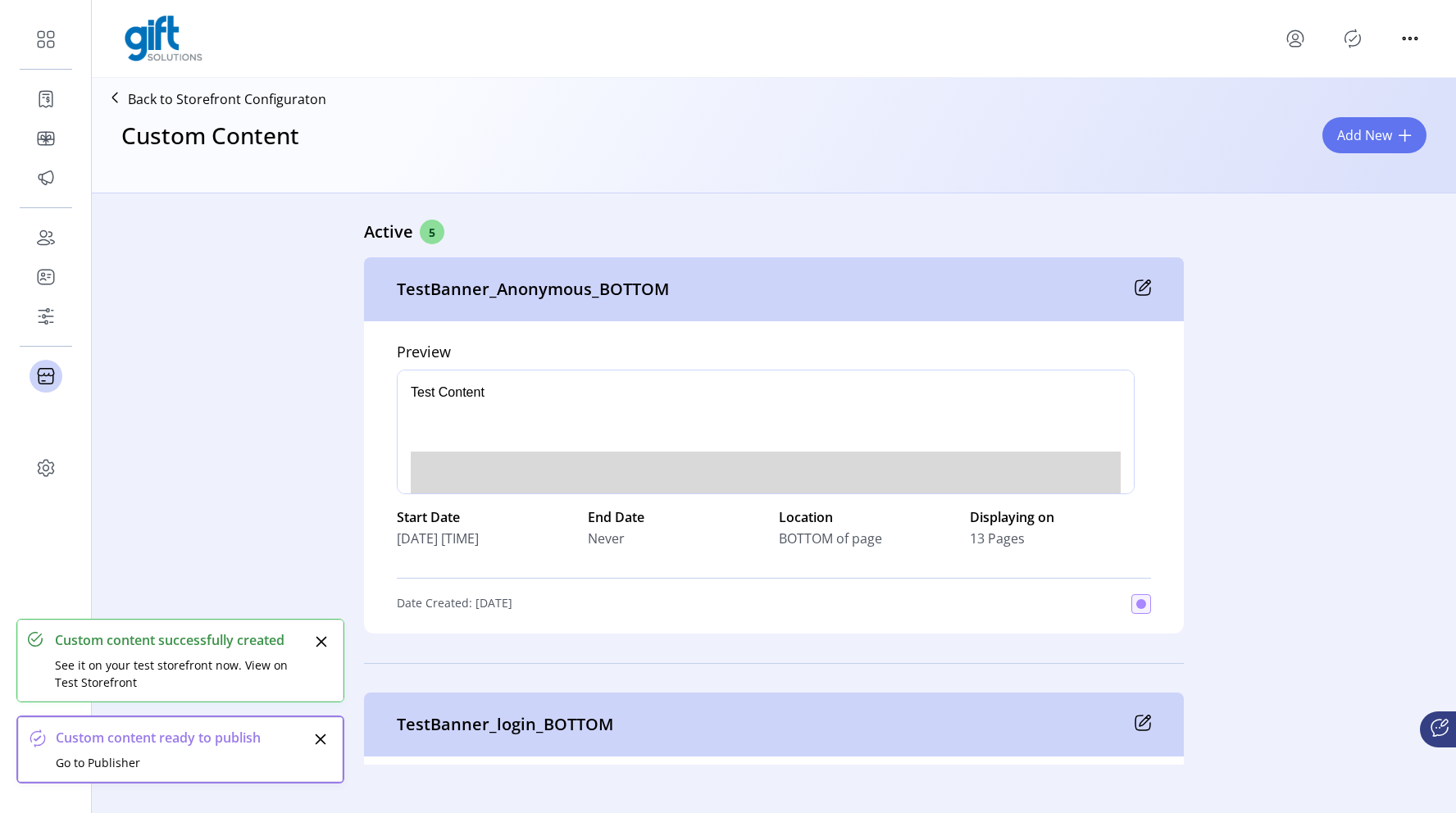scroll, scrollTop: 125, scrollLeft: 0, axis: vertical 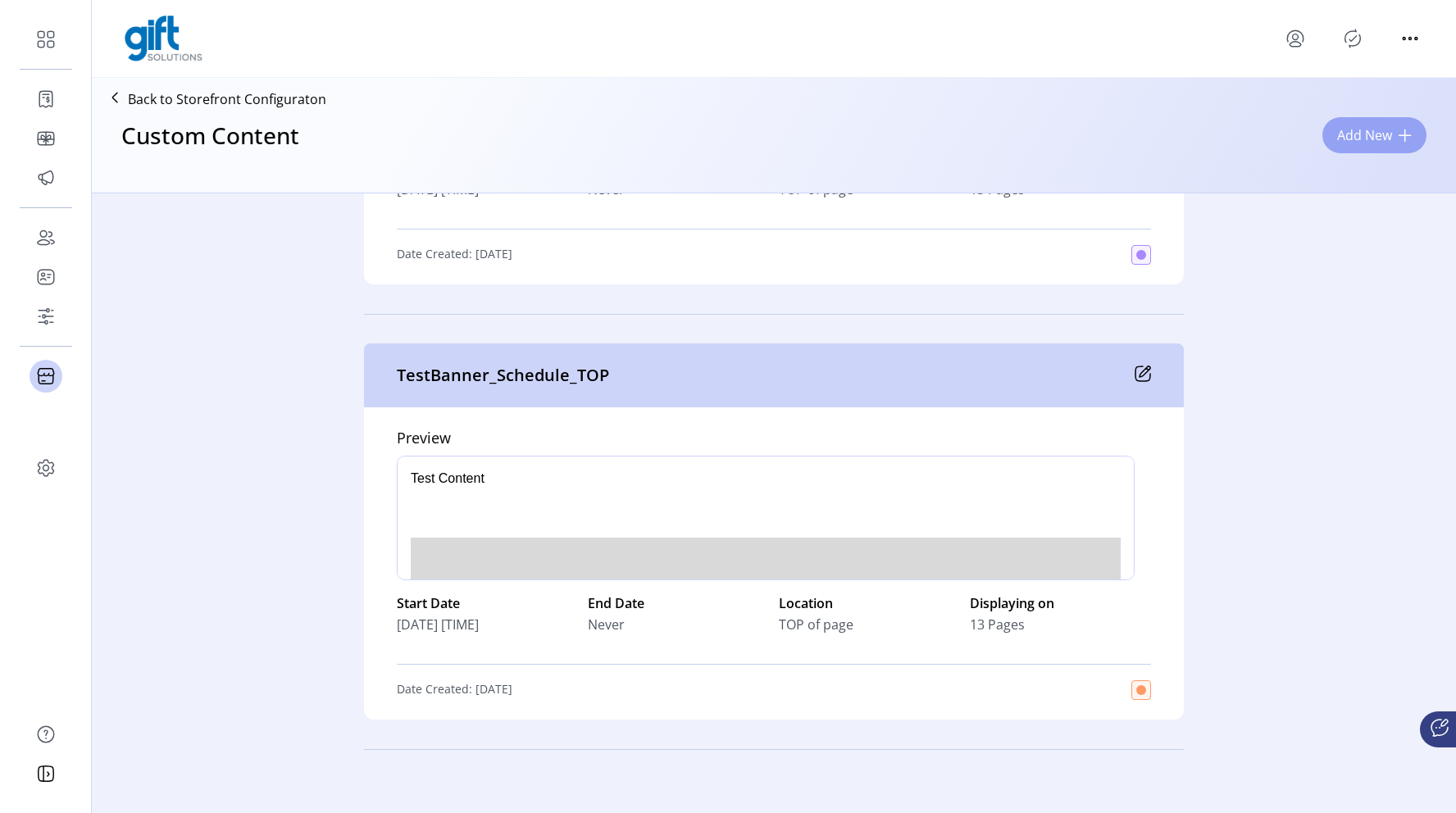 click on "Add New" 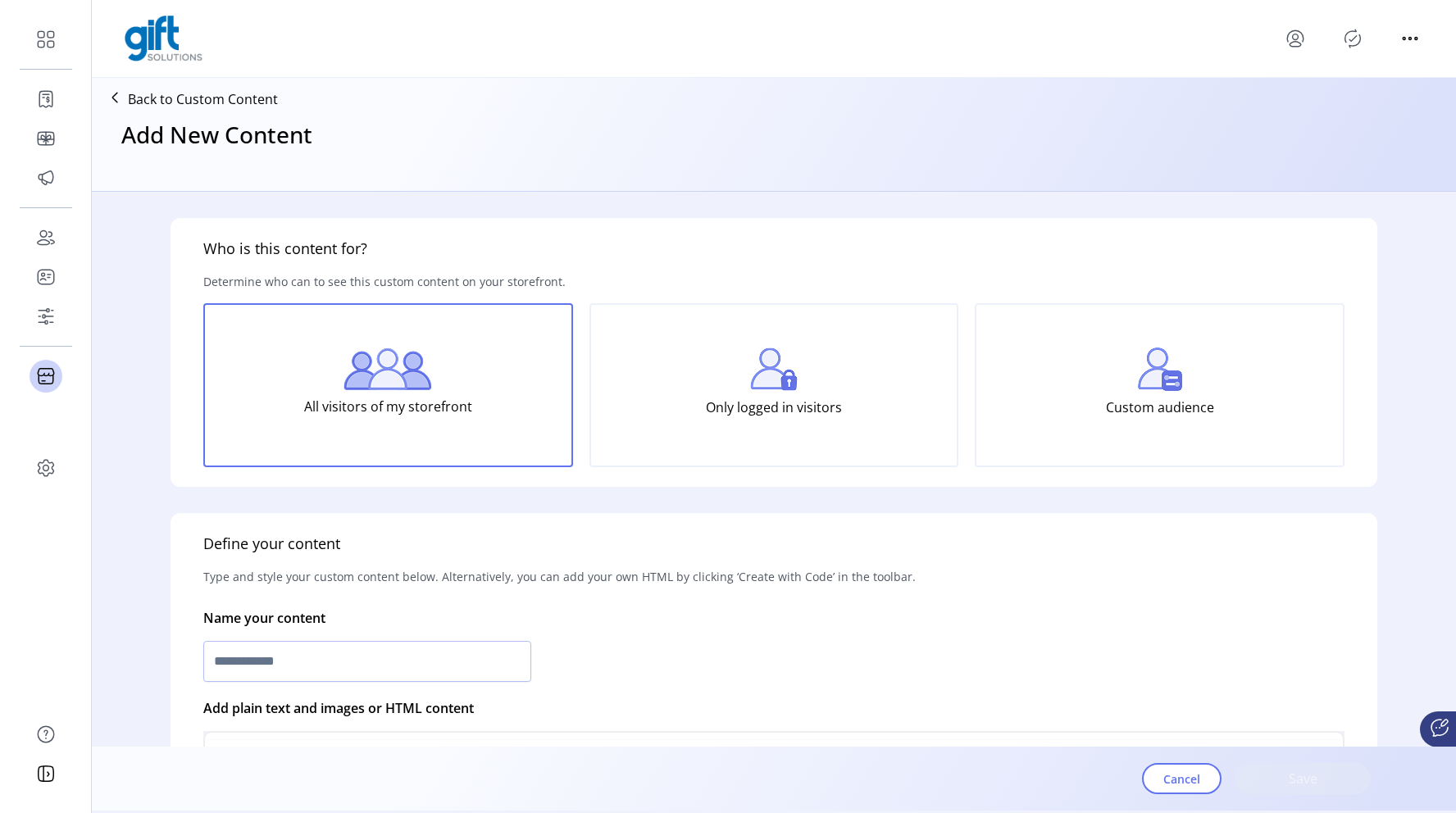 scroll, scrollTop: 0, scrollLeft: 0, axis: both 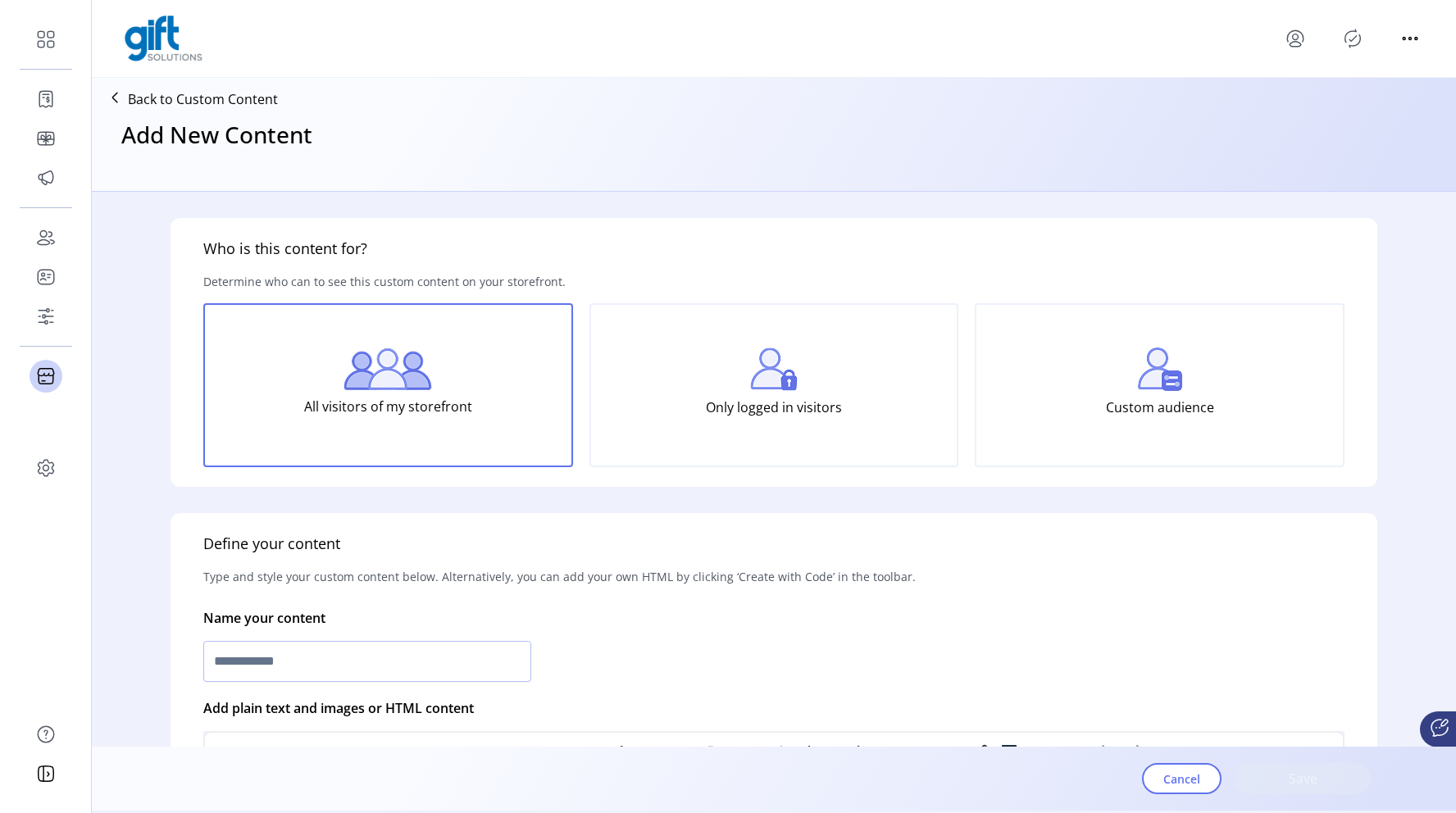 click on "Only logged in visitors" 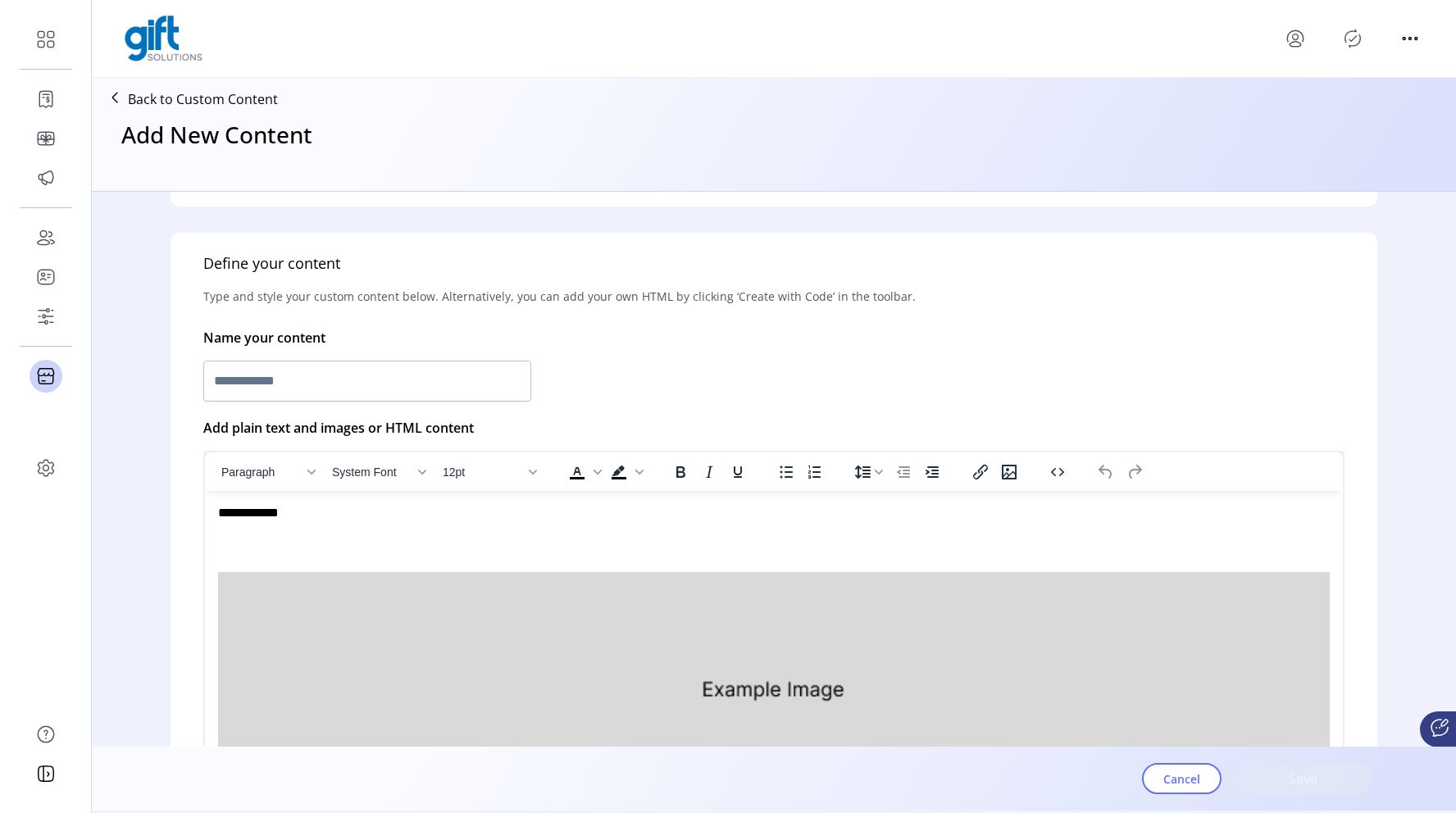 scroll, scrollTop: 198, scrollLeft: 0, axis: vertical 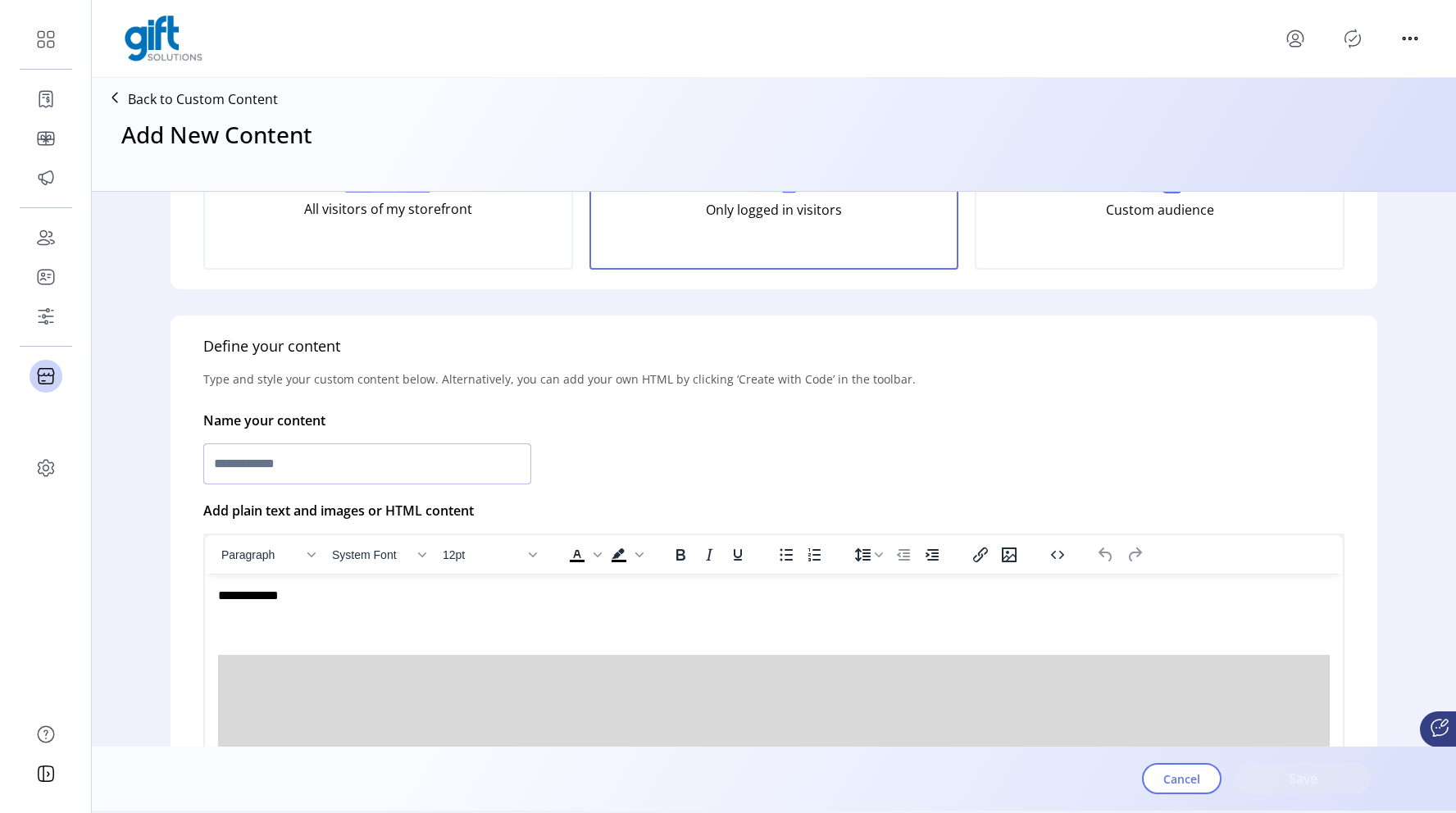 click 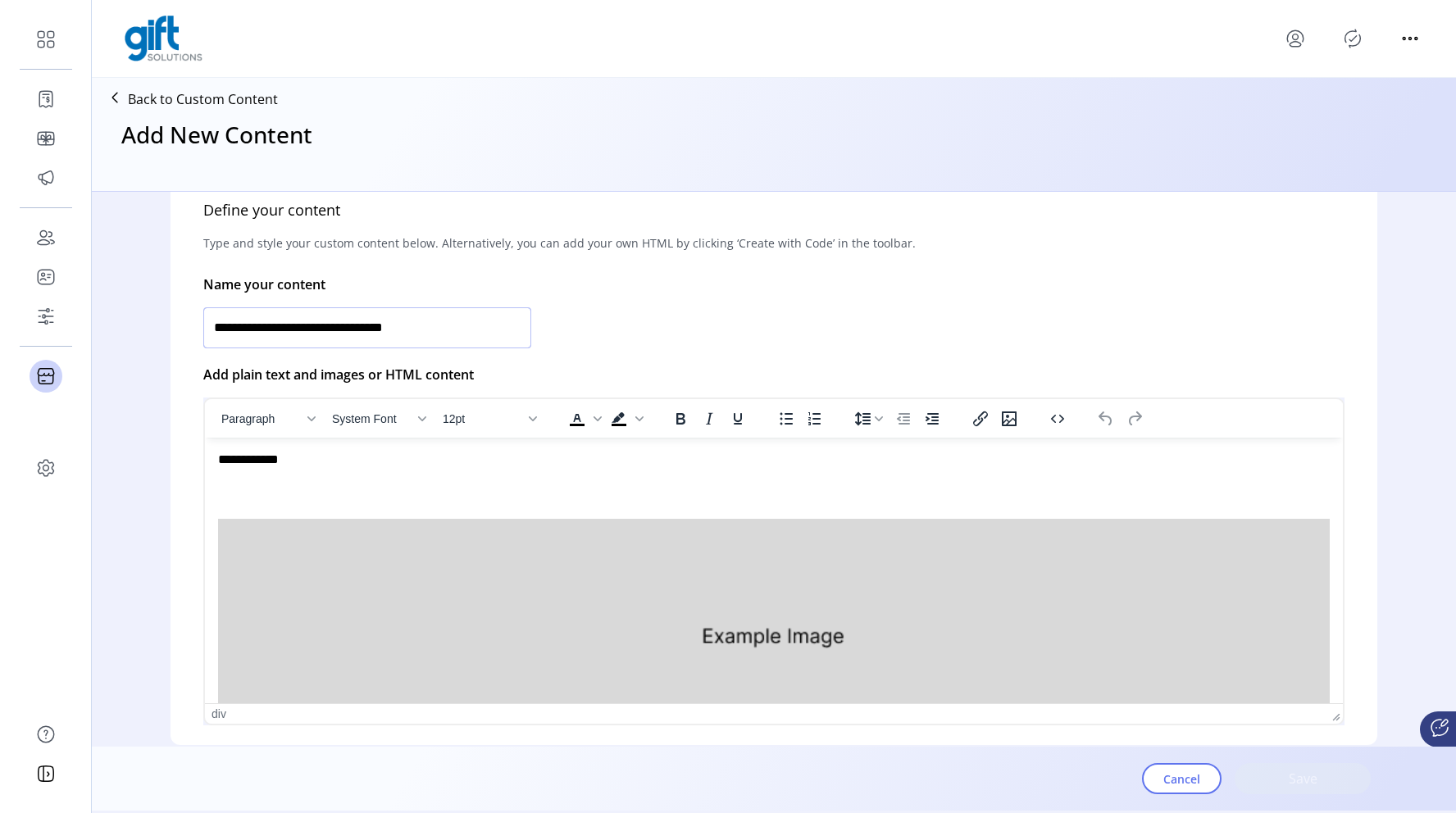 scroll, scrollTop: 341, scrollLeft: 0, axis: vertical 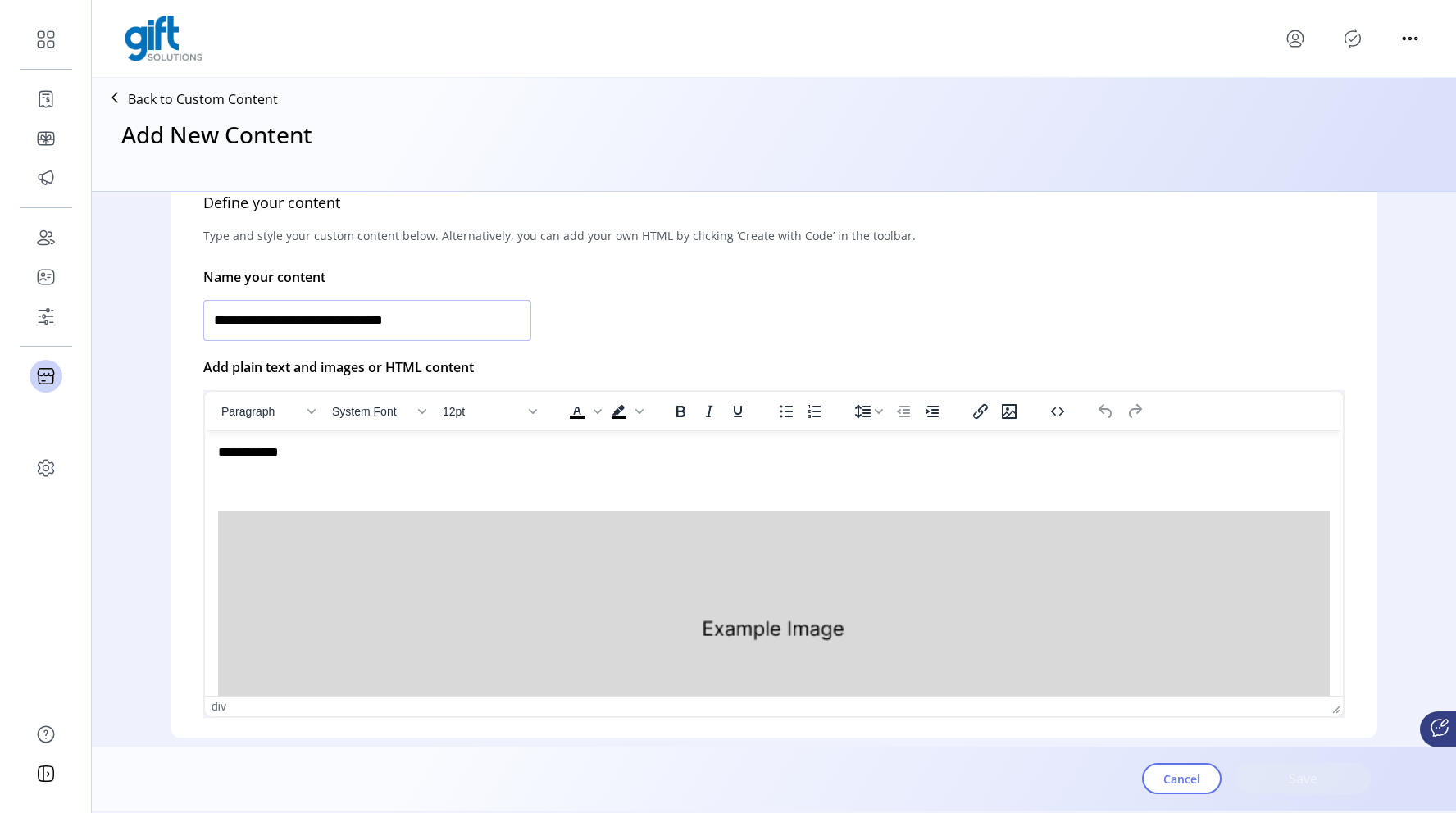 click on "**********" 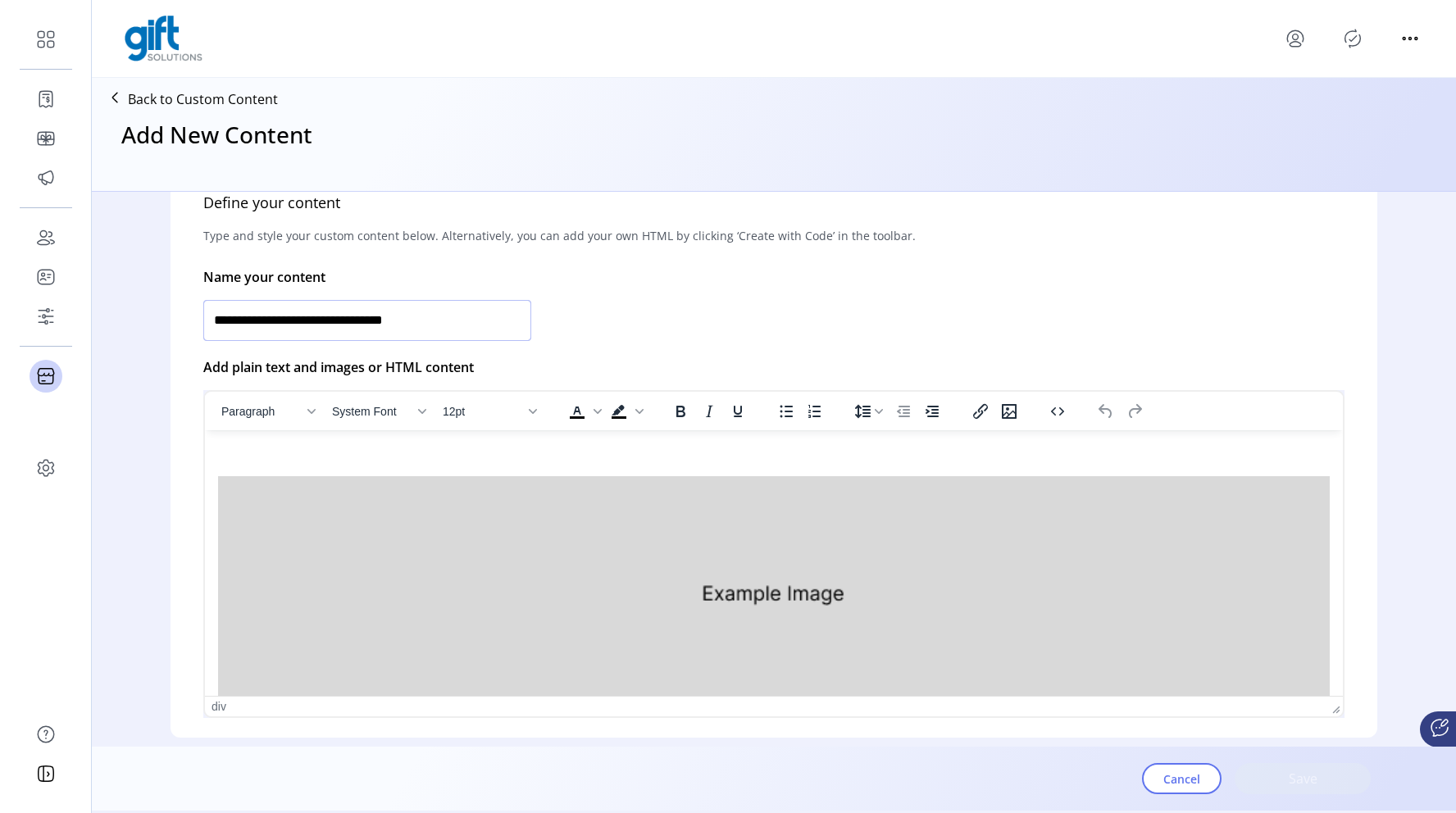 scroll, scrollTop: 37, scrollLeft: 0, axis: vertical 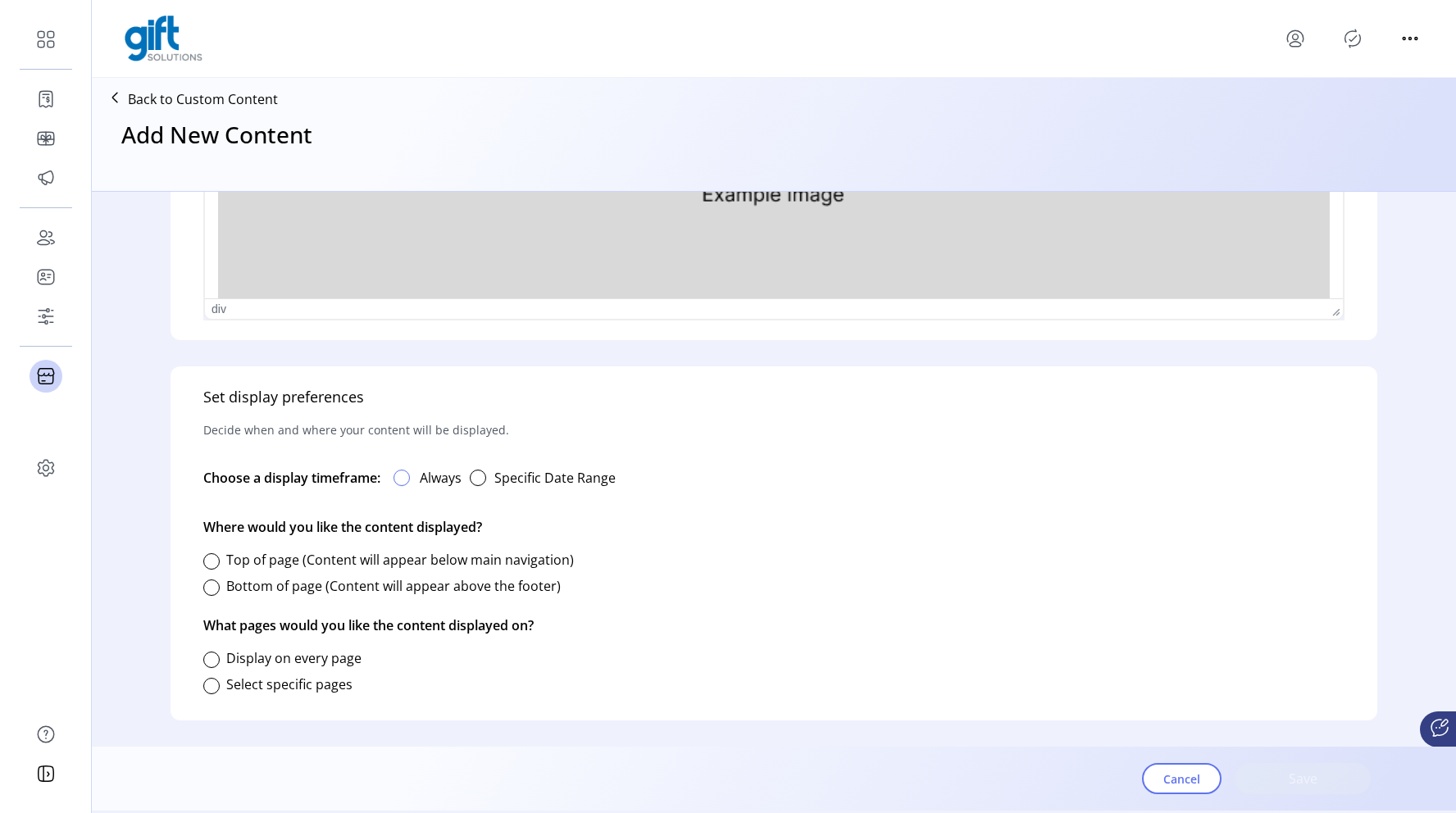 type on "**********" 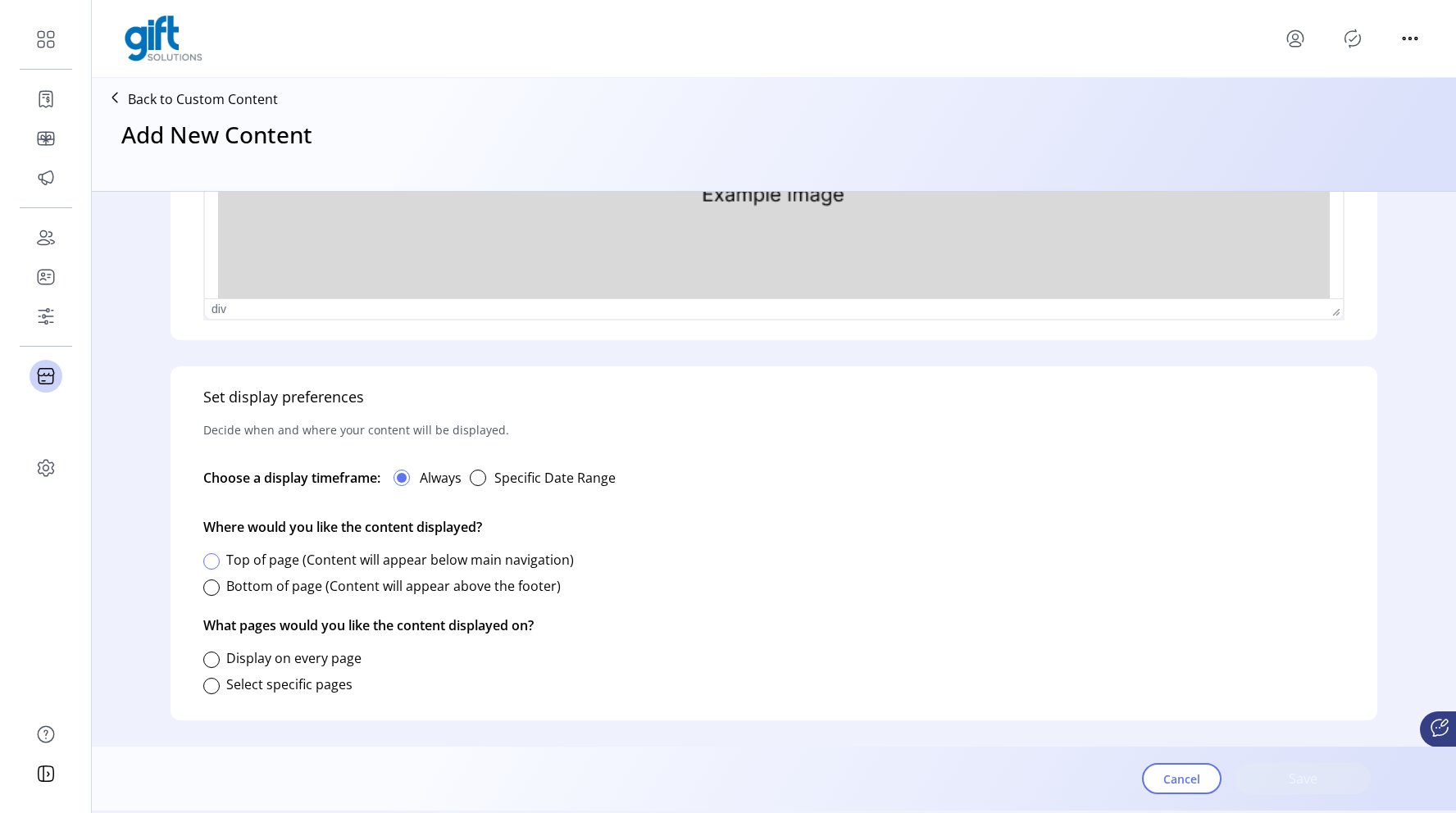 click 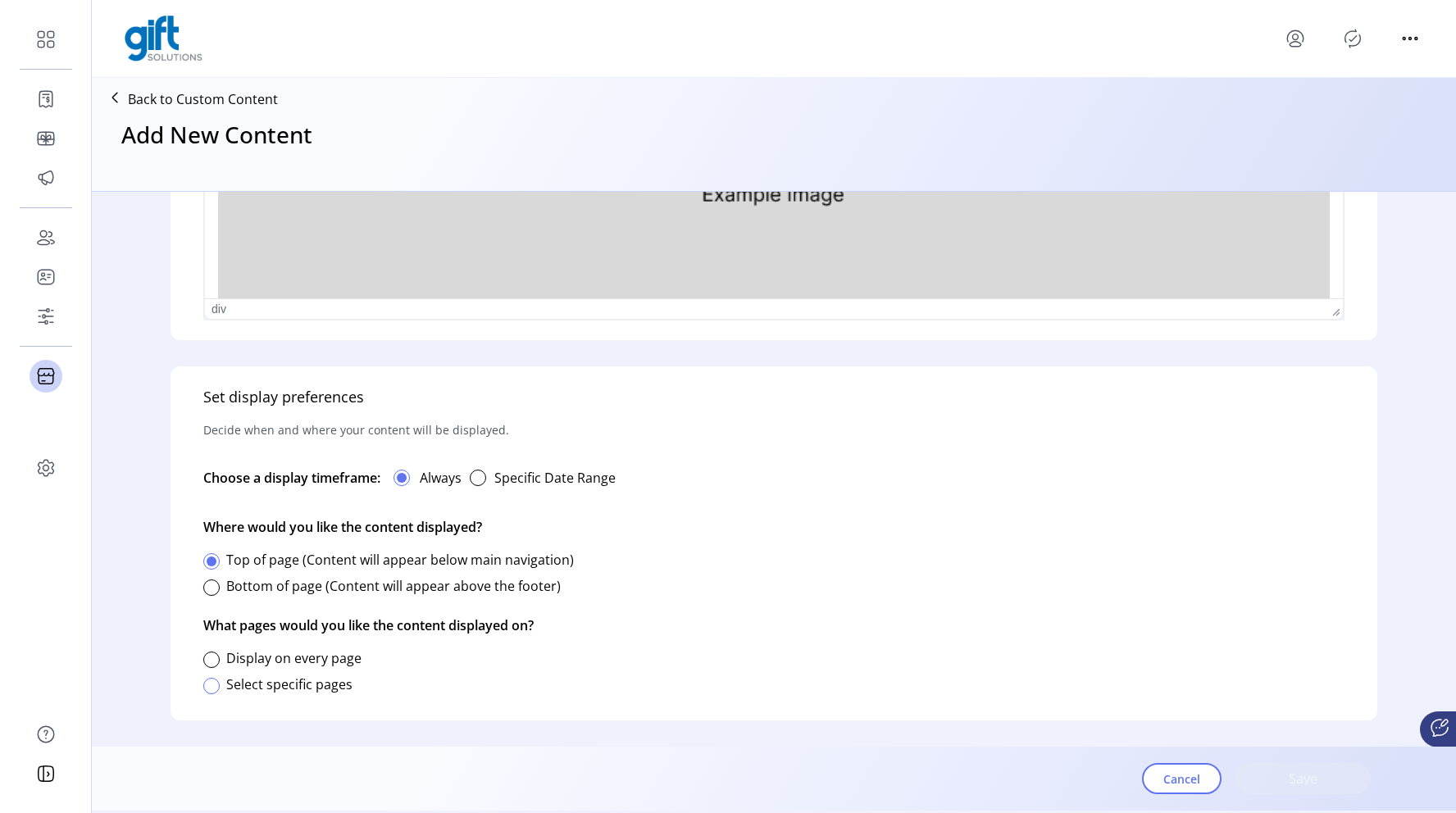 click 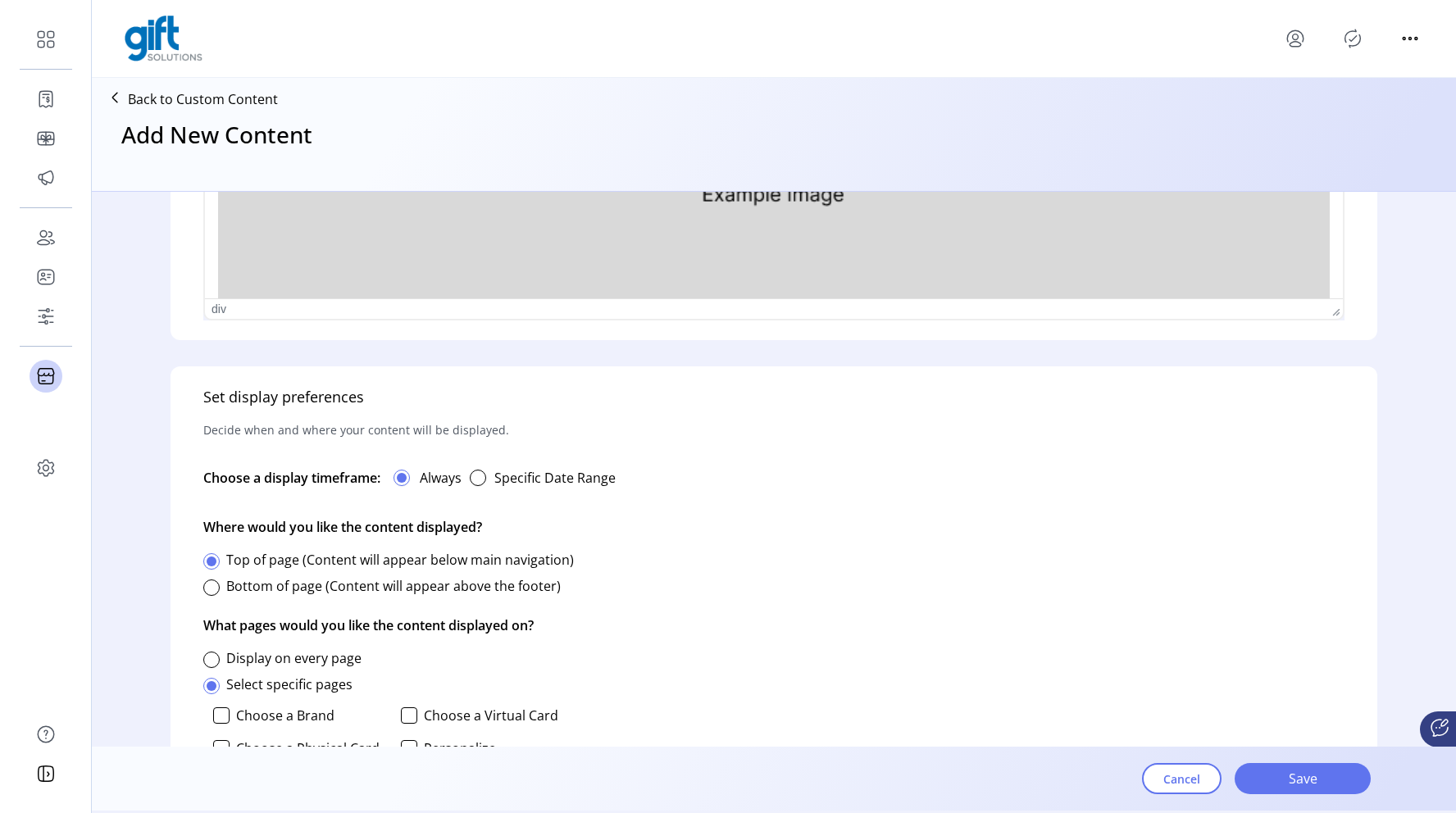 scroll, scrollTop: 9, scrollLeft: 5, axis: both 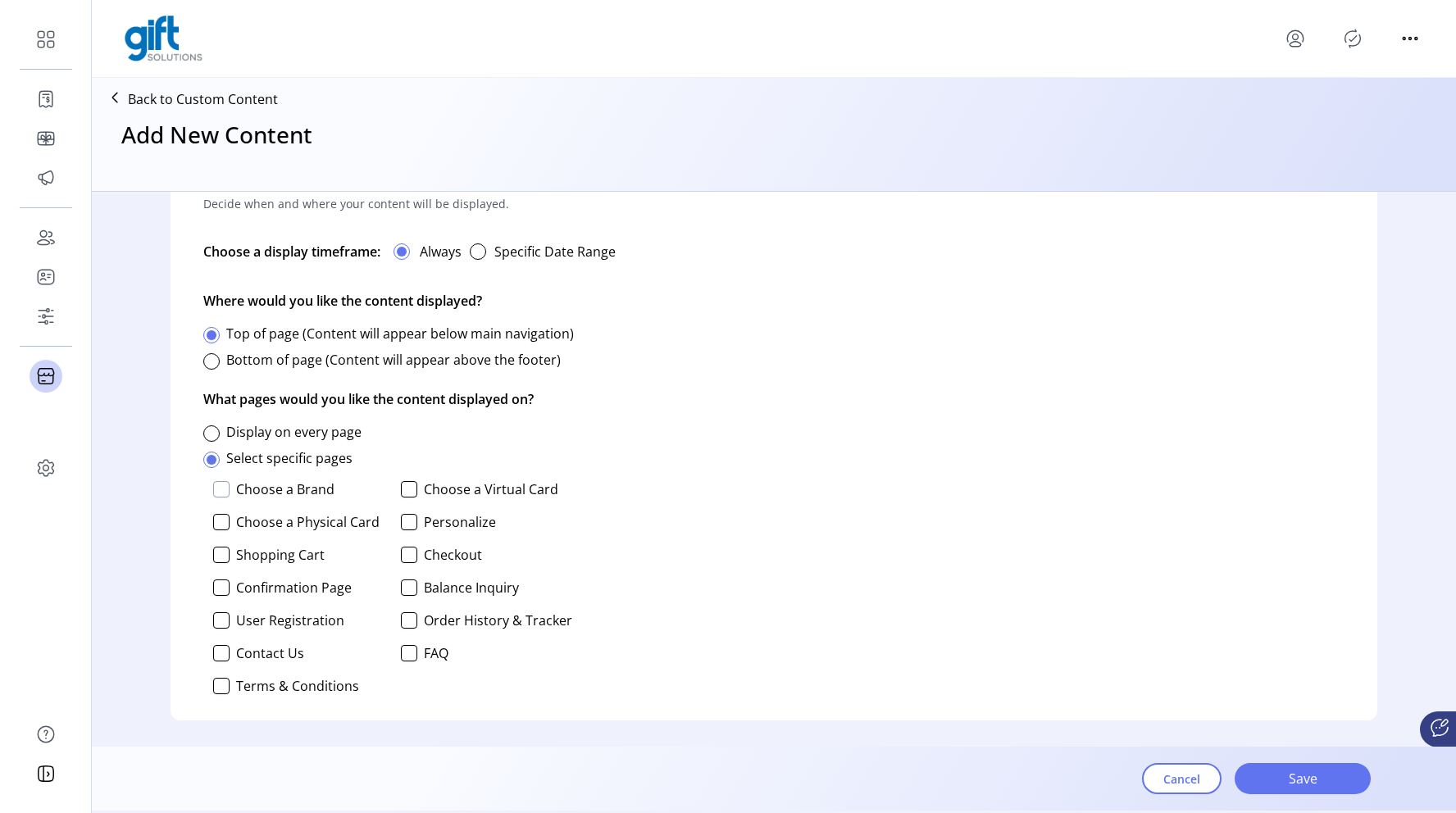 click 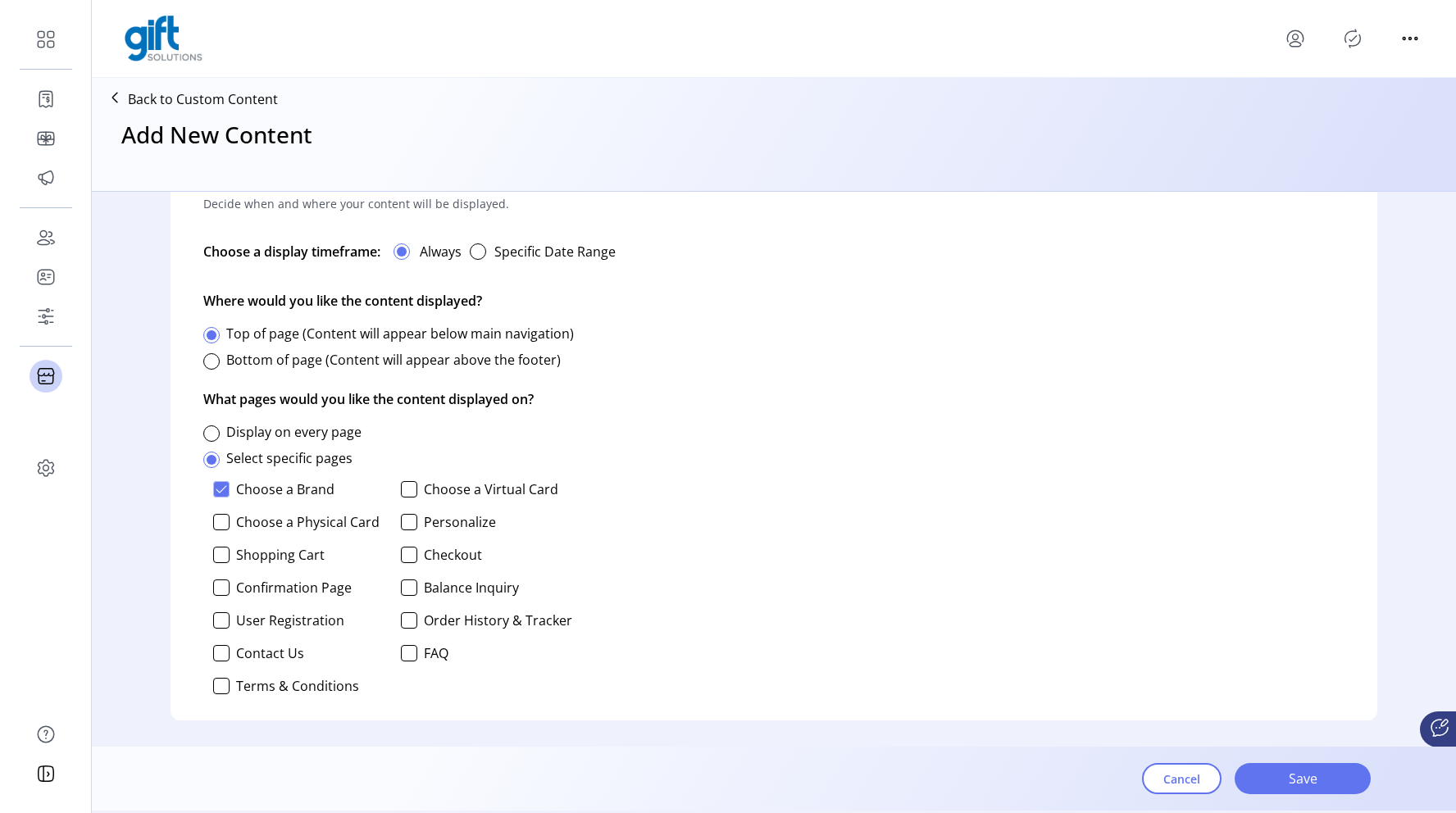 scroll, scrollTop: 9, scrollLeft: 5, axis: both 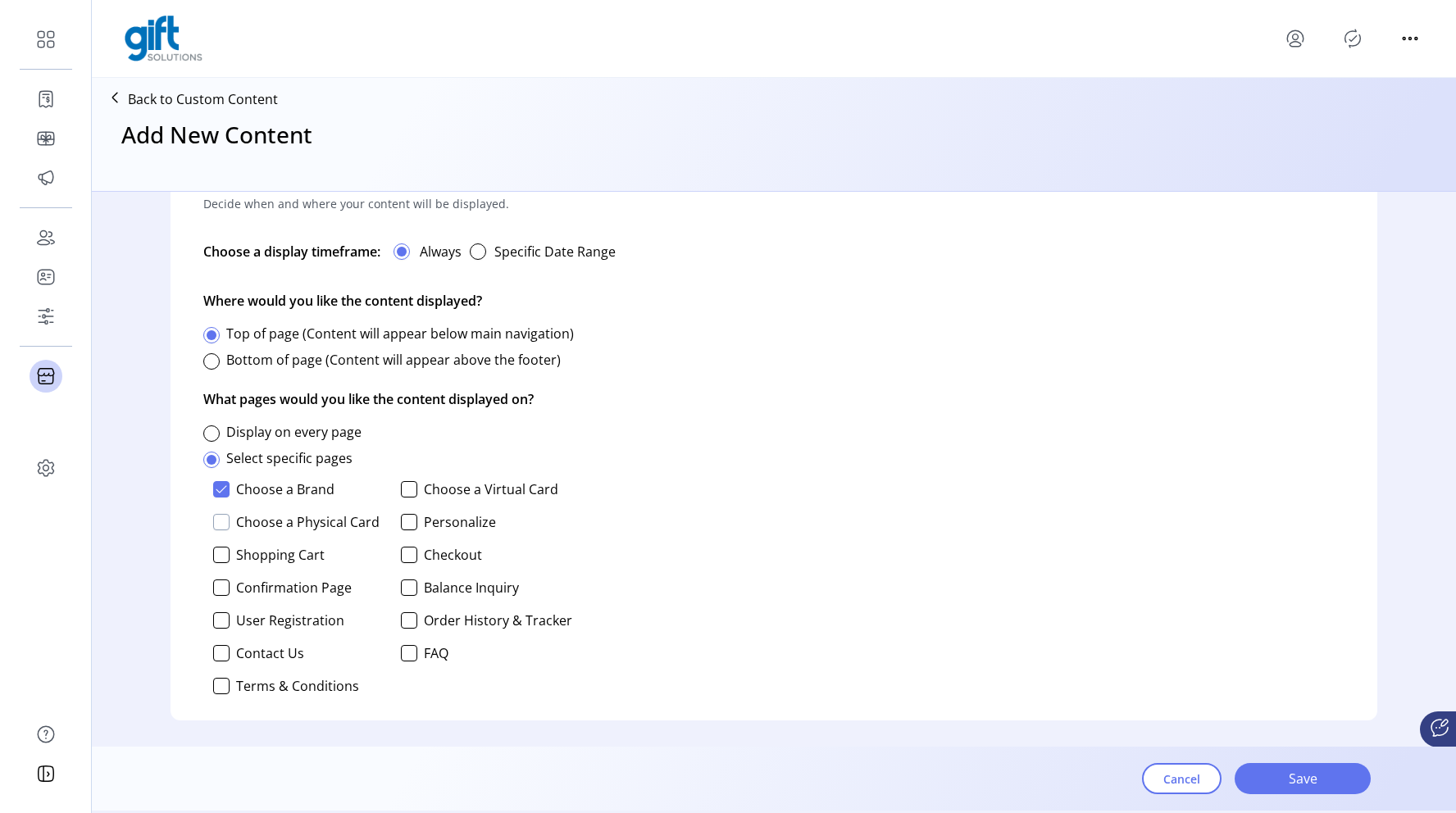 click 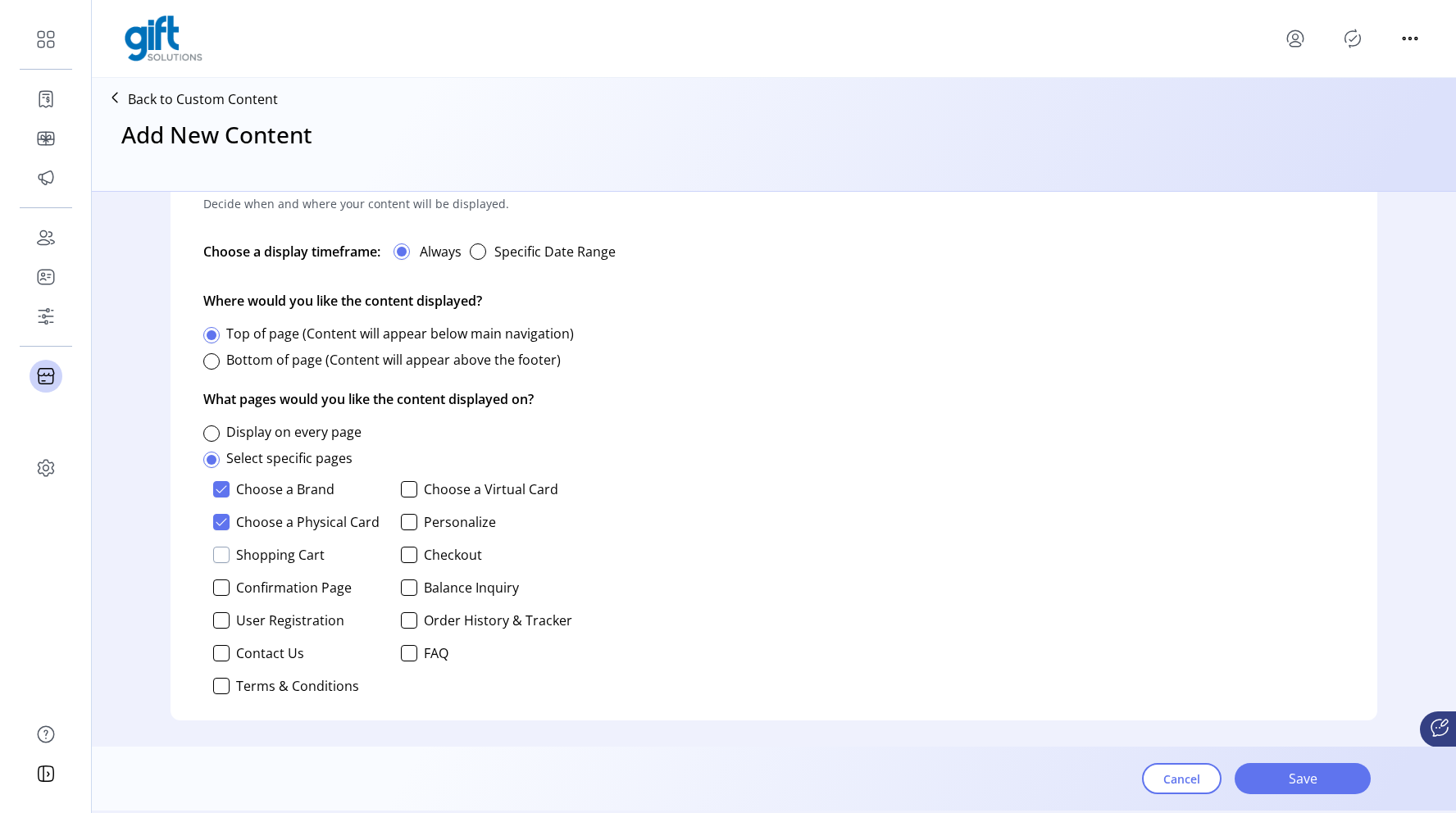 click 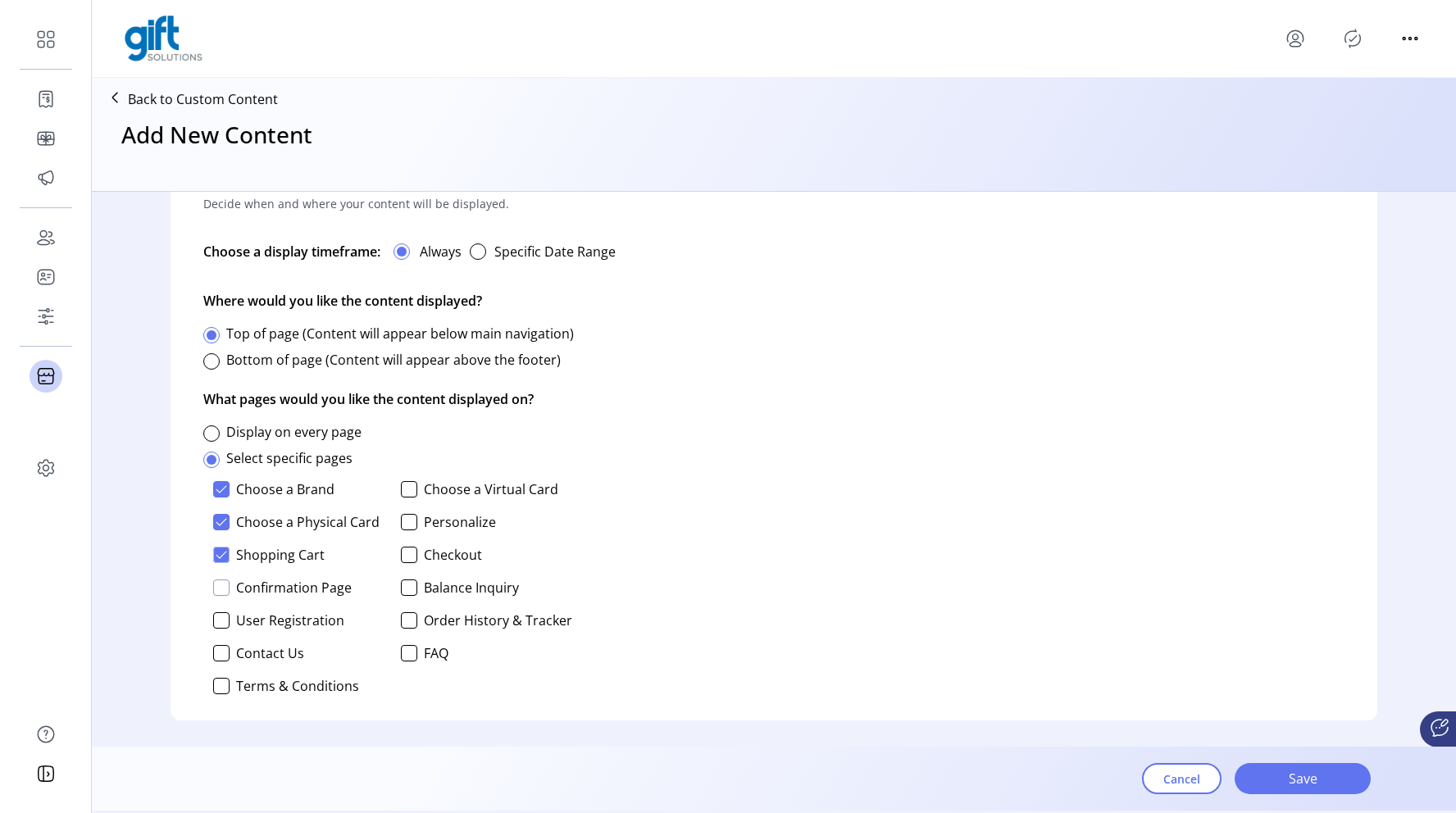 click 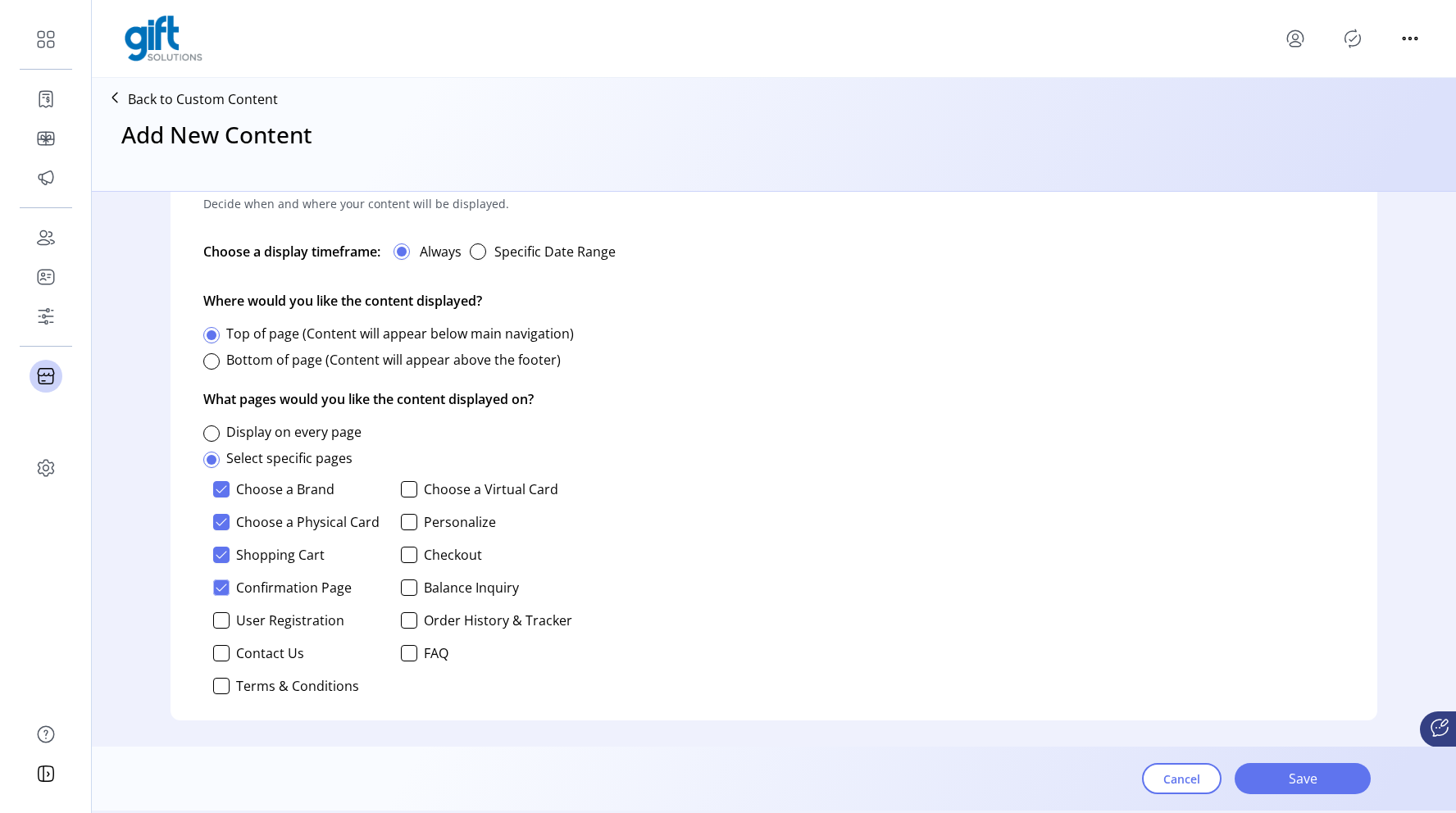 scroll, scrollTop: 9, scrollLeft: 5, axis: both 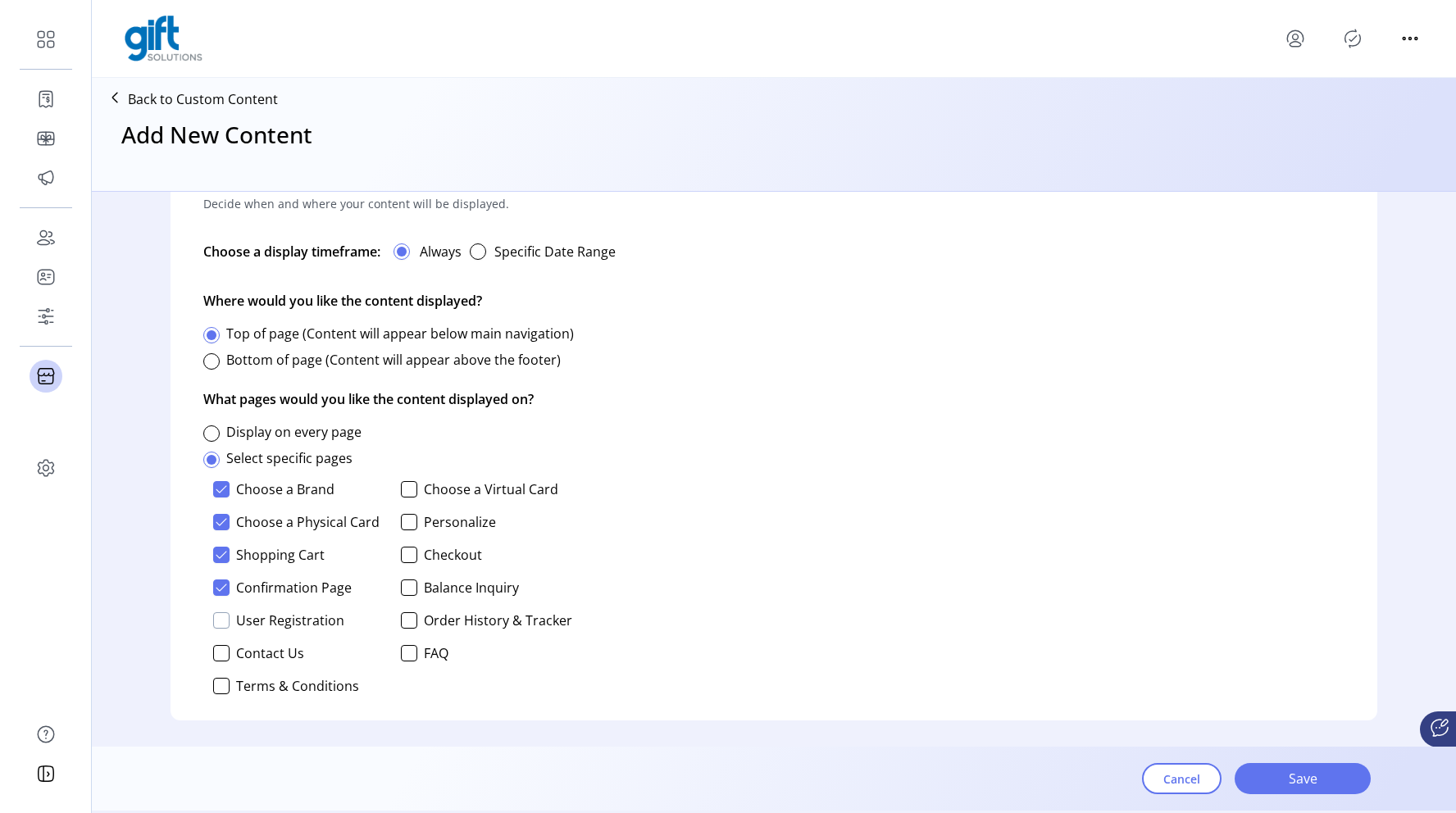 click 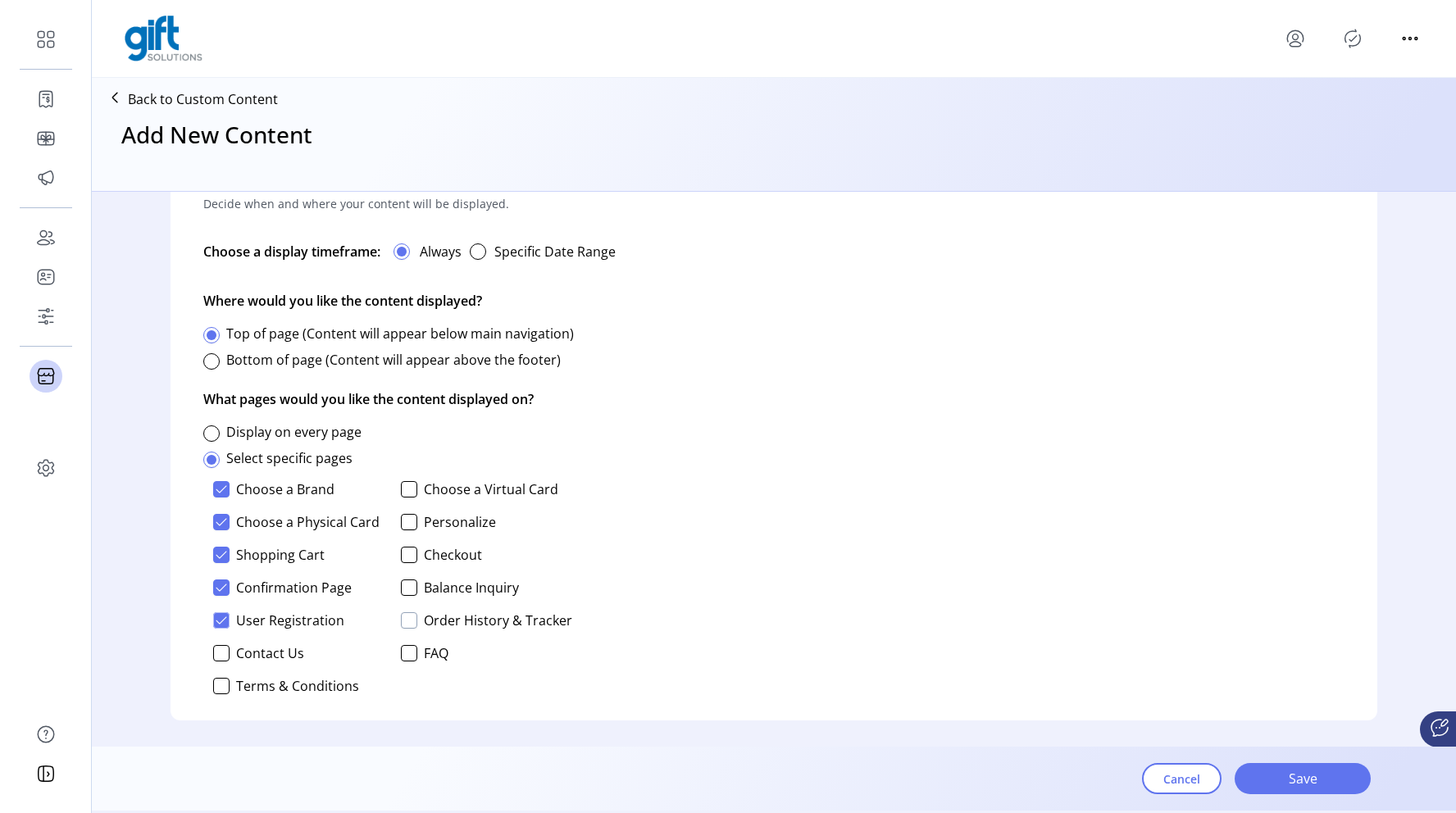 click 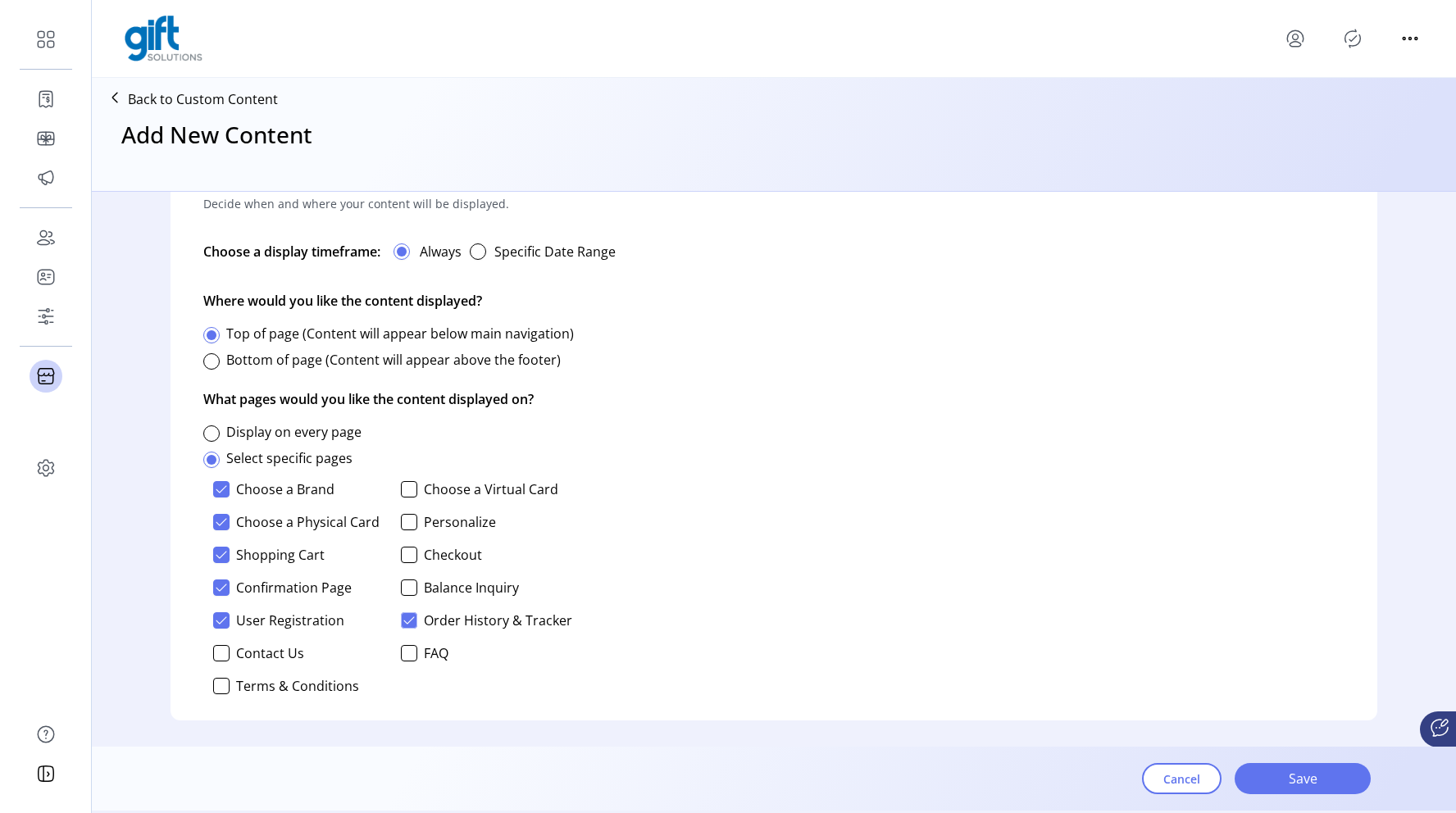 scroll, scrollTop: 9, scrollLeft: 5, axis: both 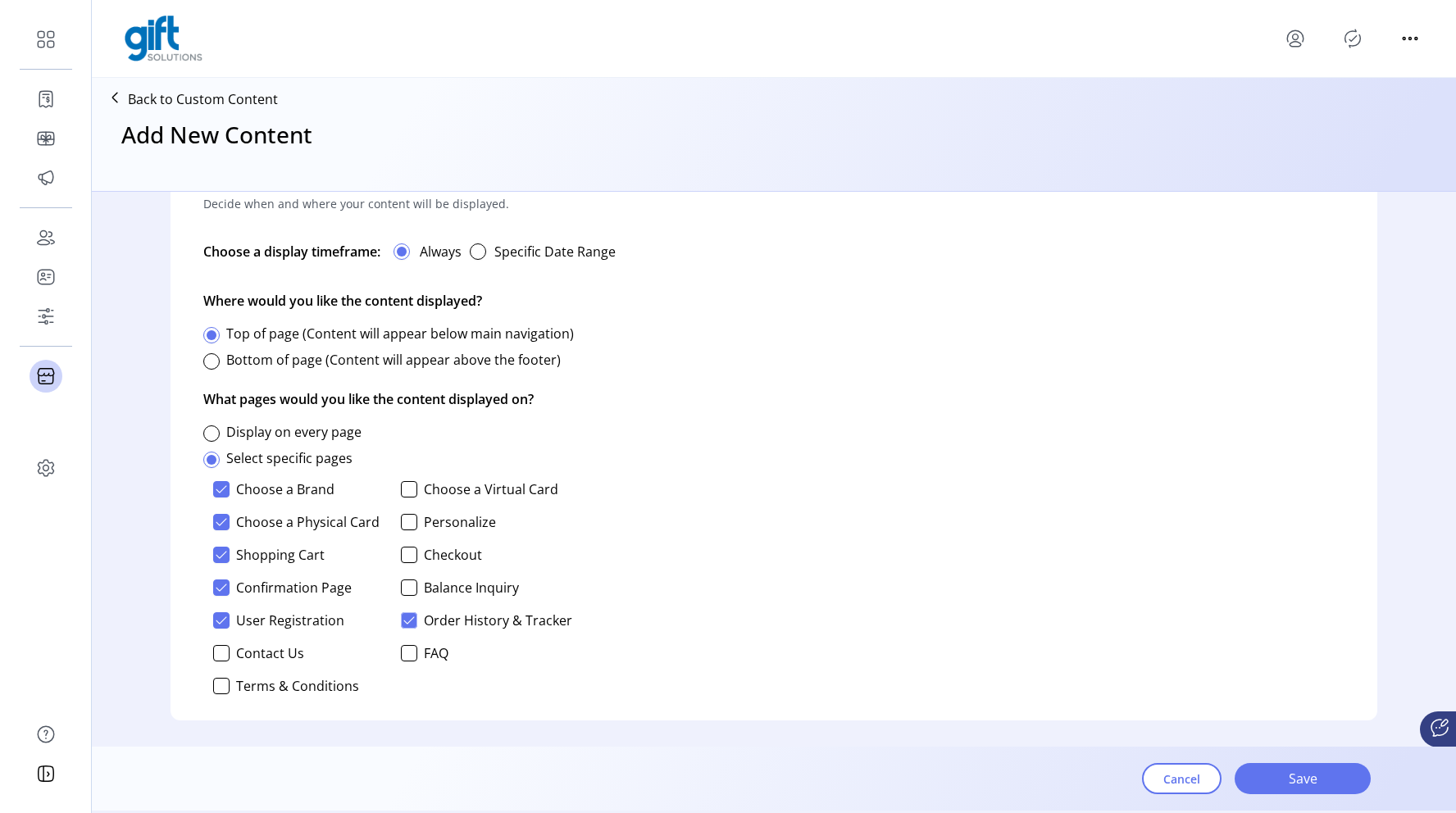 click on "Balance Inquiry" 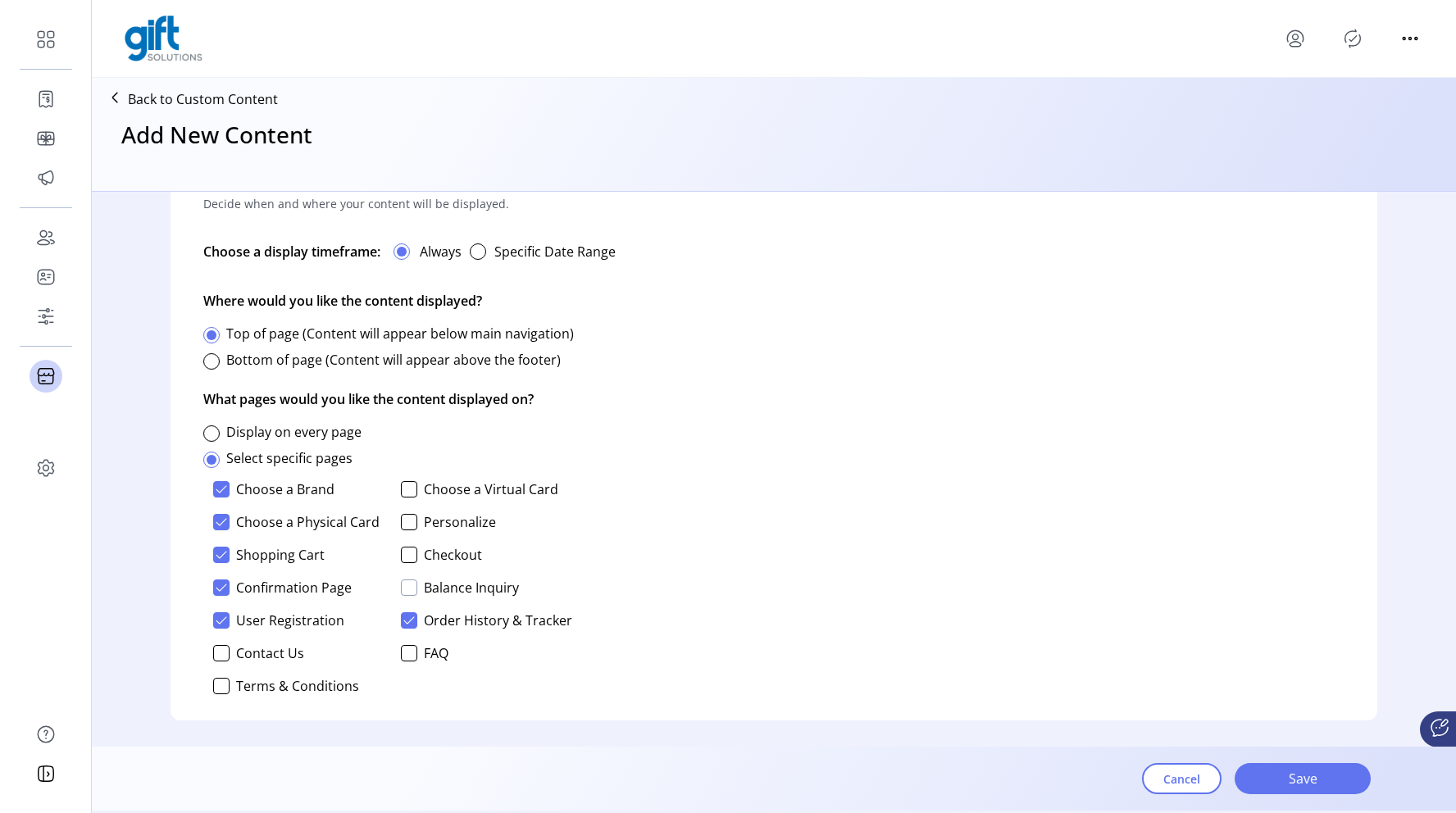 click 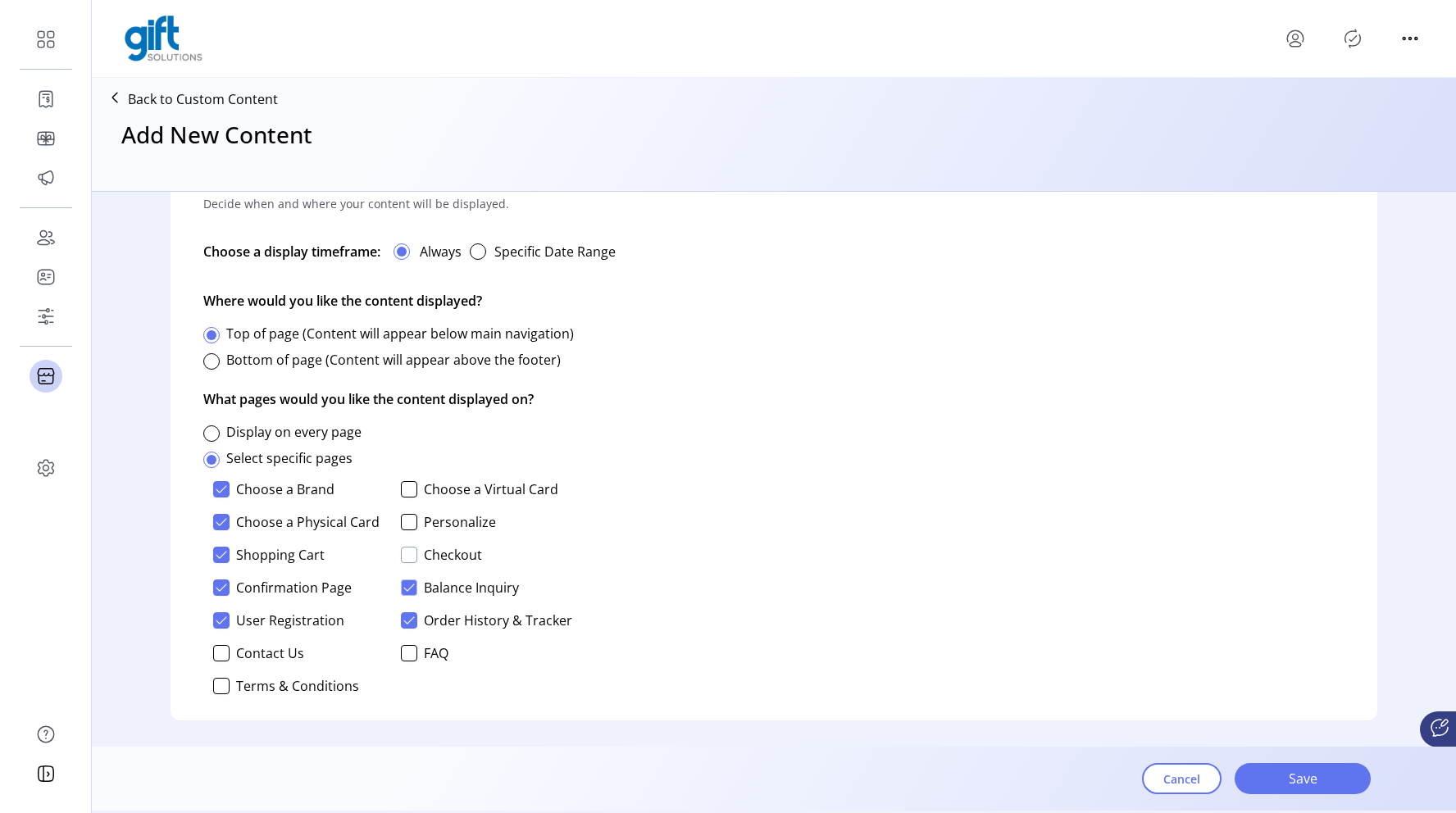click 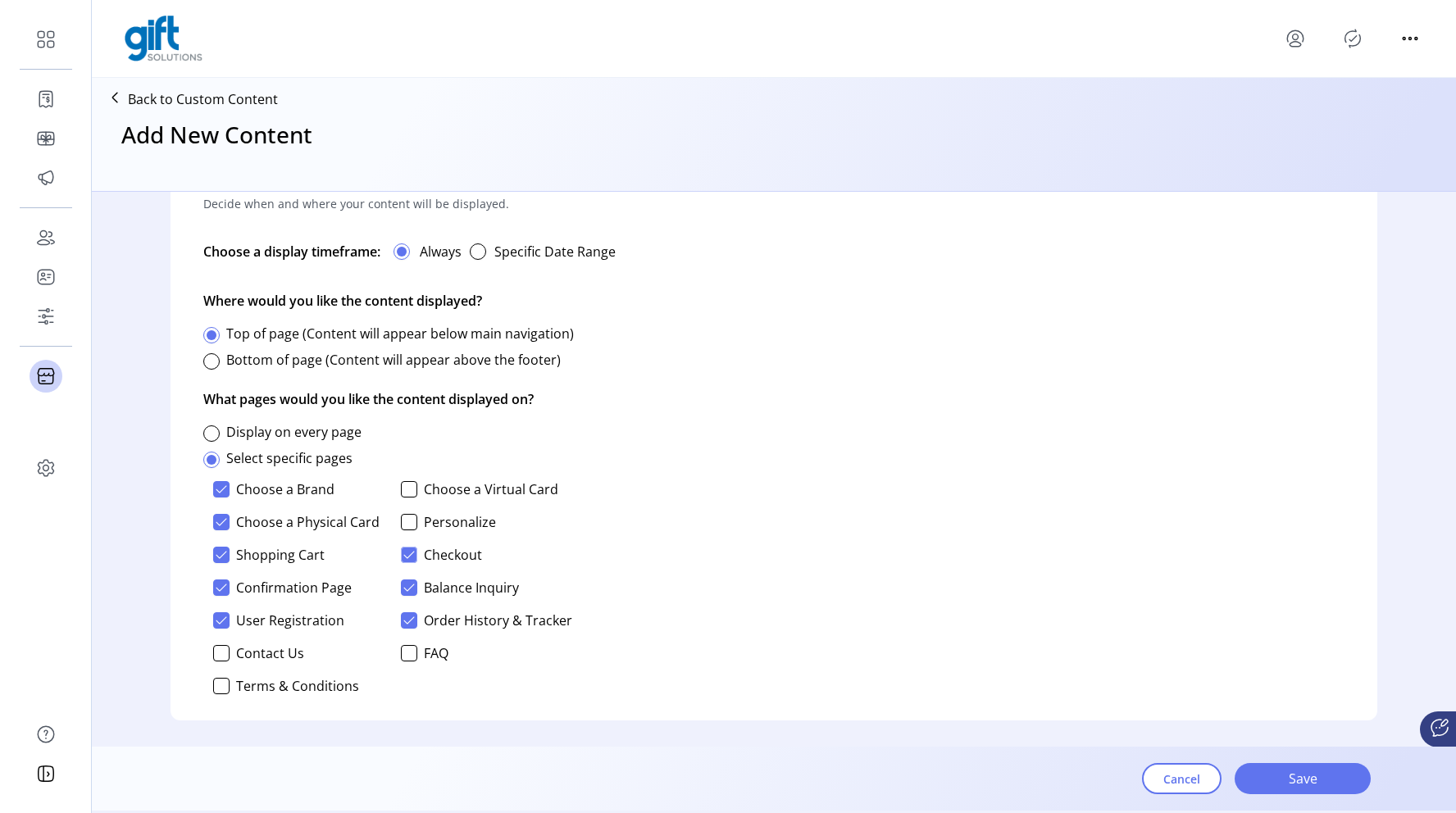 scroll, scrollTop: 9, scrollLeft: 5, axis: both 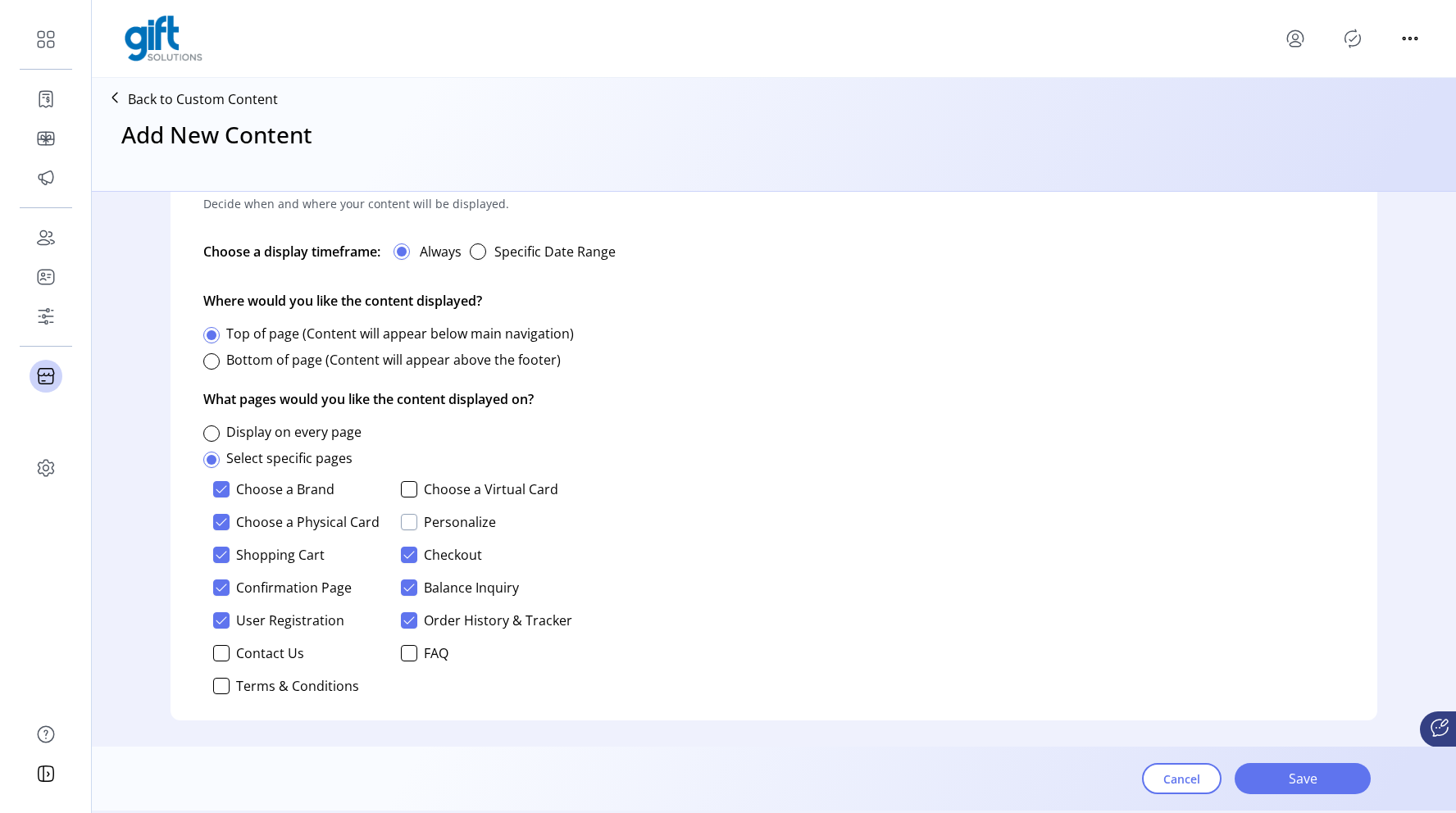 click 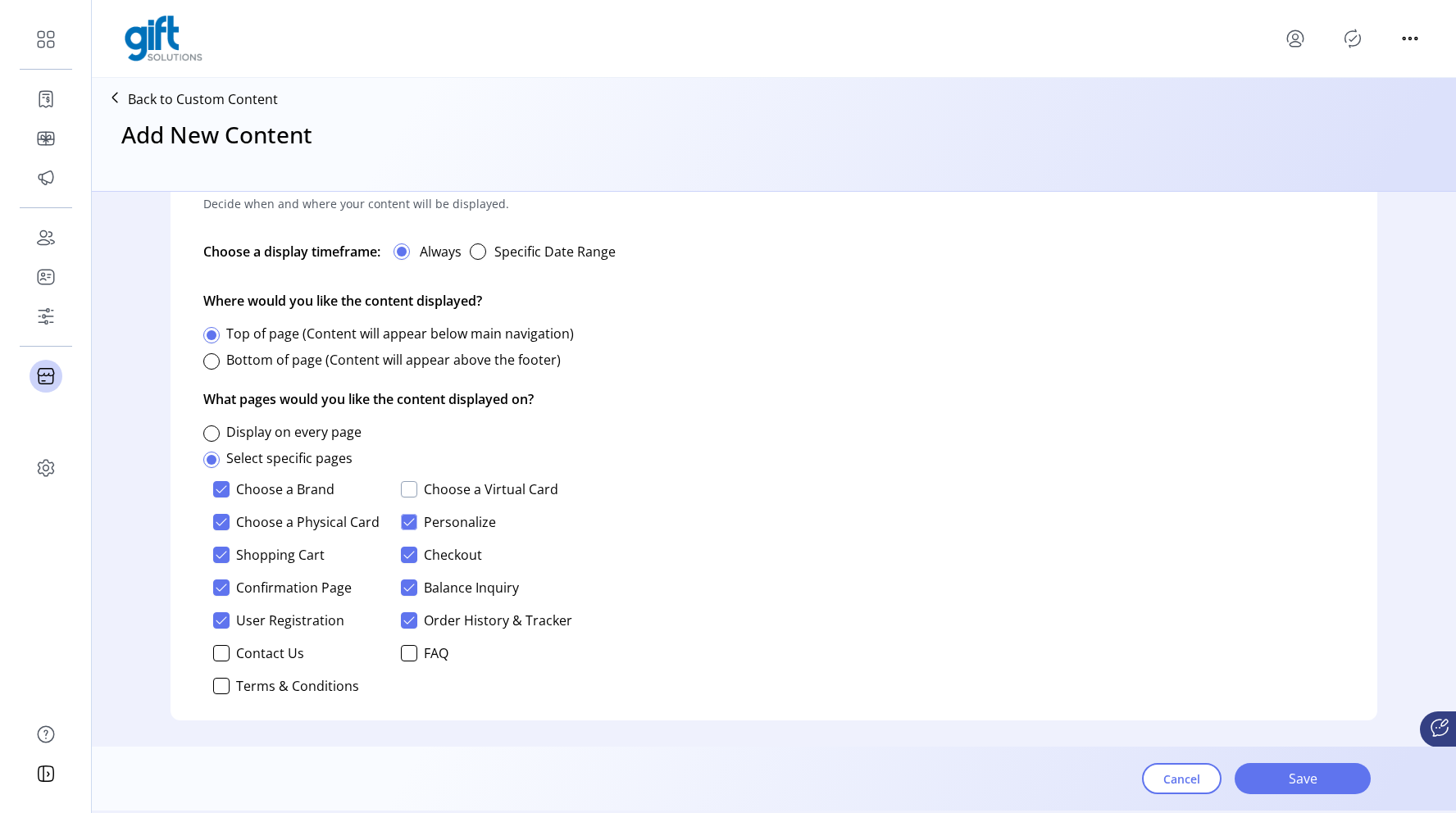 click 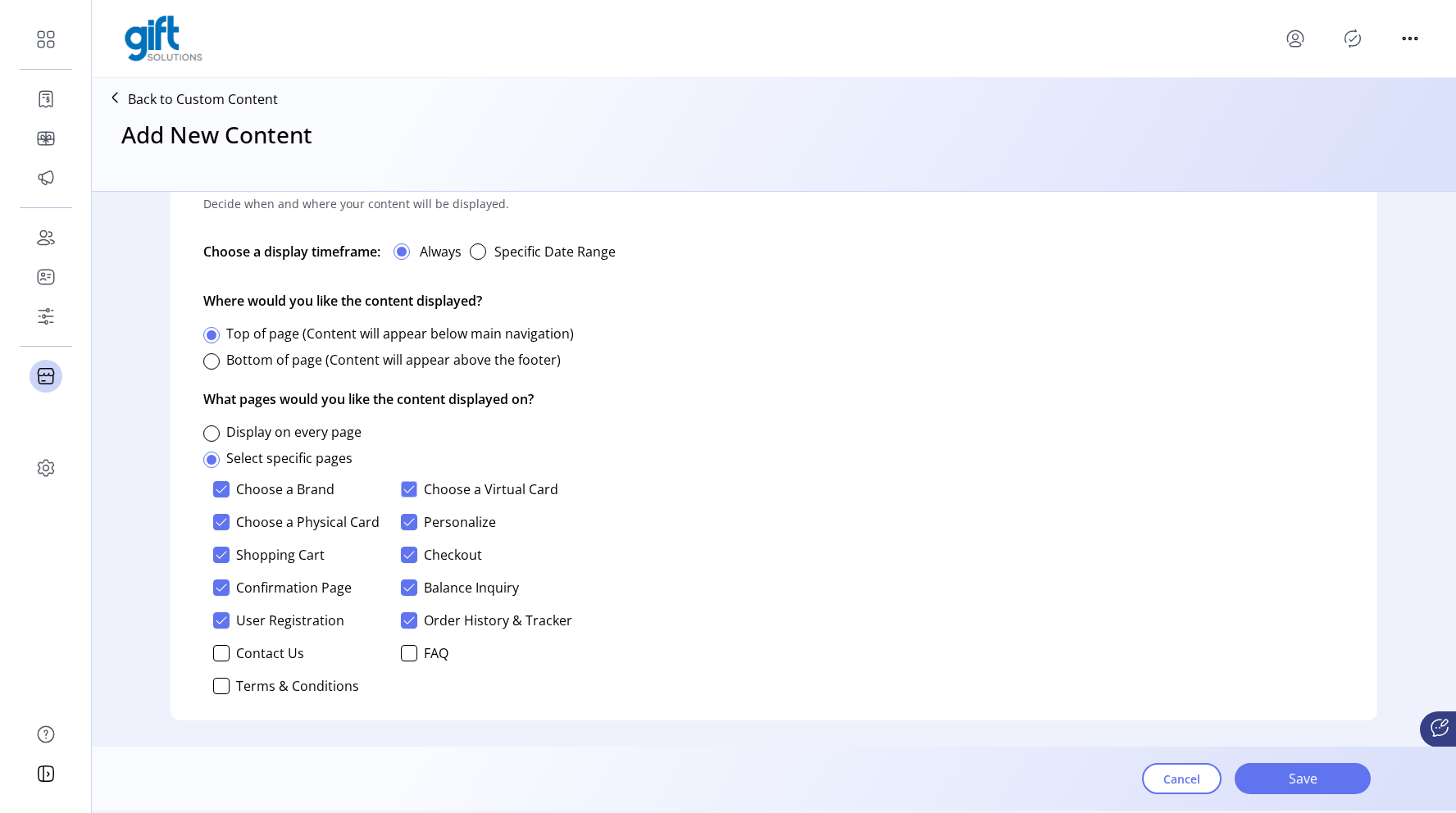 scroll, scrollTop: 9, scrollLeft: 5, axis: both 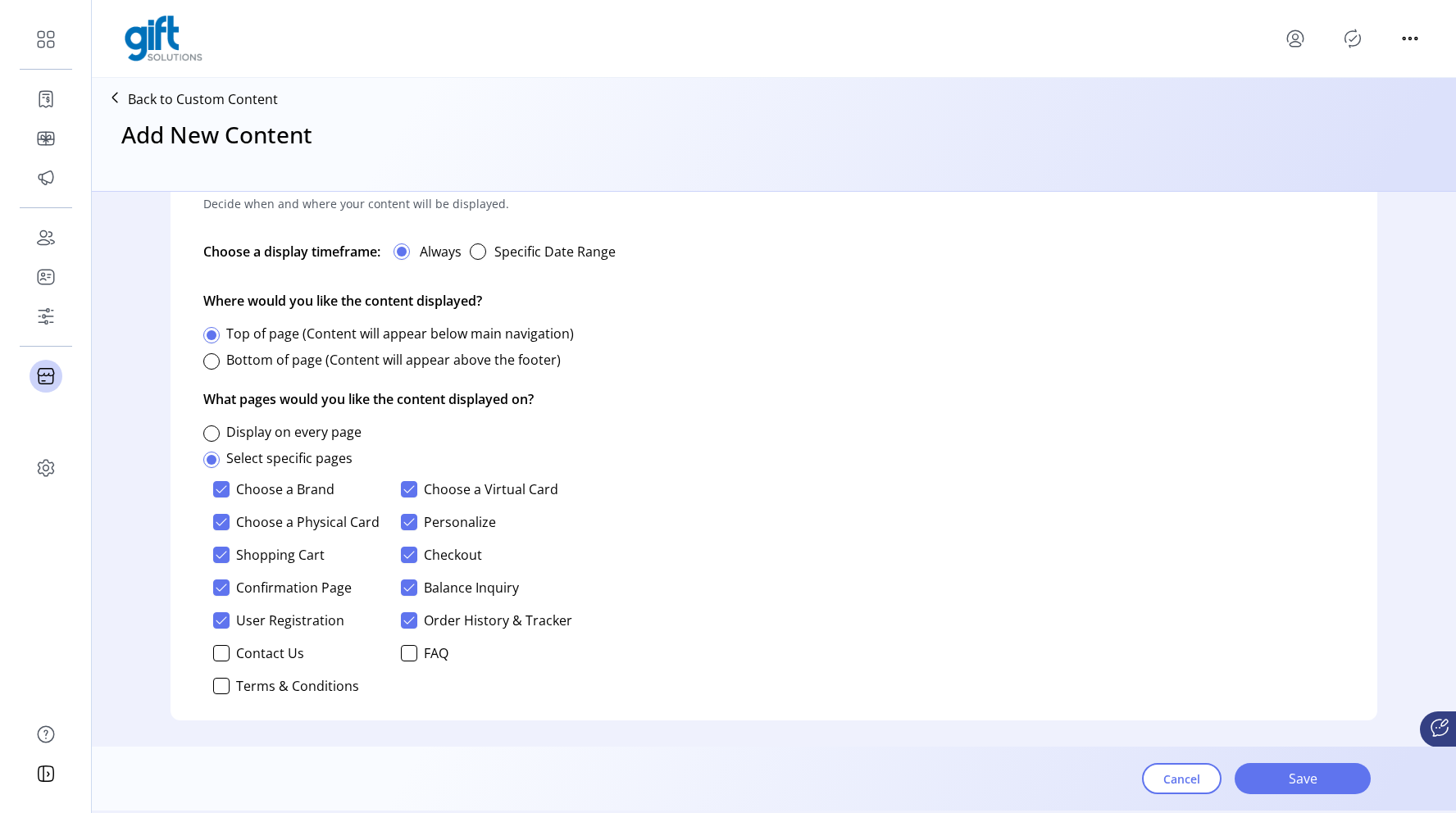 click 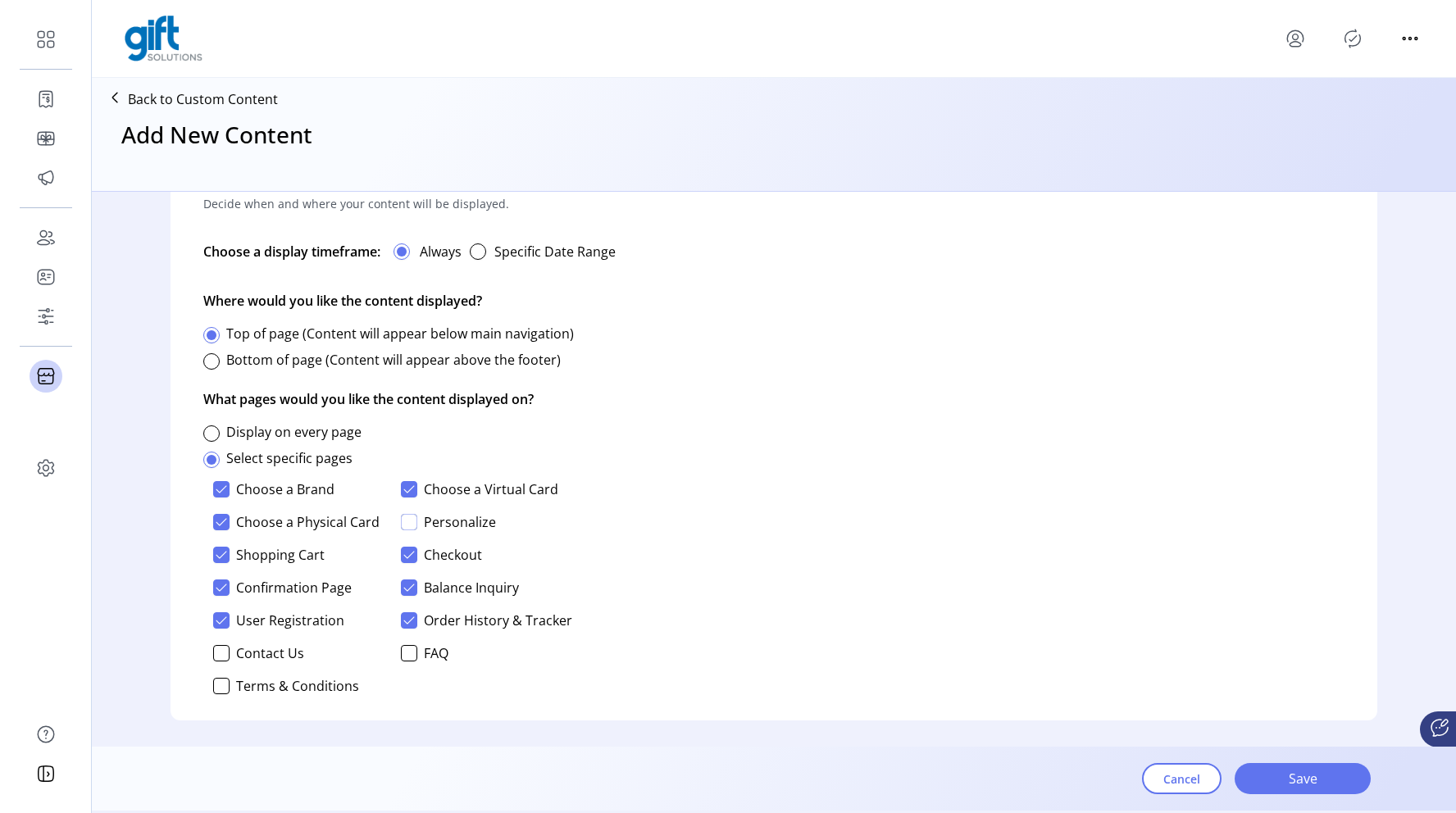 click 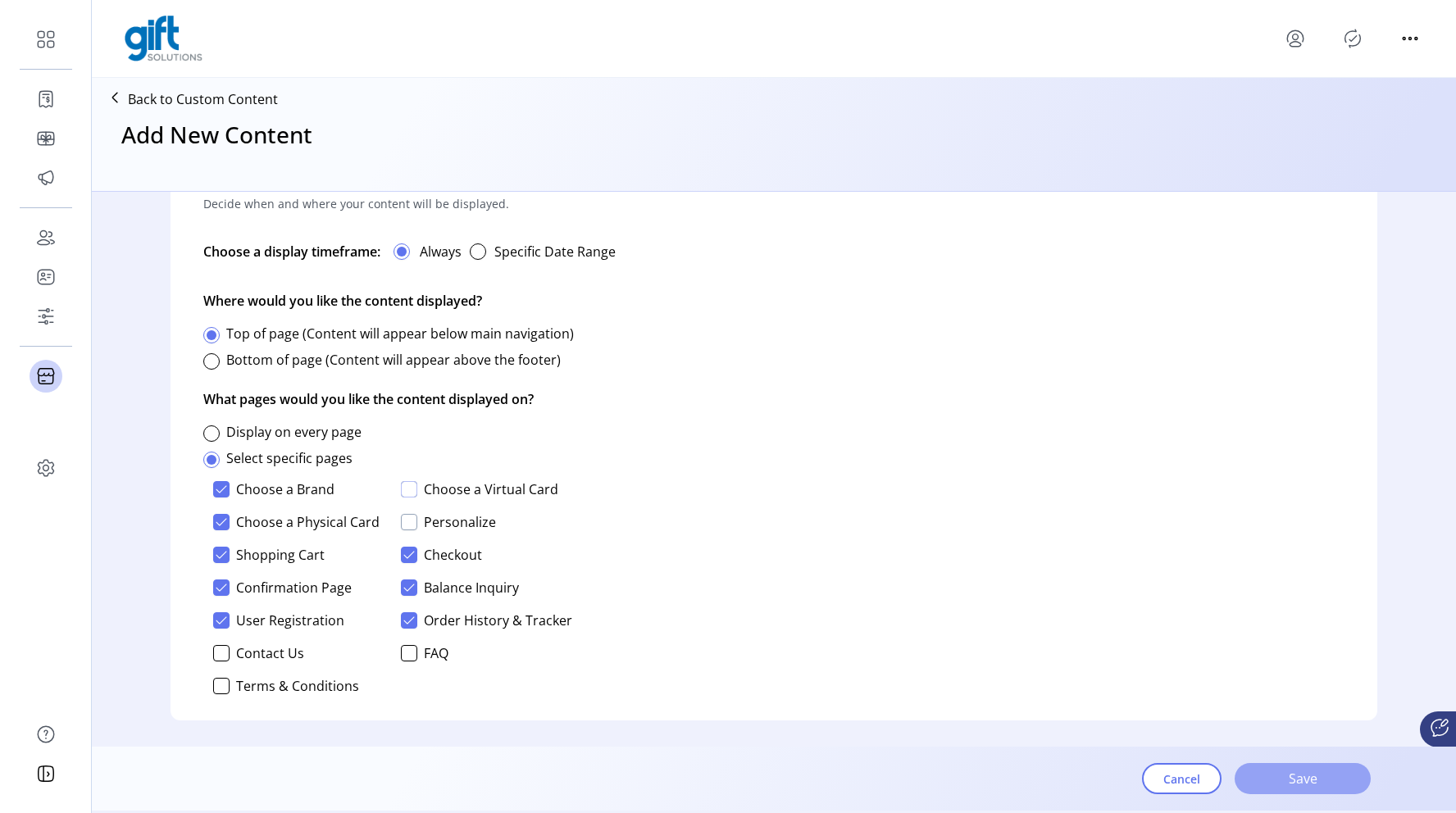 click on "Save" 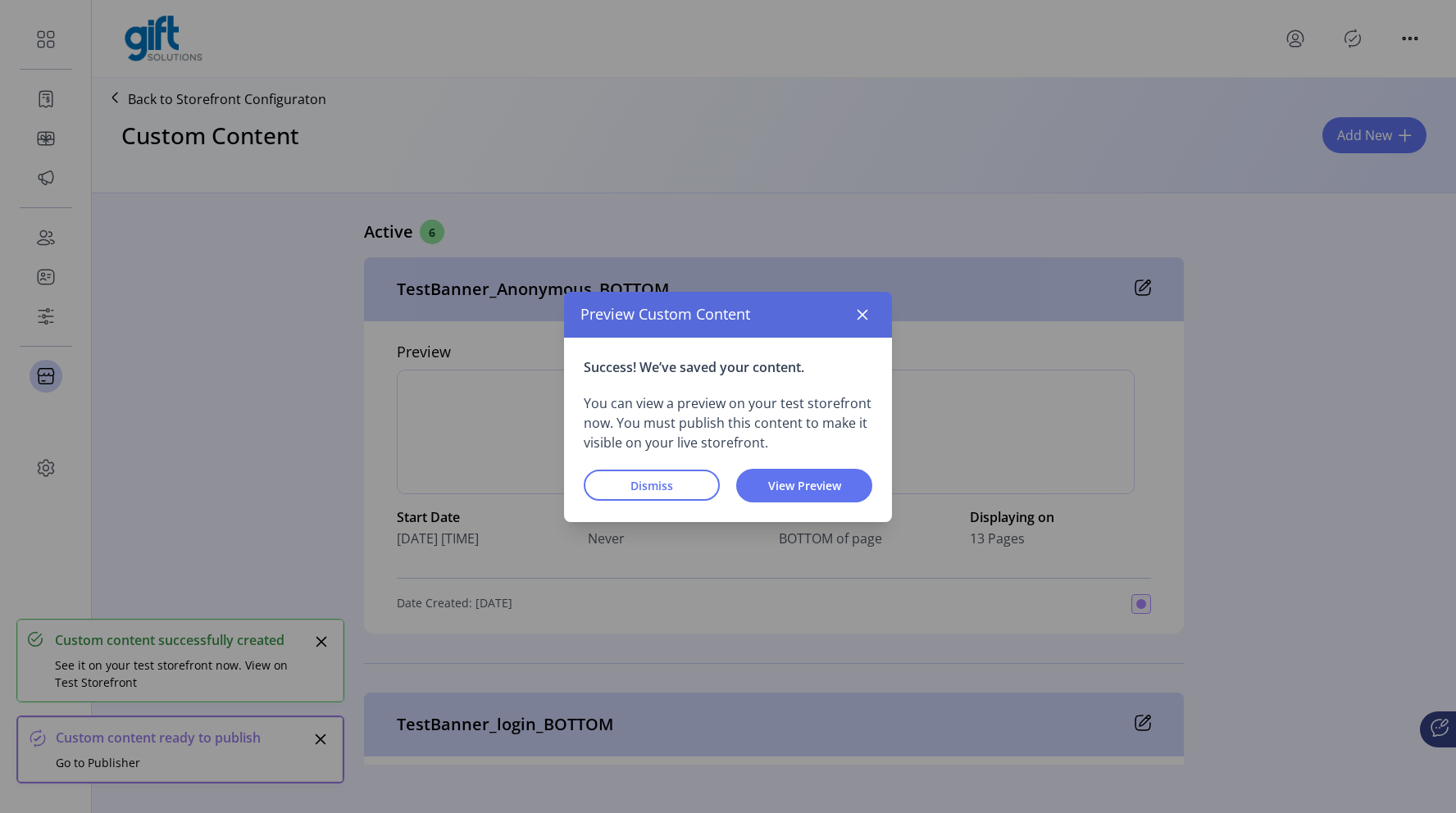 scroll, scrollTop: 0, scrollLeft: 0, axis: both 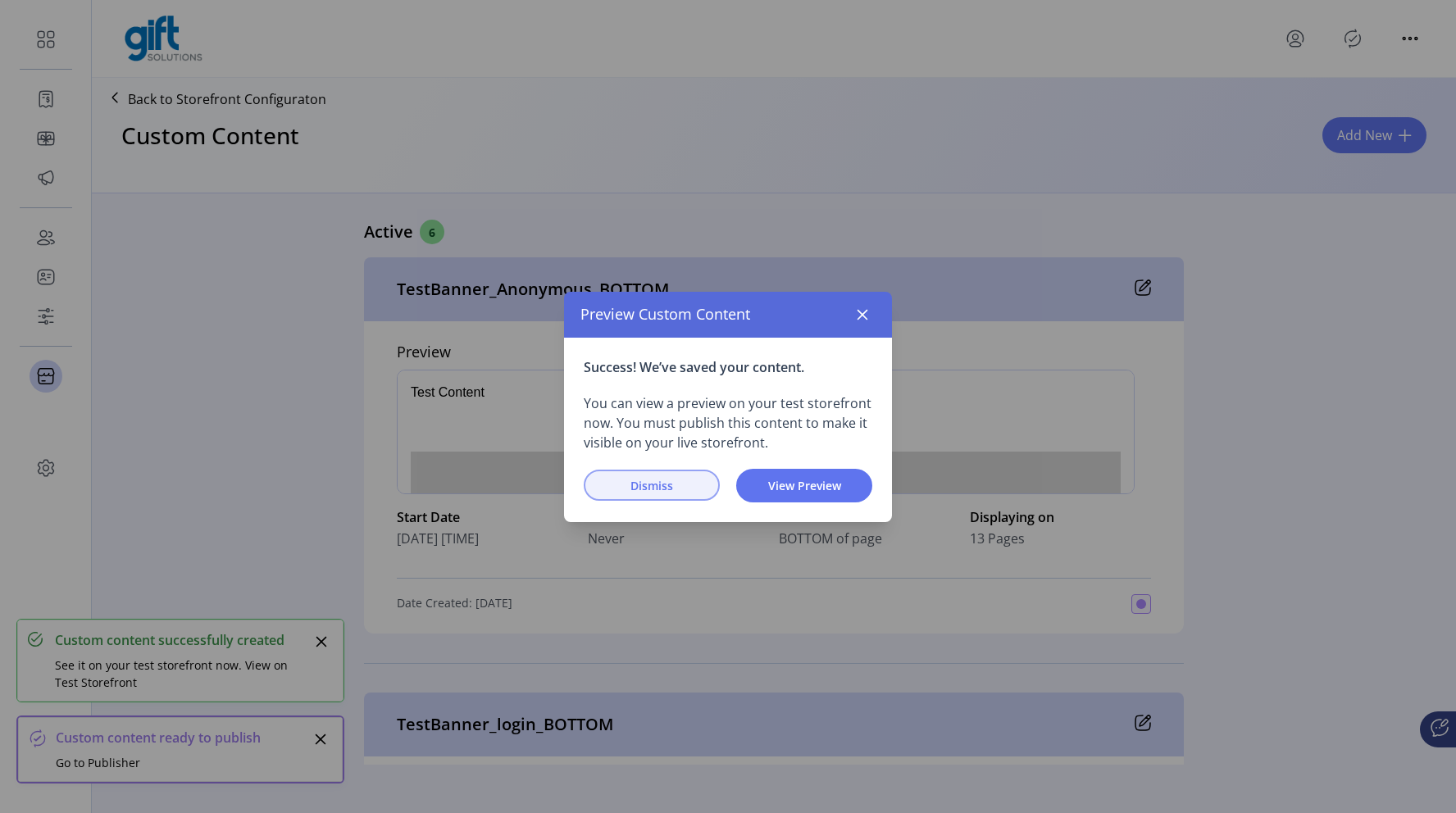 click on "Dismiss" 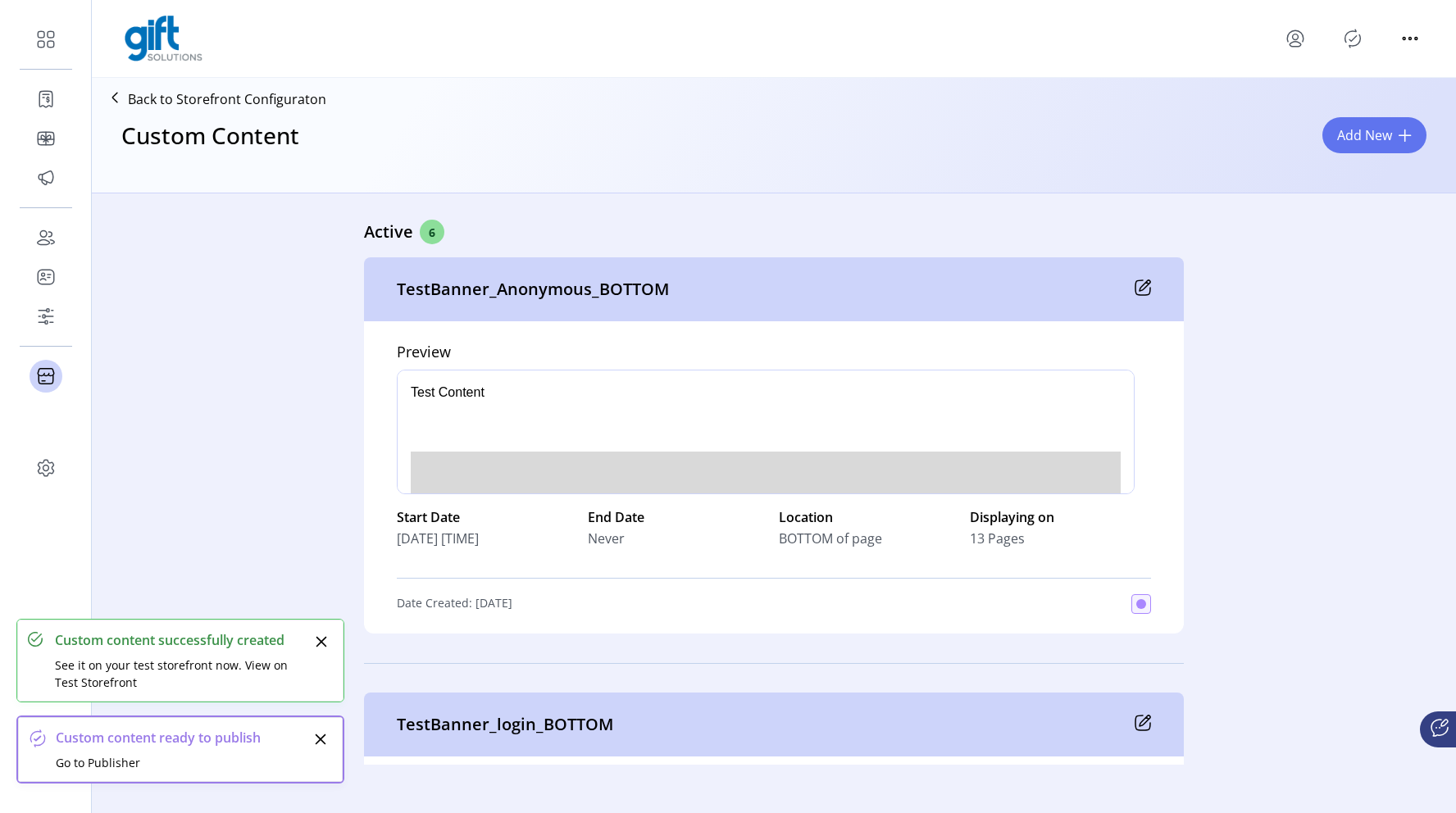 scroll, scrollTop: 125, scrollLeft: 0, axis: vertical 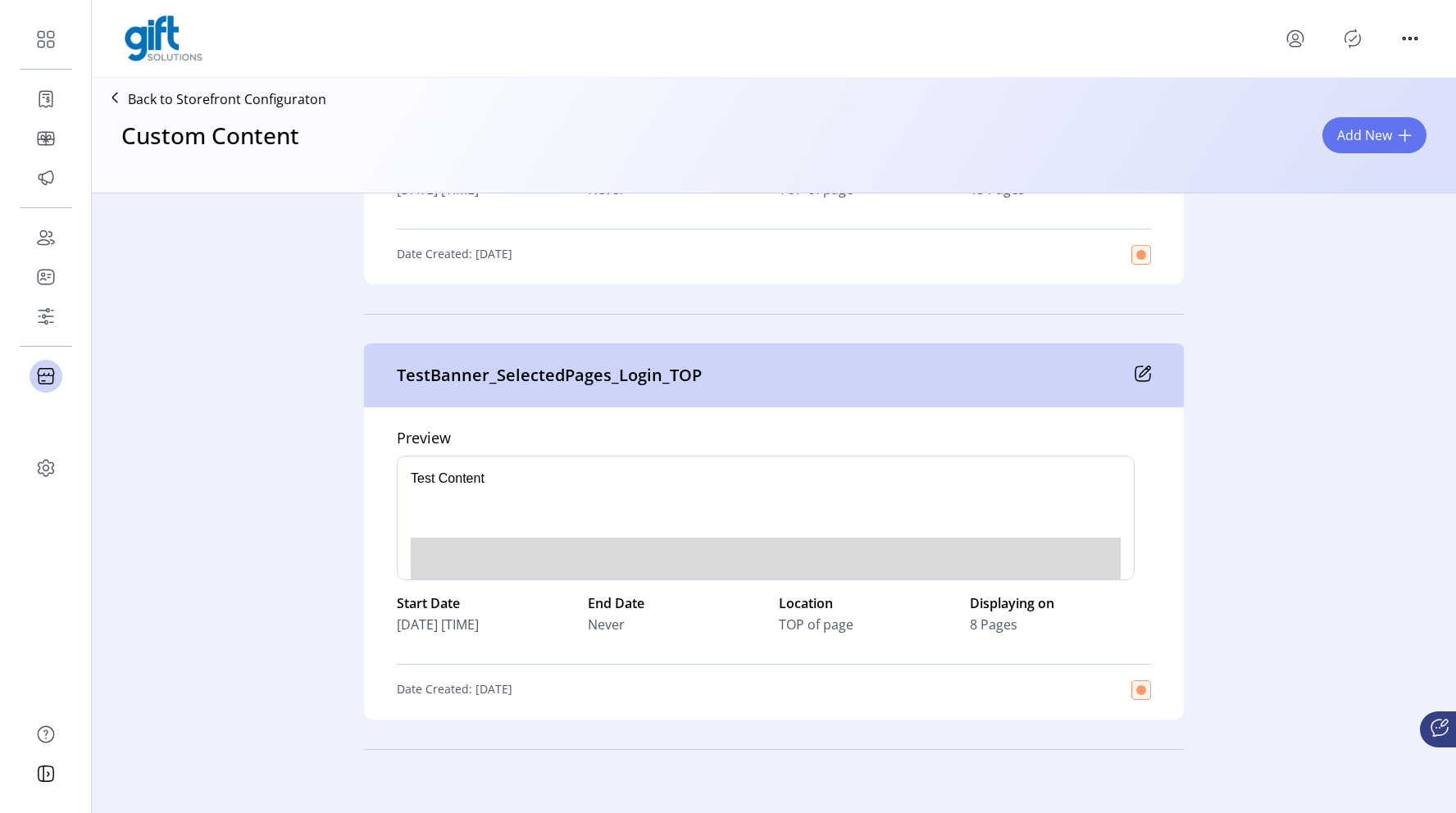 click on "TestBanner_SelectedPages_Login_TOP" 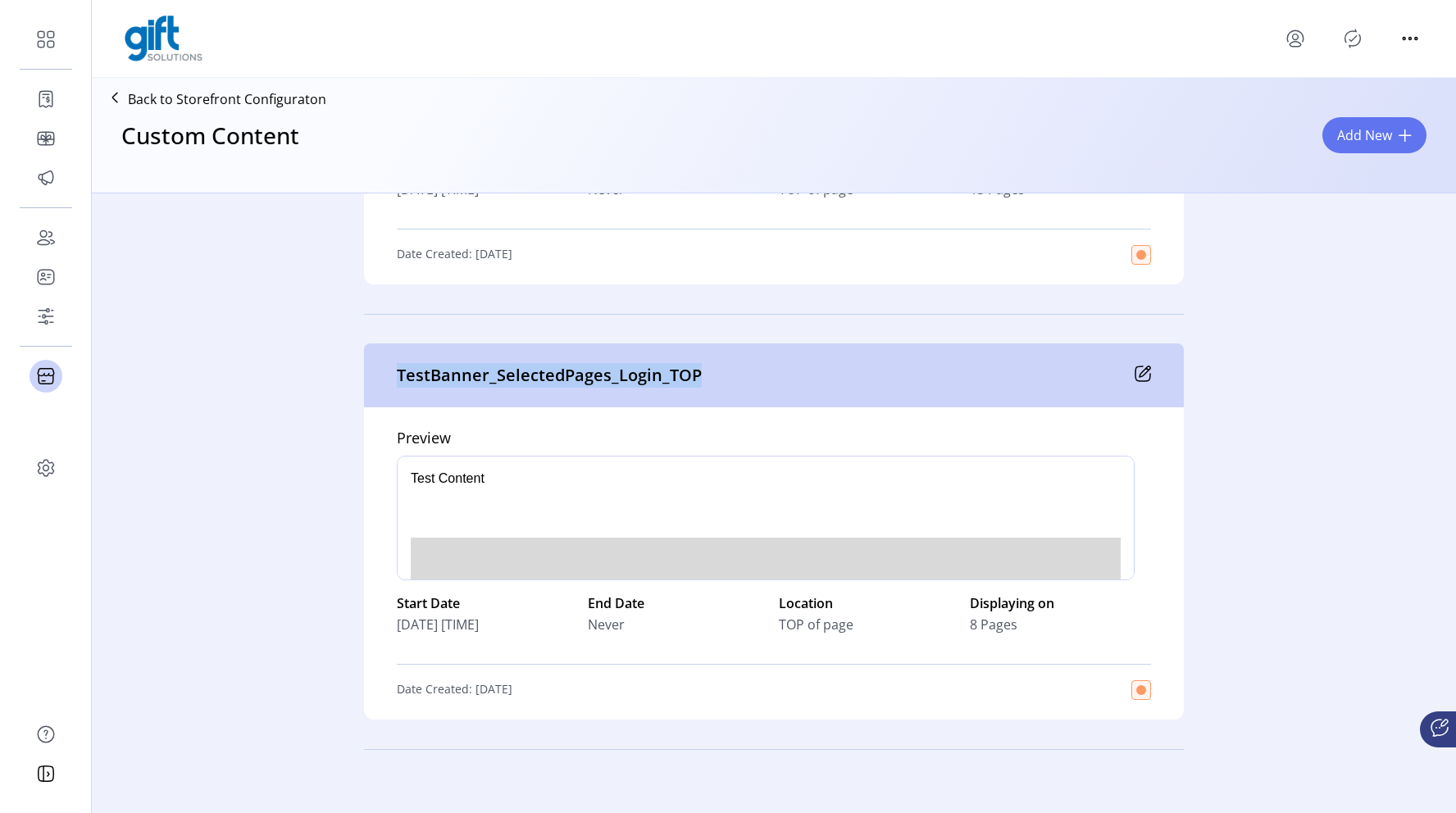 click on "TestBanner_SelectedPages_Login_TOP" 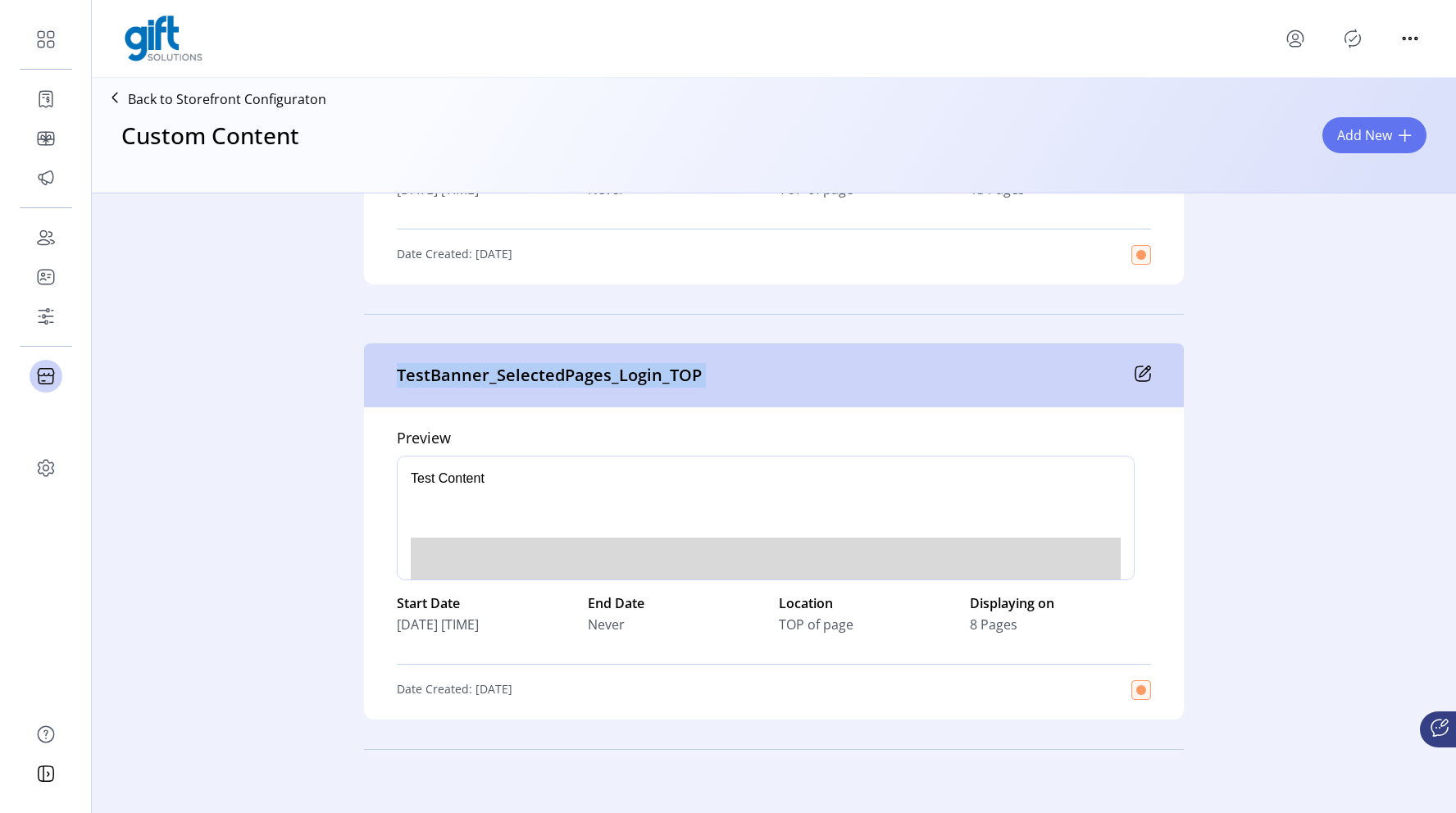 click on "TestBanner_SelectedPages_Login_TOP" 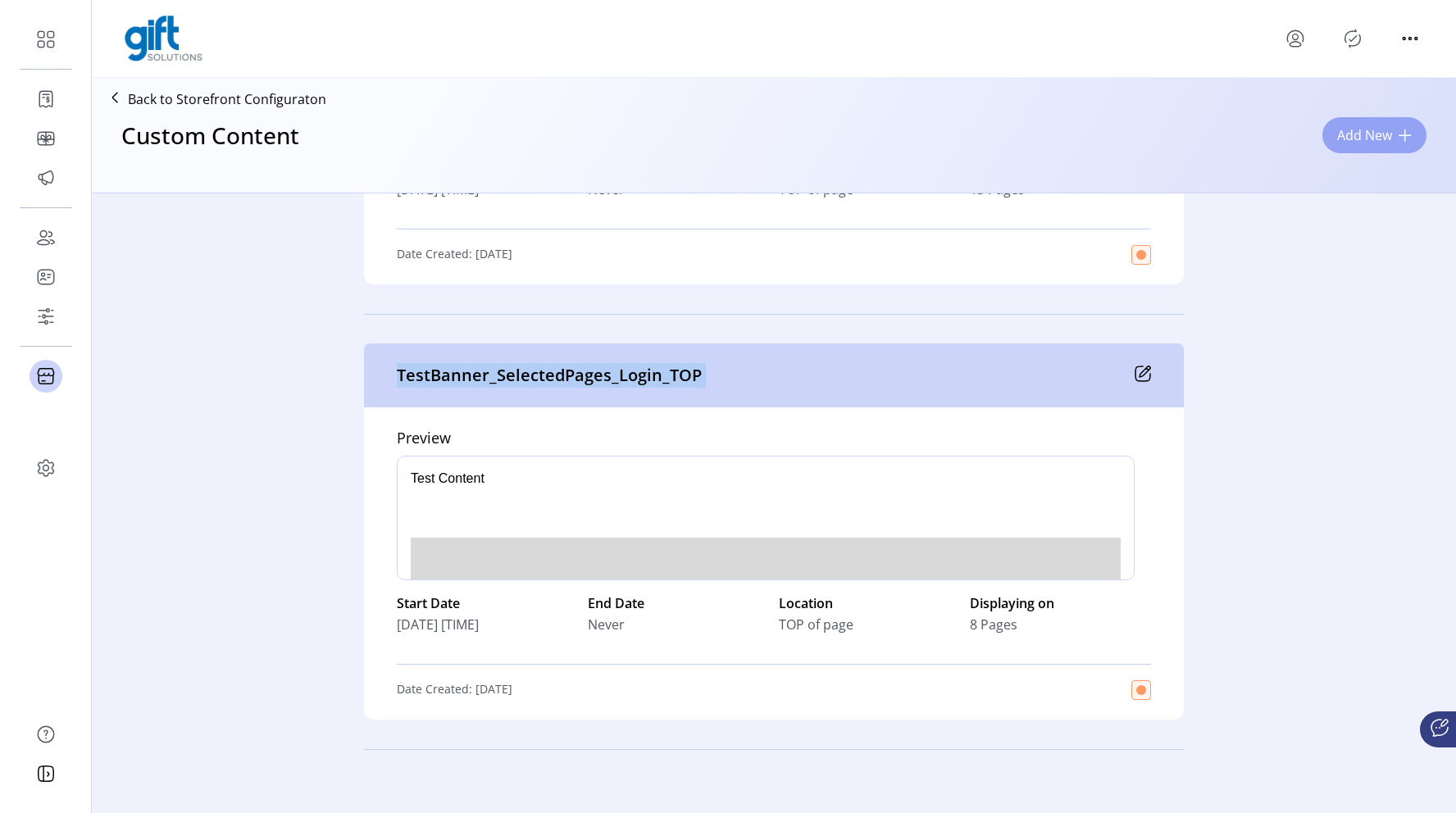 click on "Add New" 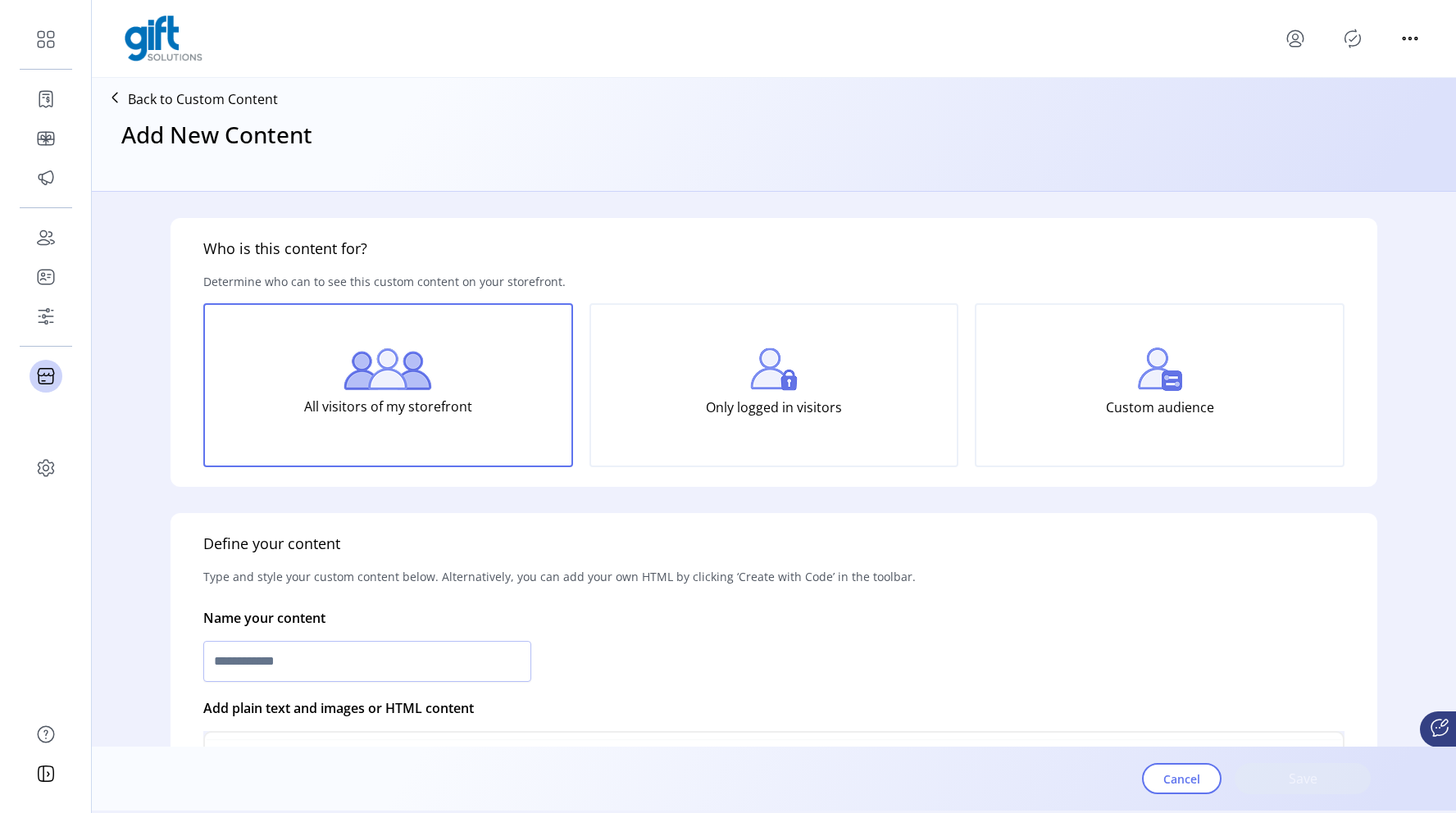 scroll, scrollTop: 0, scrollLeft: 0, axis: both 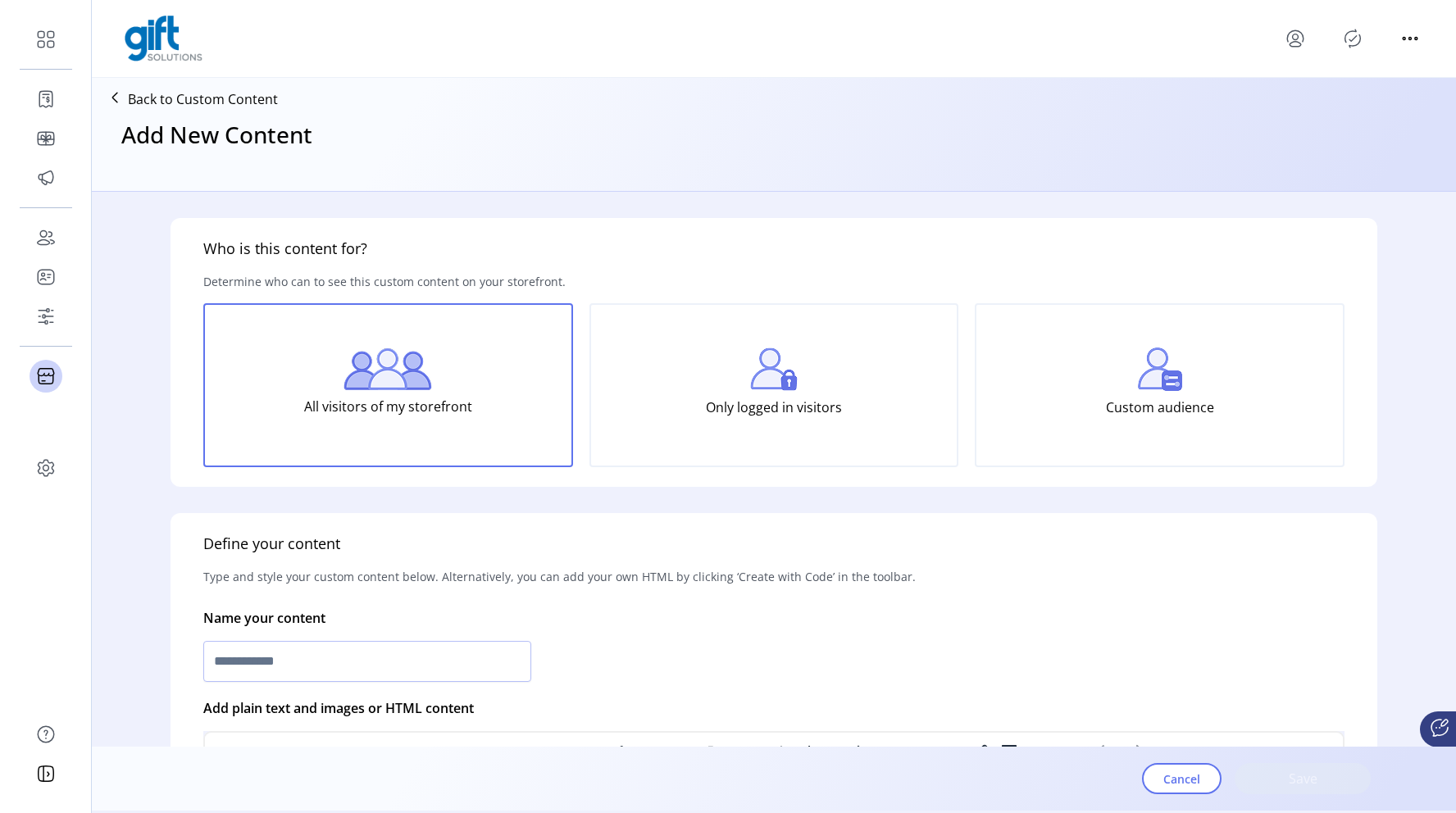 click on "Only logged in visitors" 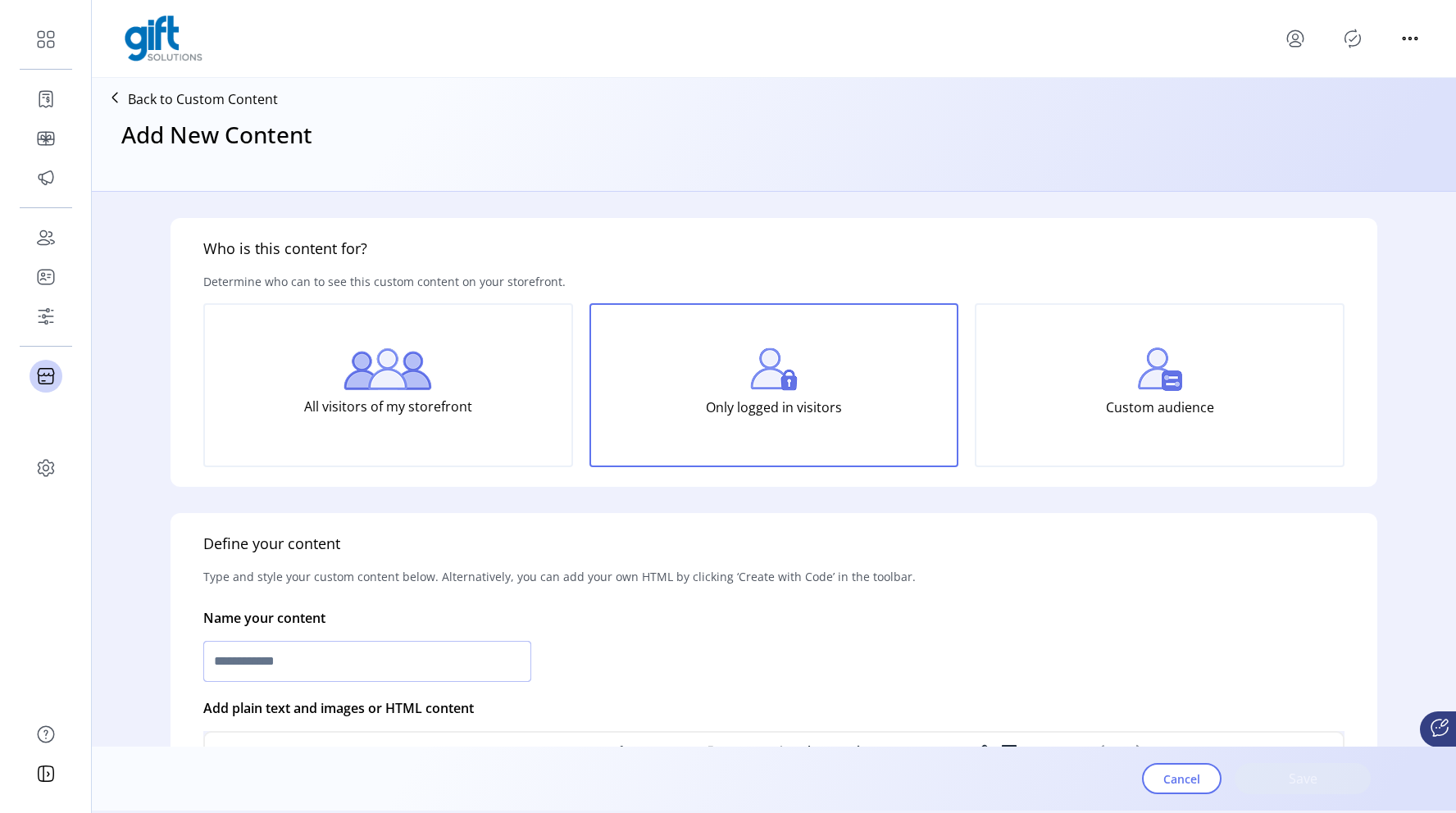 click 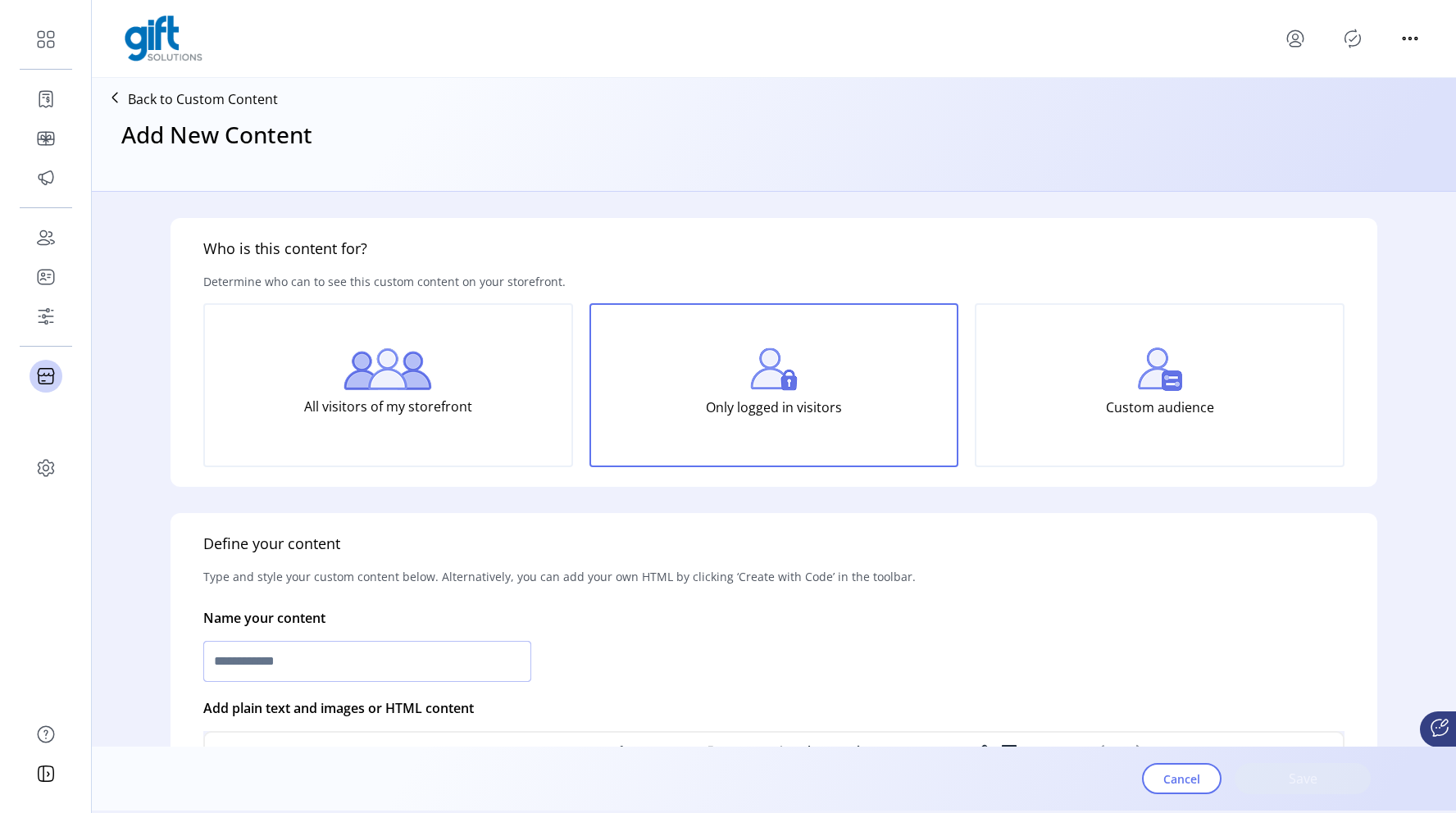 paste on "**********" 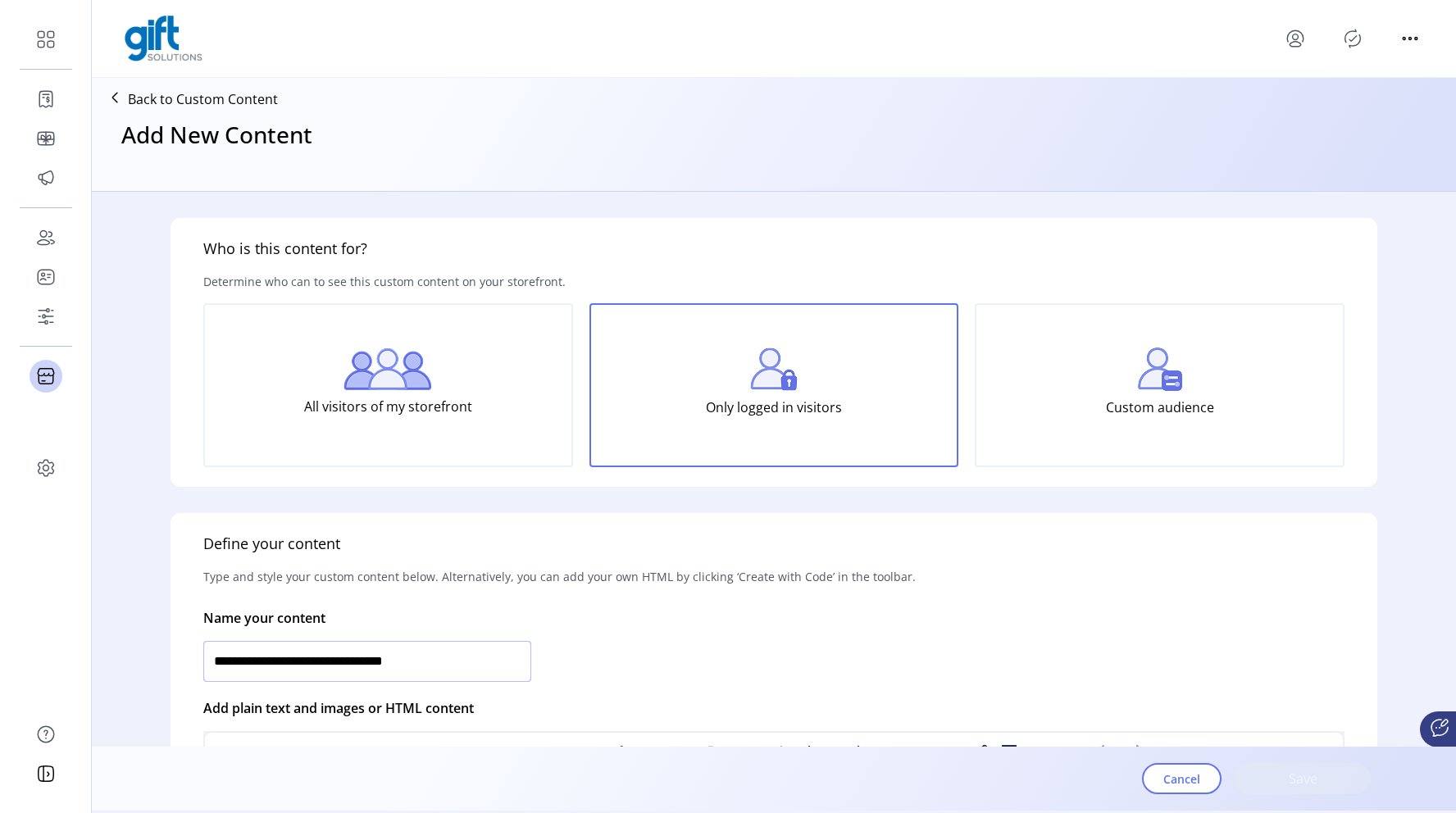 drag, startPoint x: 421, startPoint y: 659, endPoint x: 506, endPoint y: 659, distance: 85 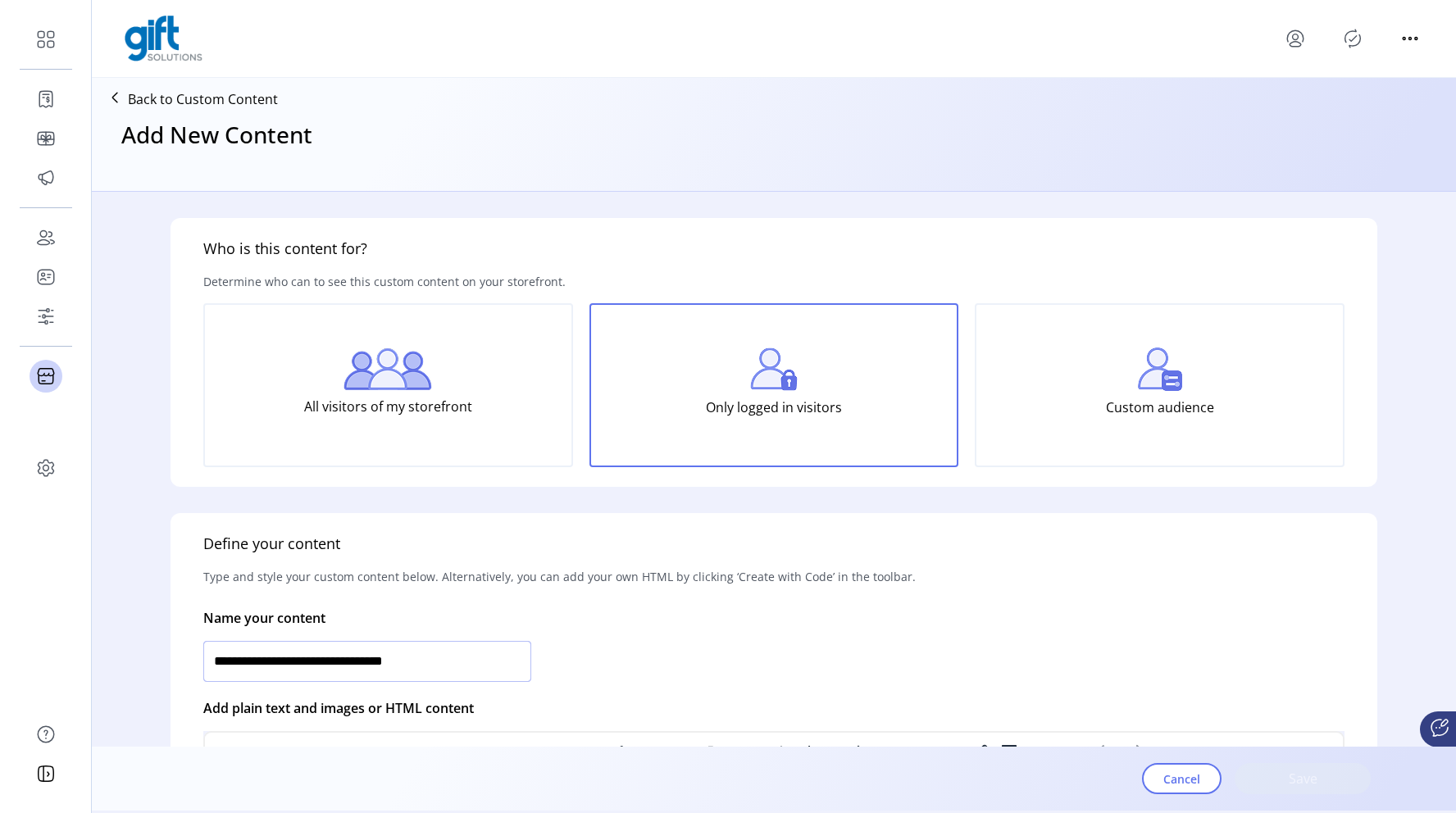 click on "**********" 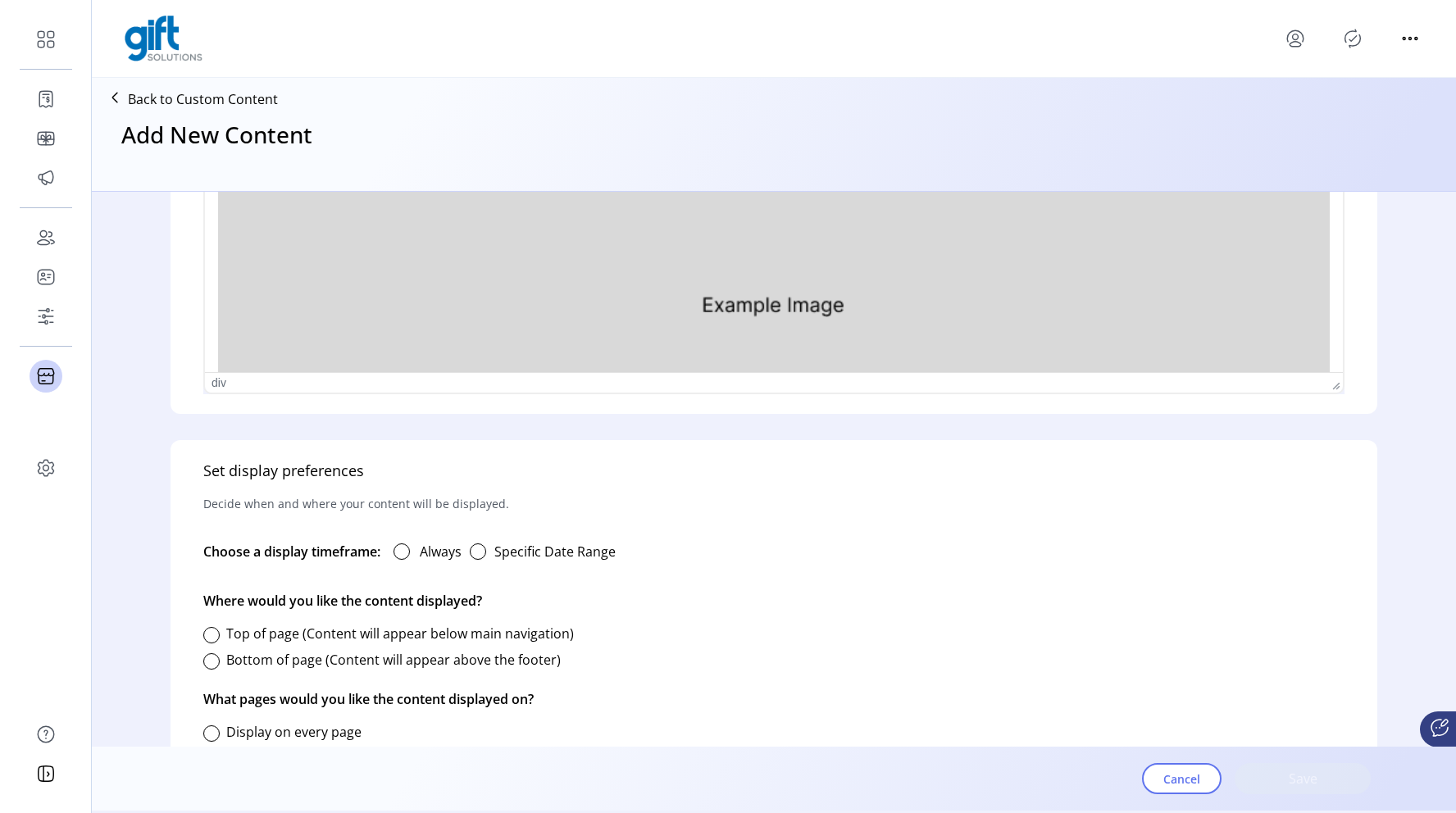 scroll, scrollTop: 738, scrollLeft: 0, axis: vertical 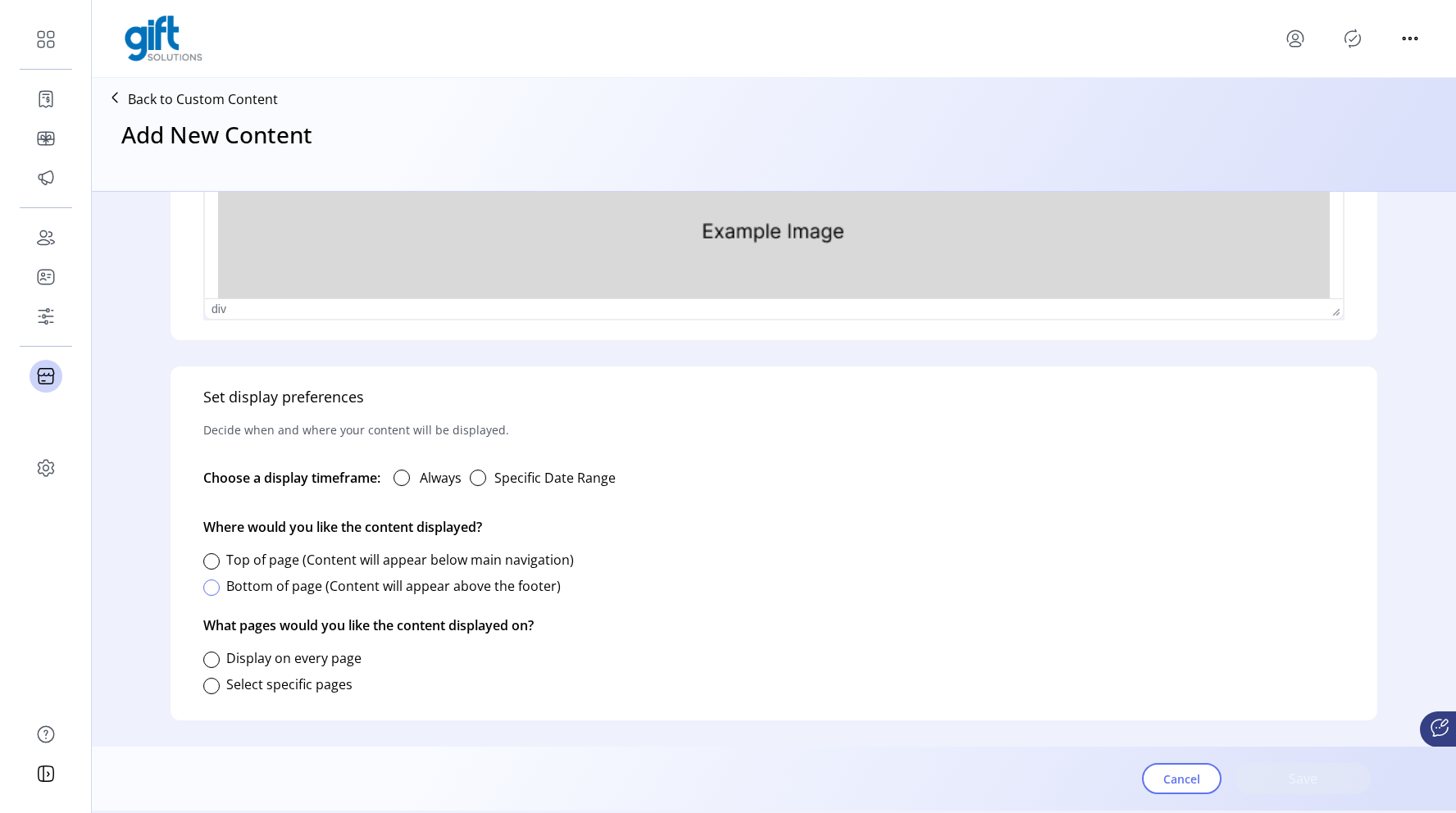 type on "**********" 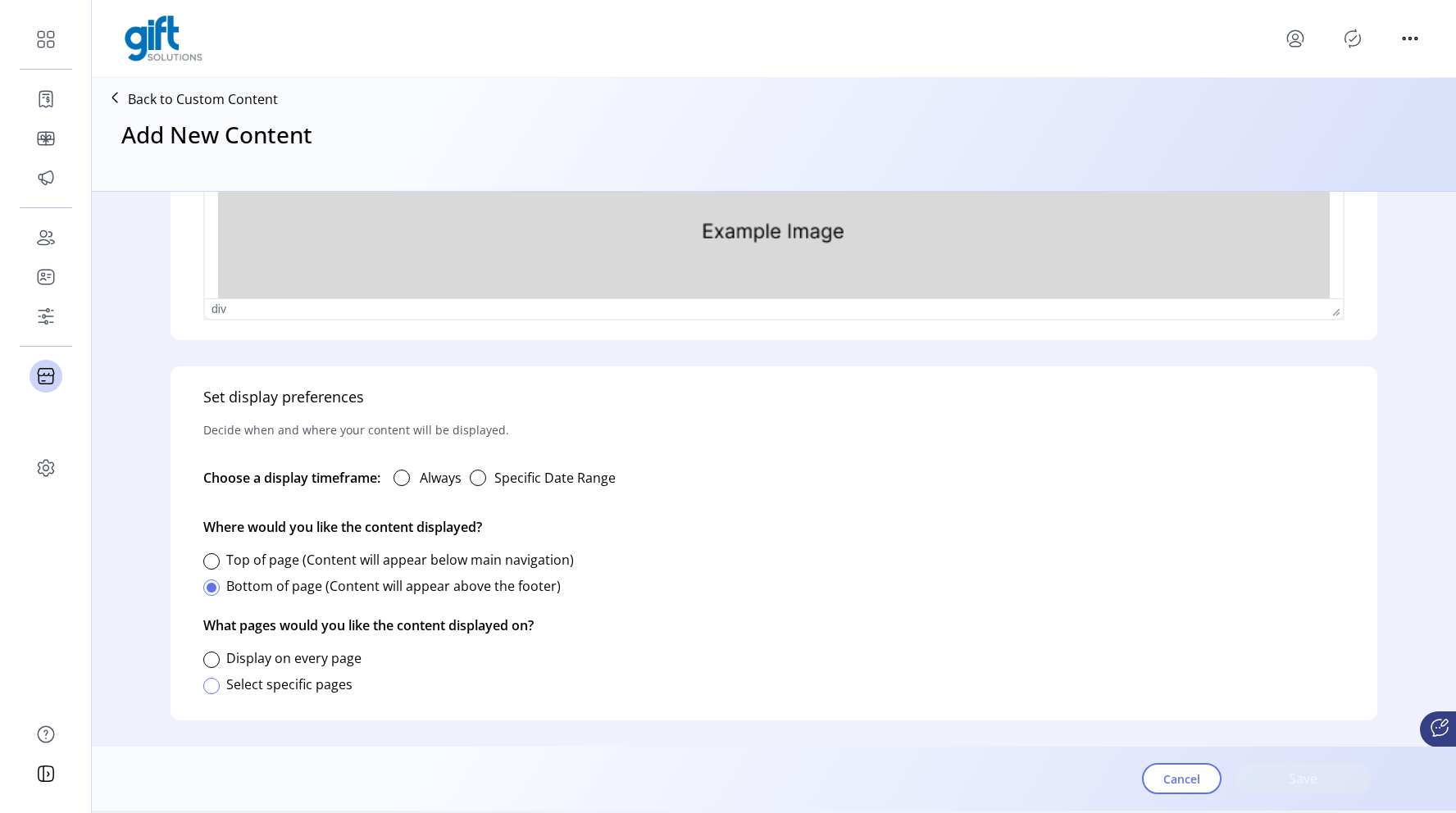 click 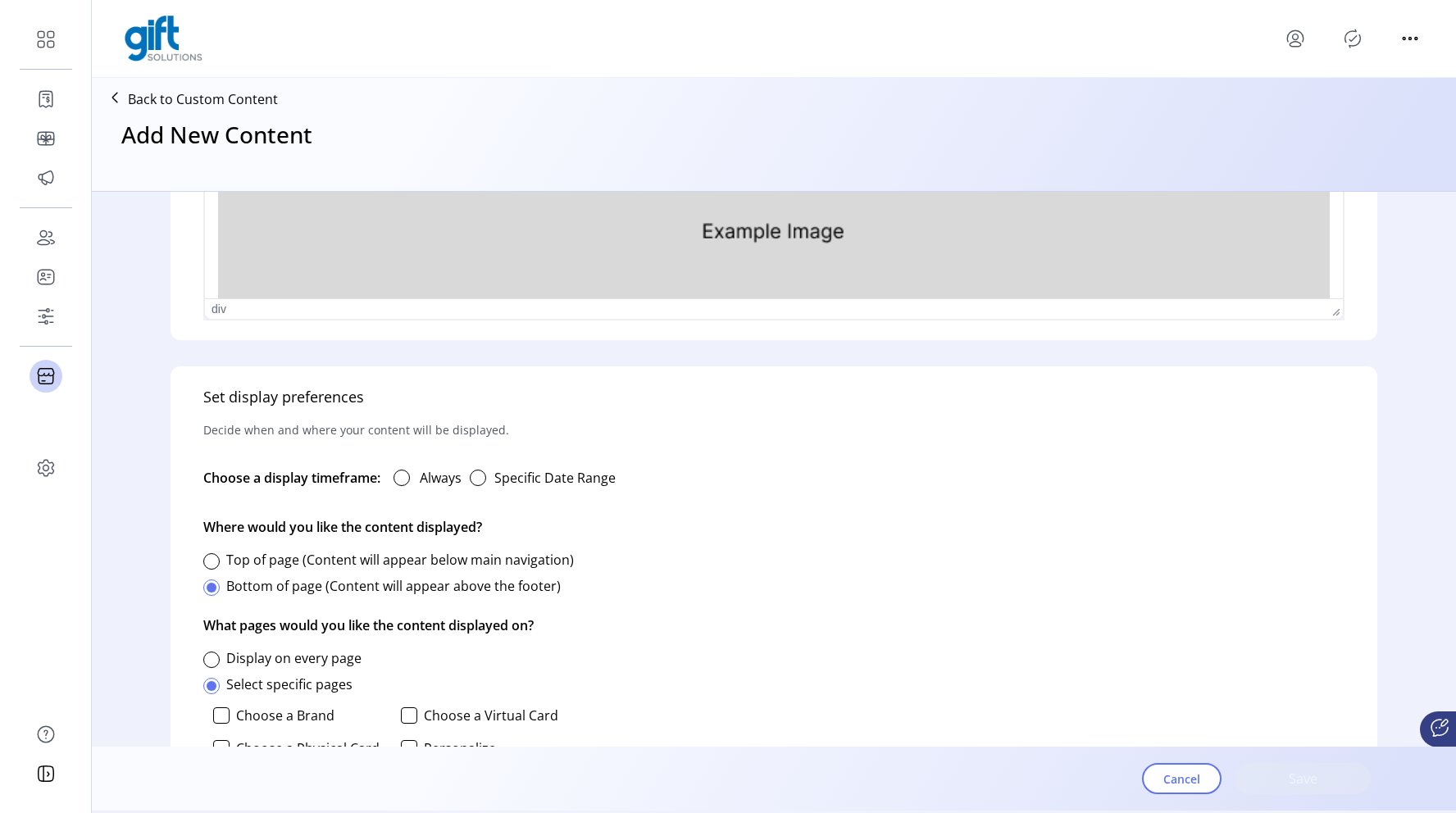 scroll 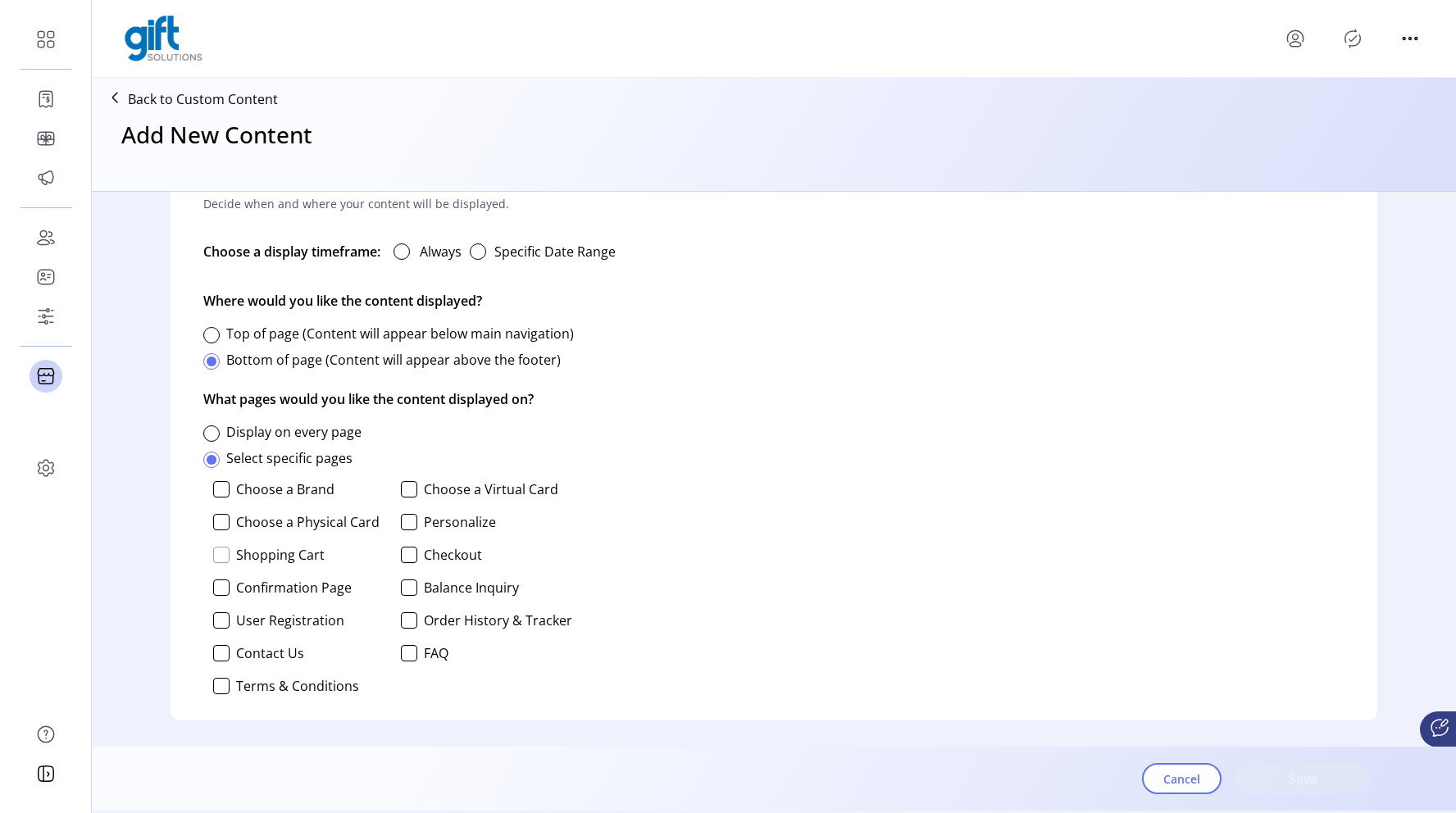 click 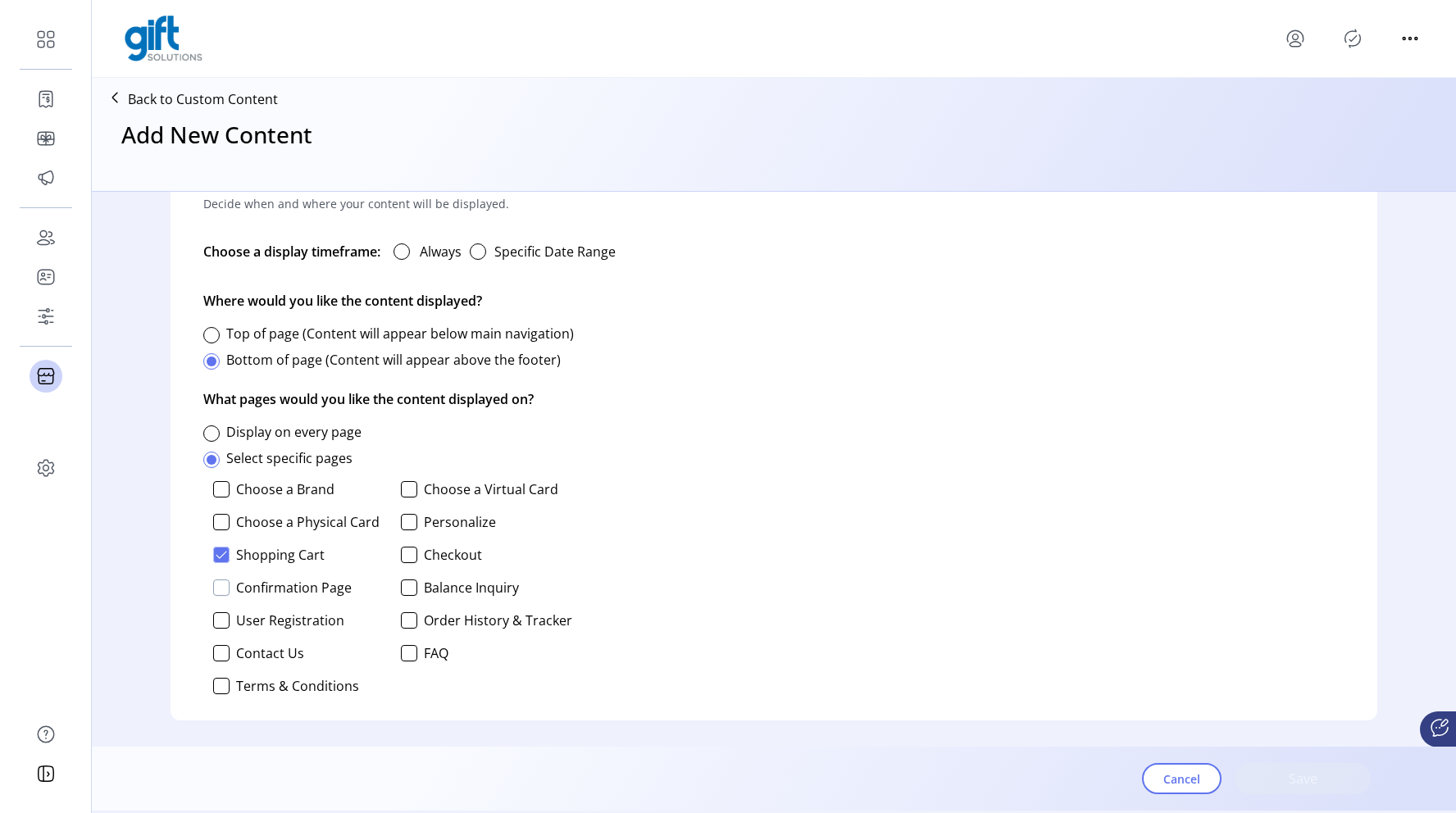 click 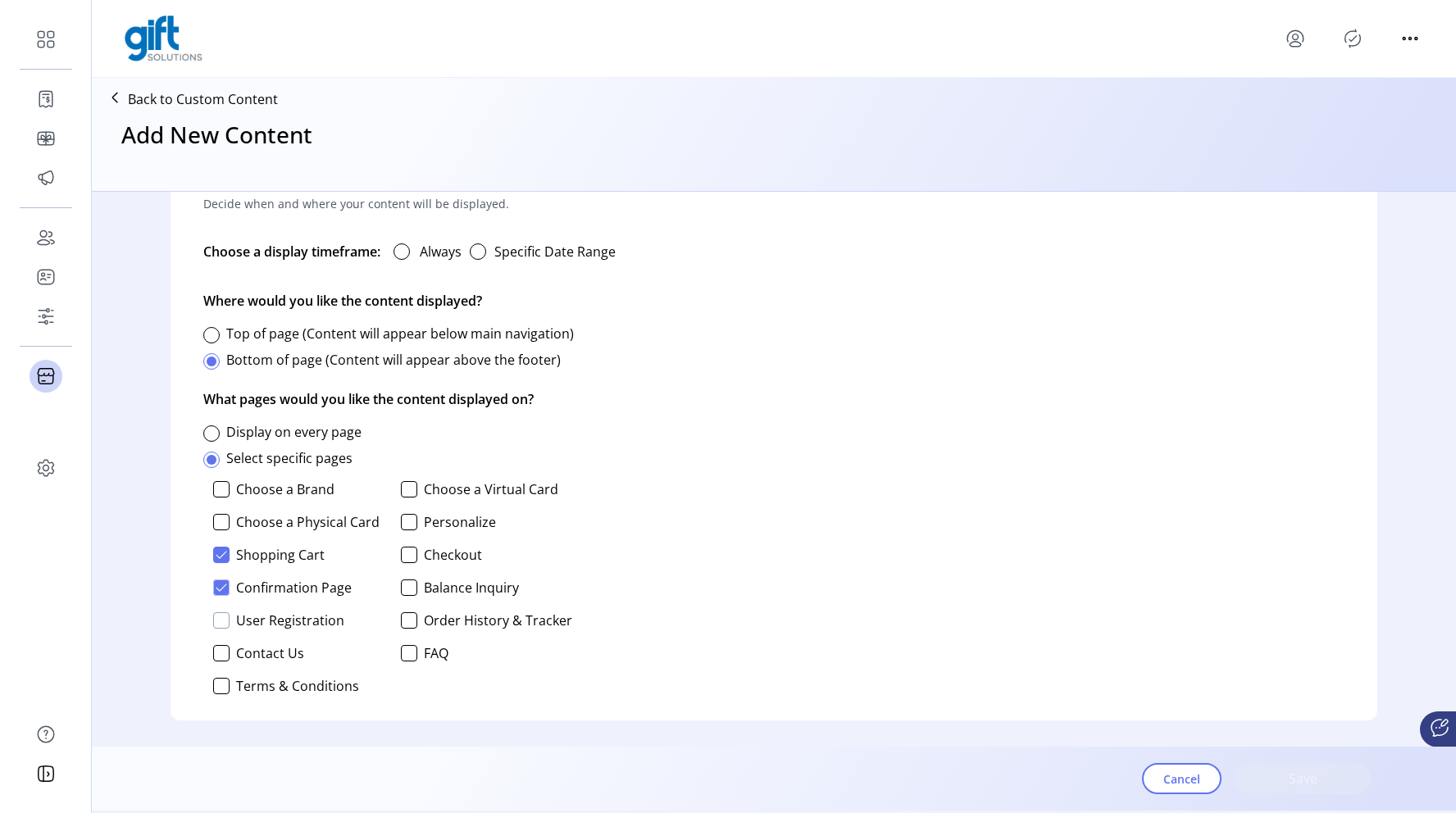 click 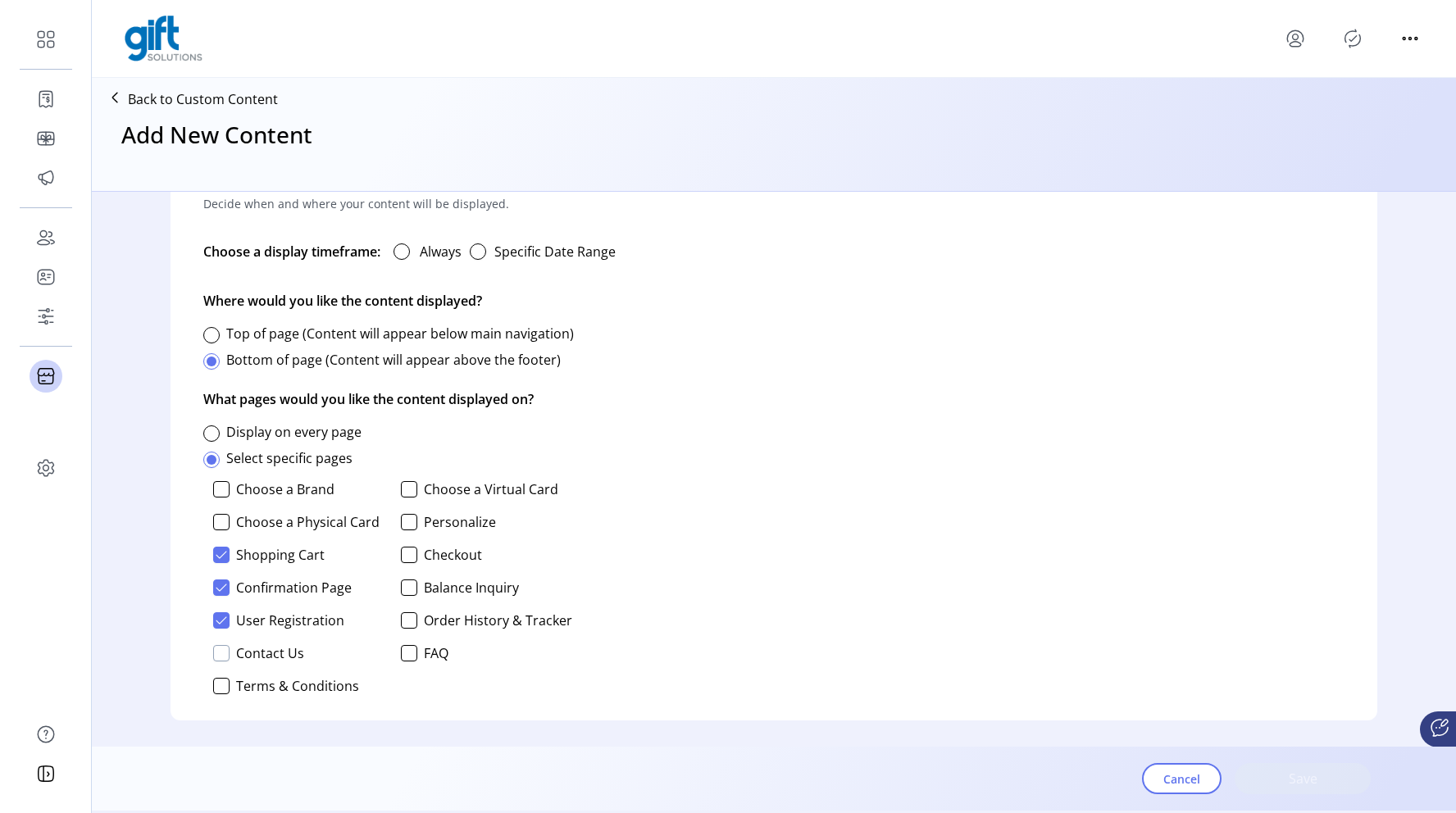 click 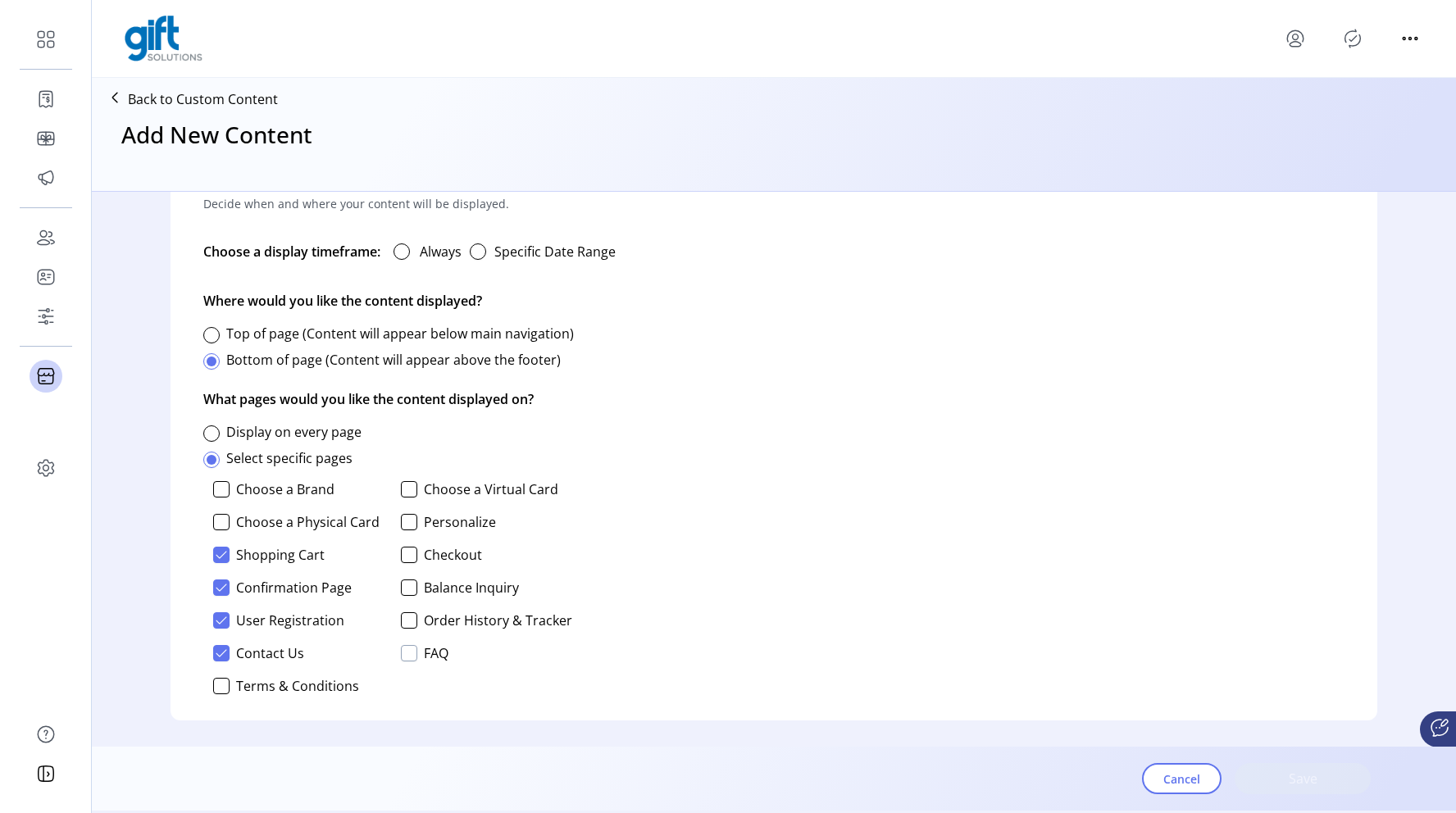 click 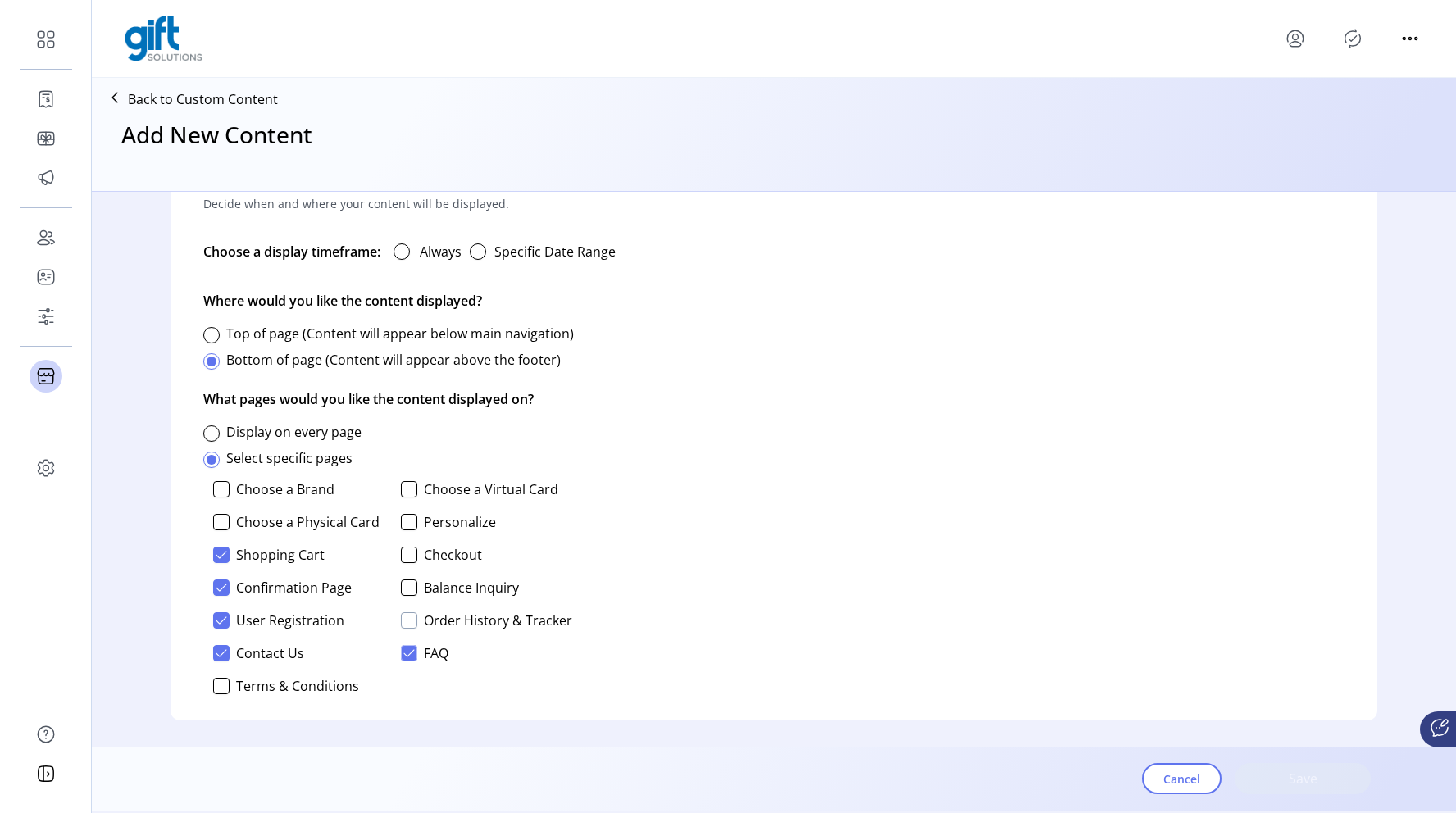 click 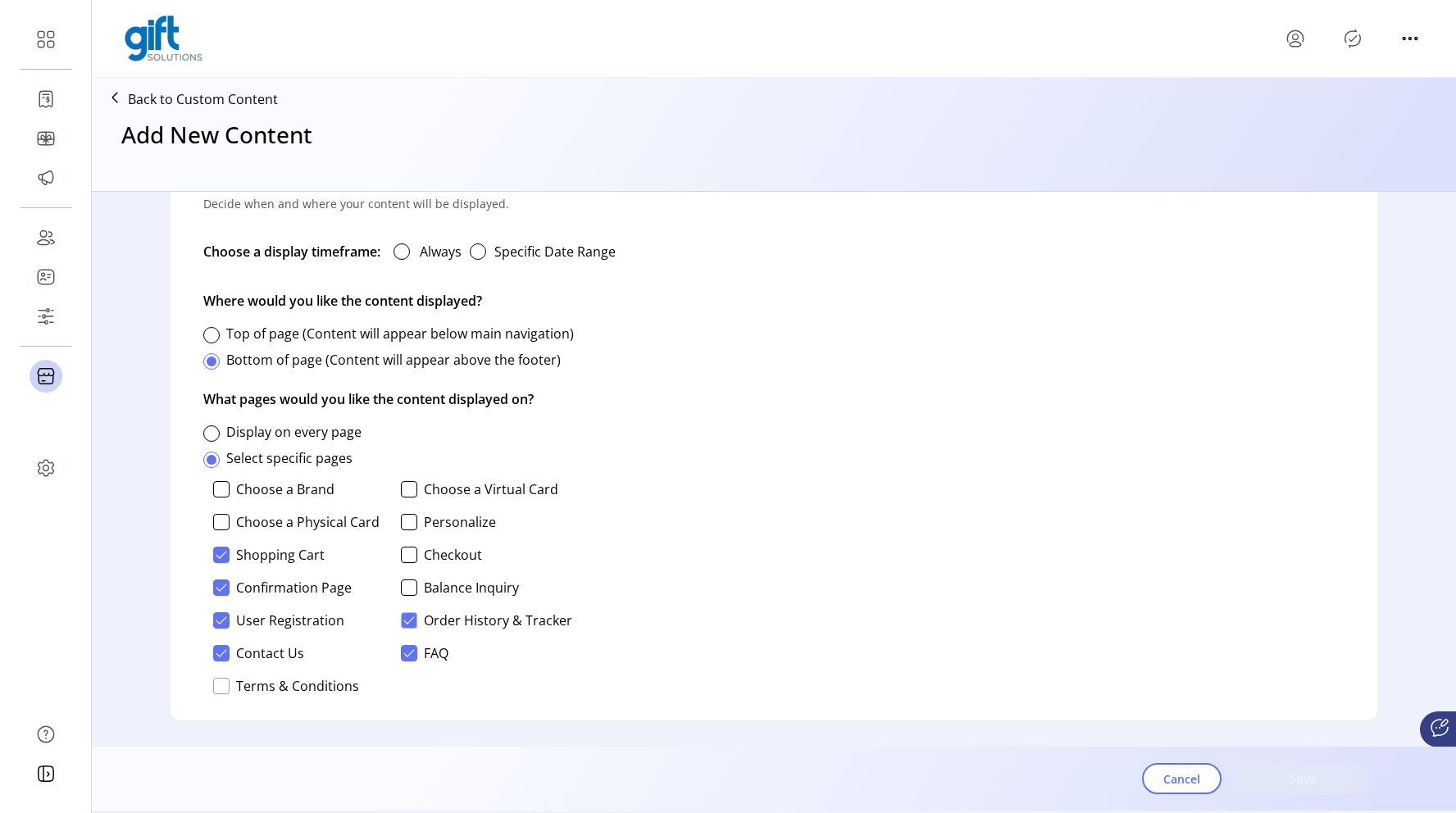 click 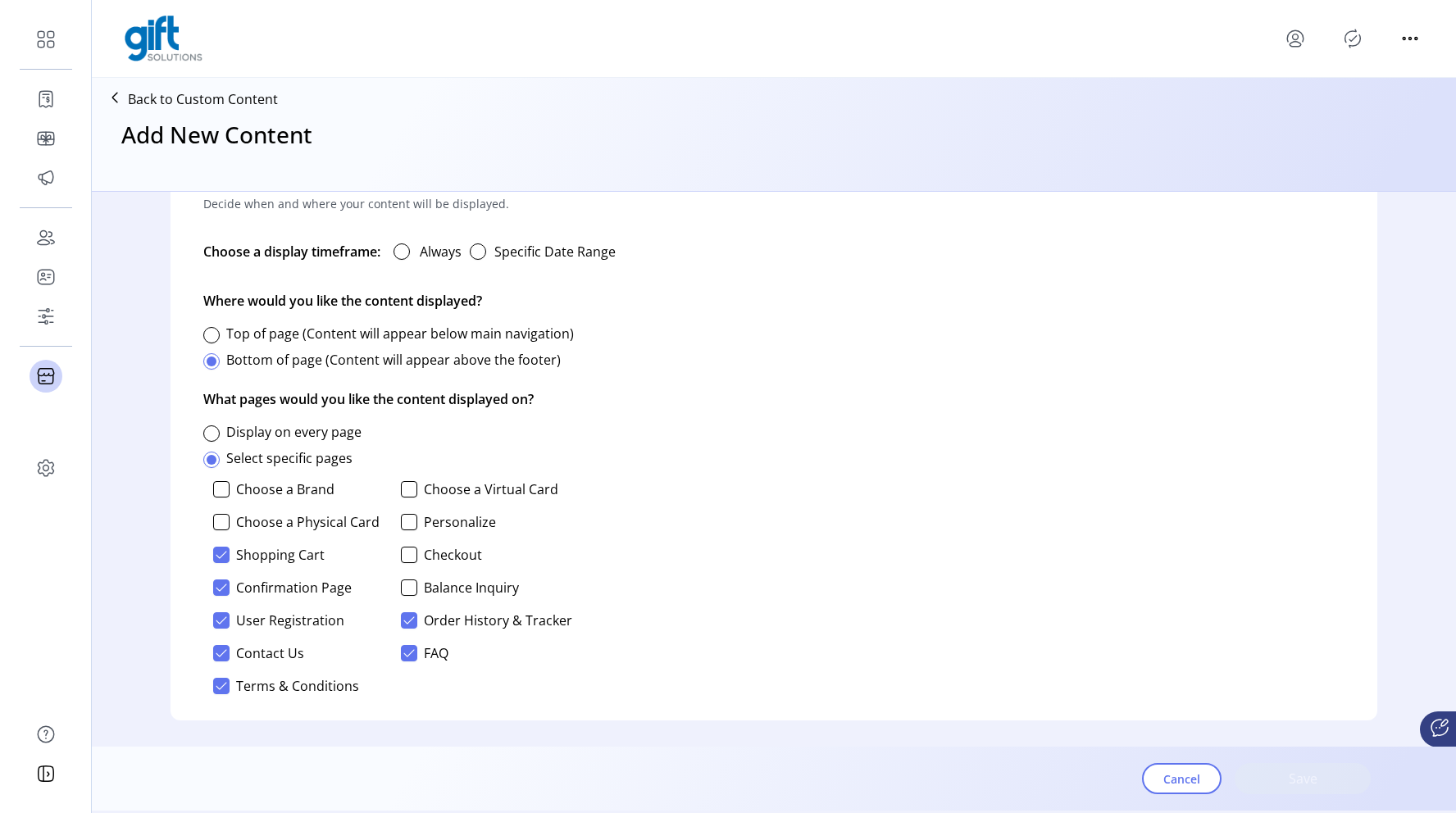 click on "Choose a Virtual Card" 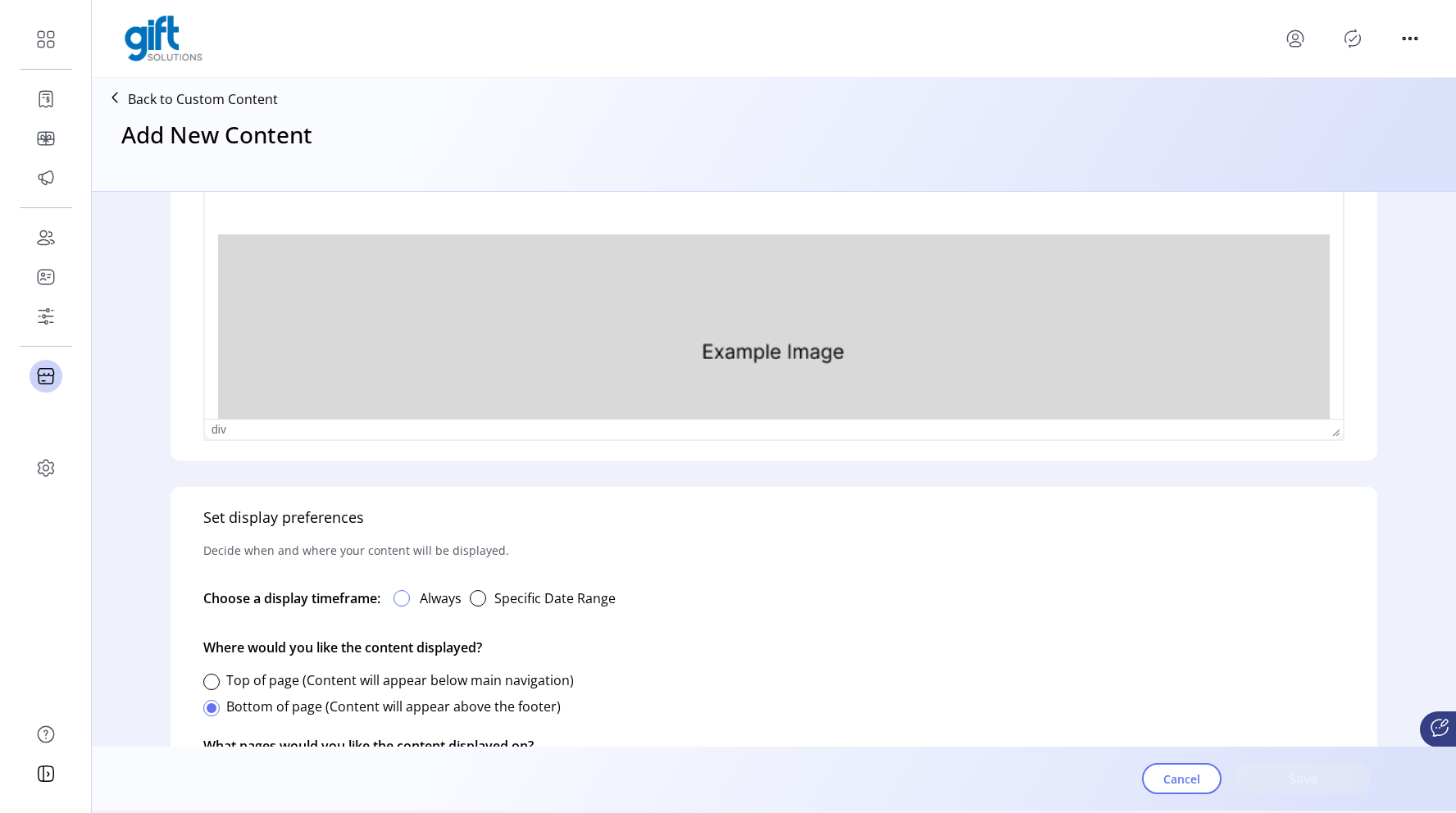 click 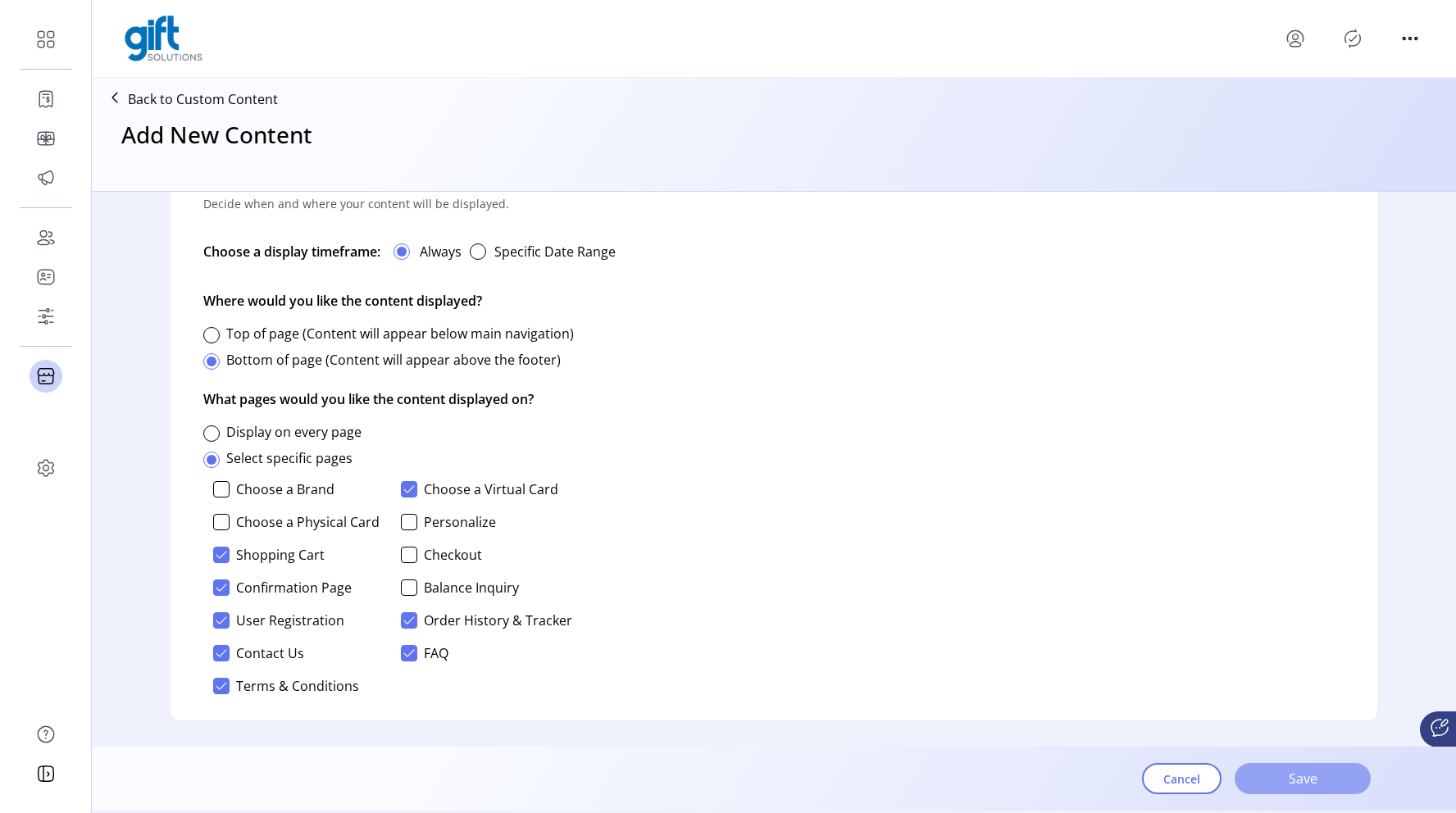 click on "Save" 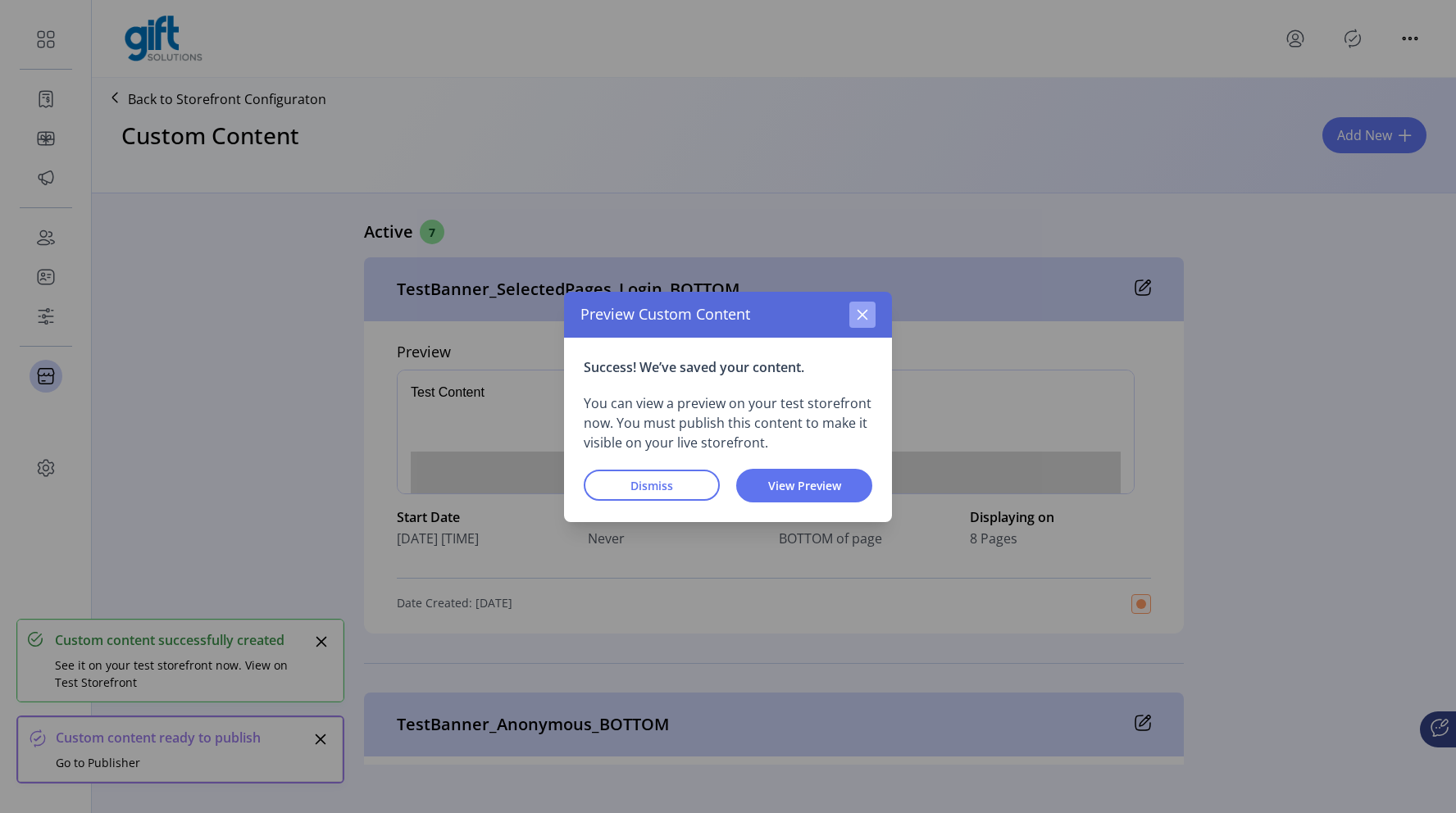 click 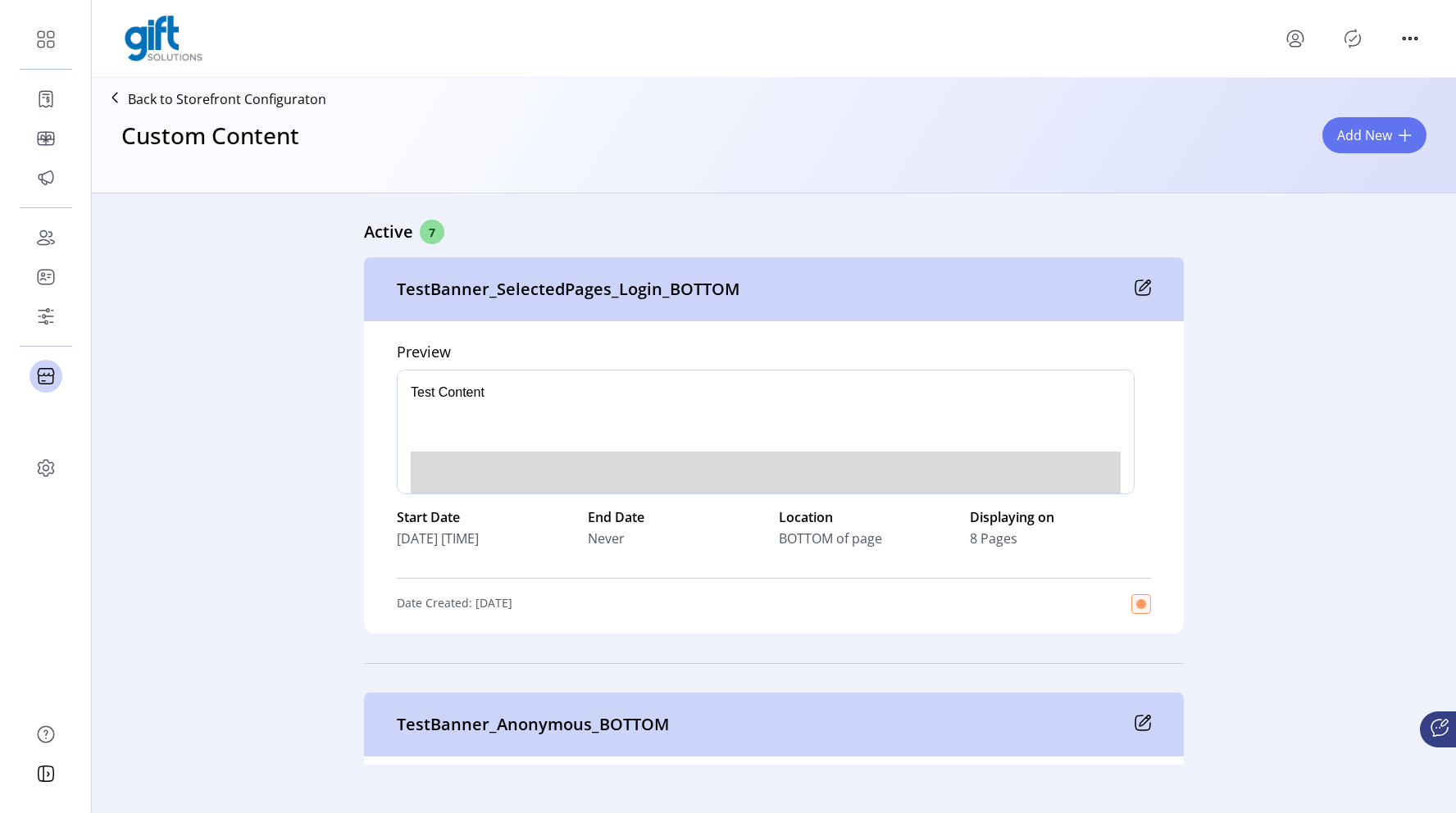 click 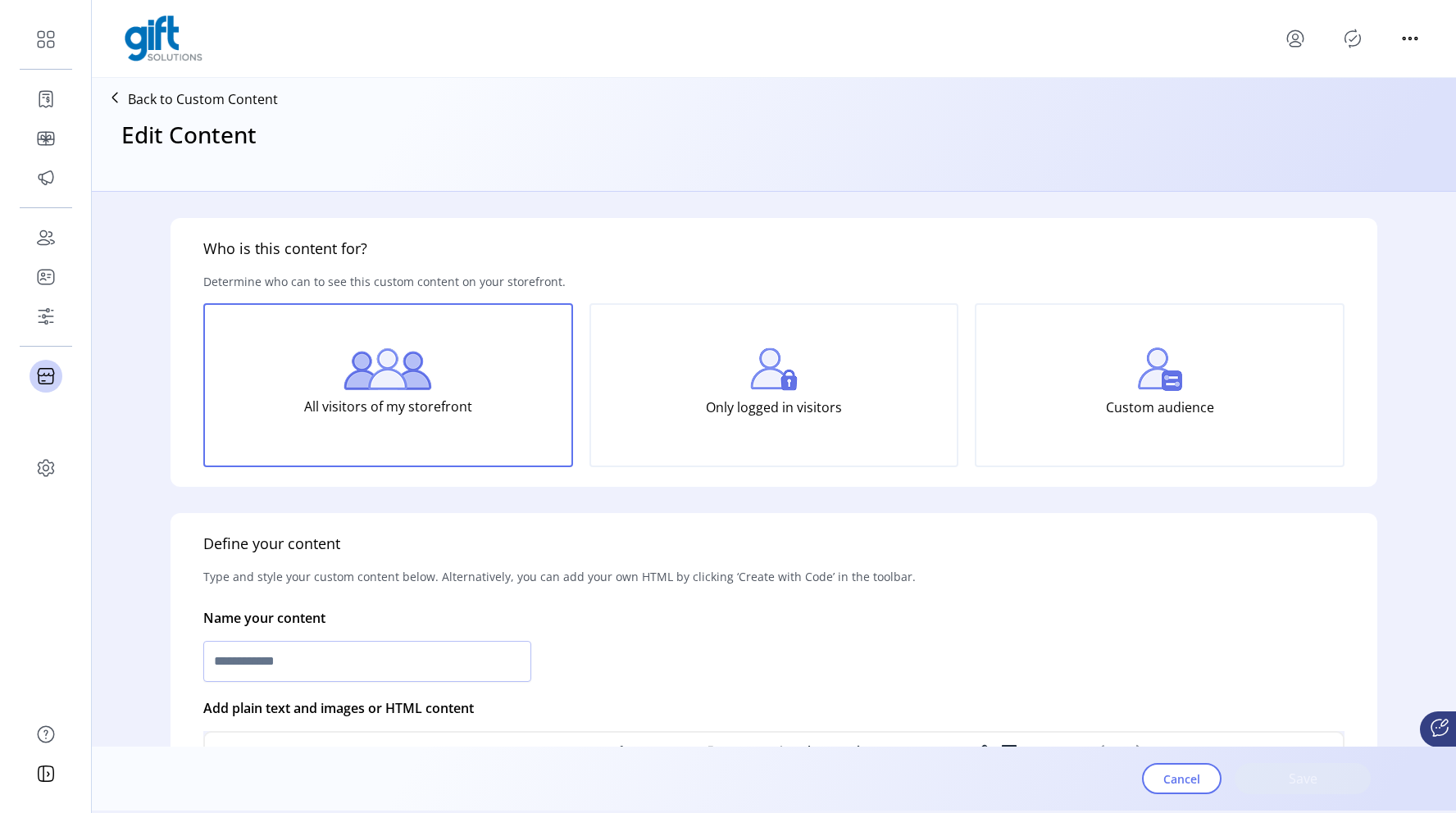 type on "**********" 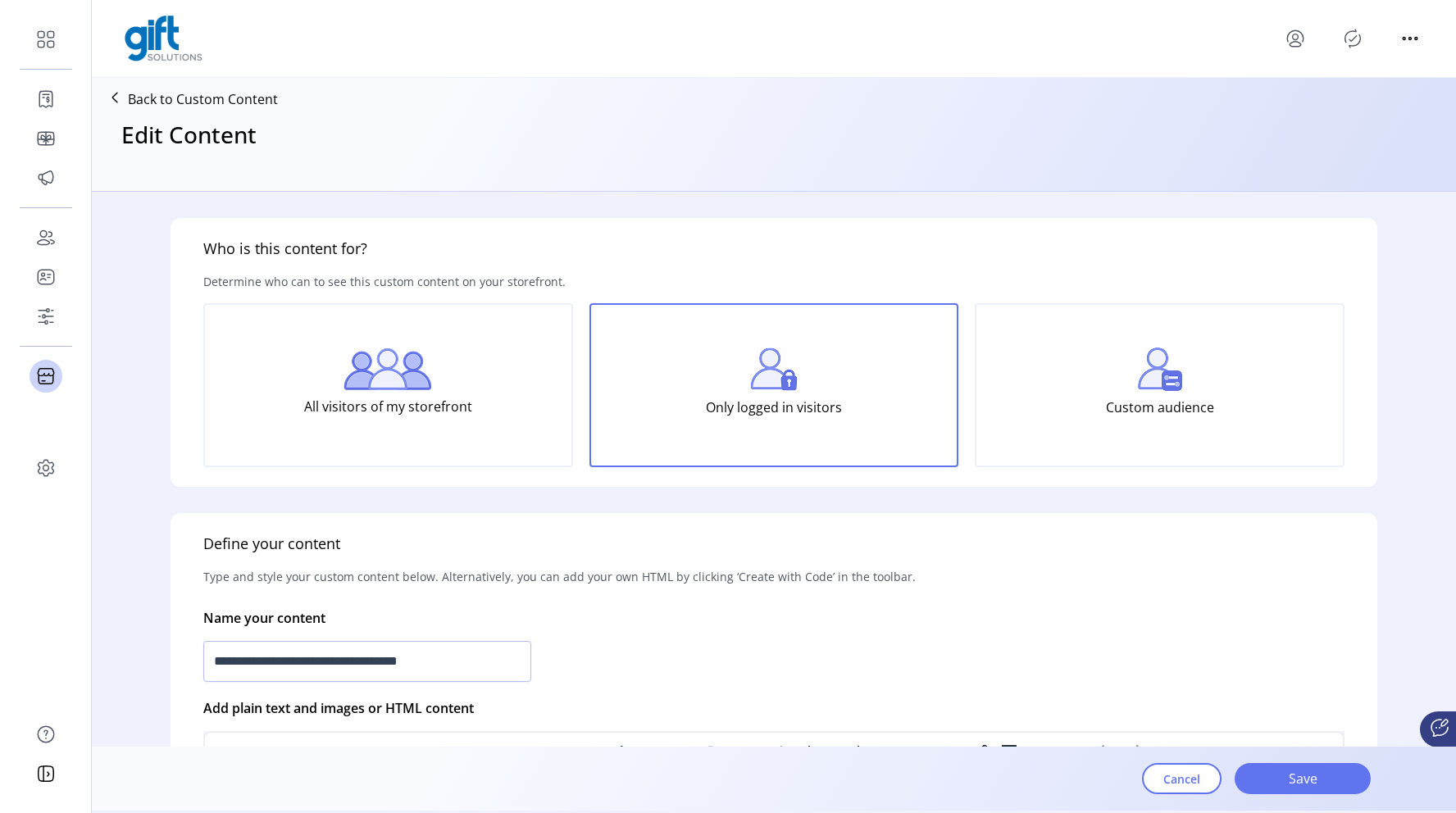 click on "Custom audience" 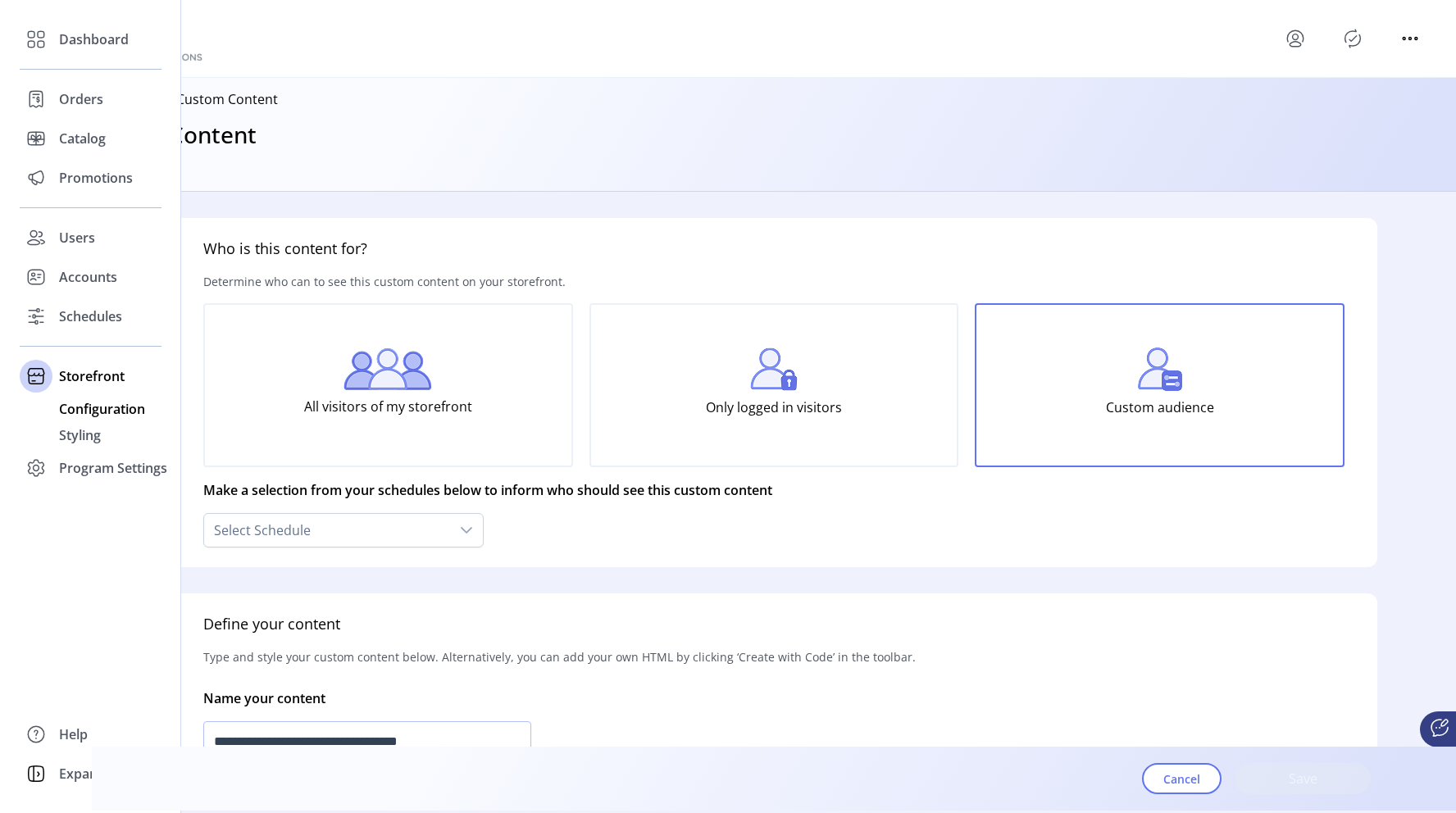 click on "Configuration" 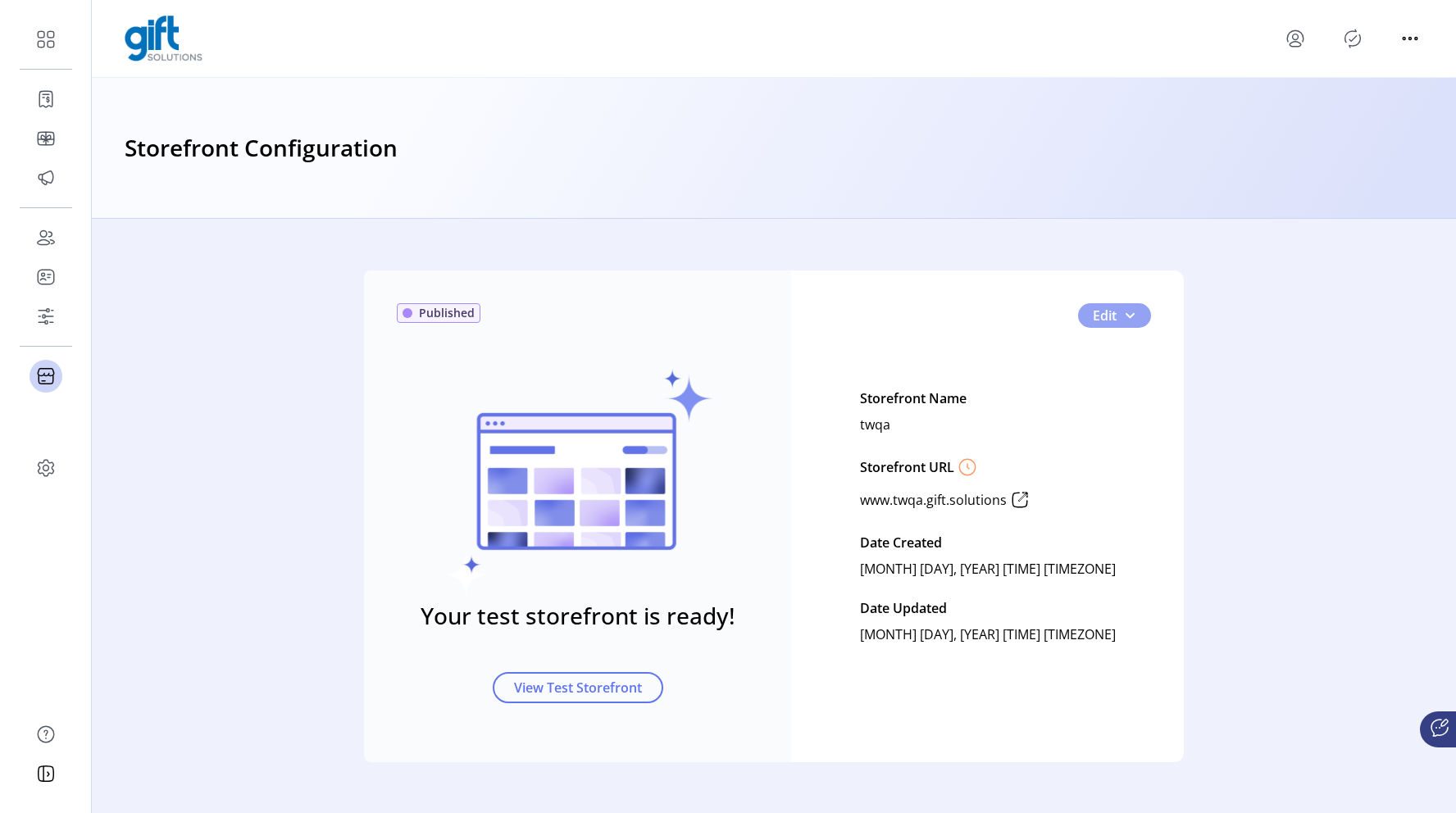 click 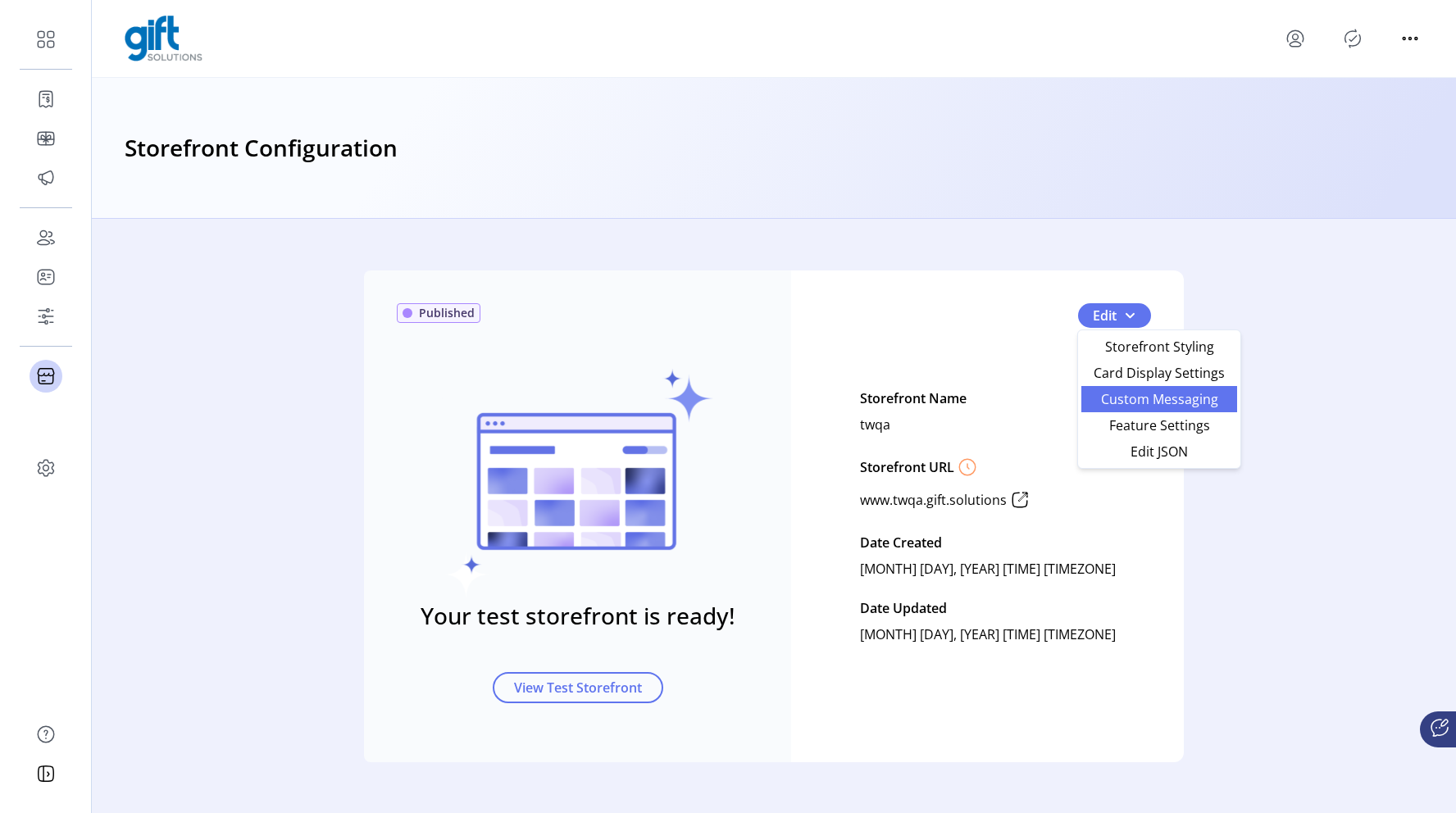 click on "Custom Messaging" at bounding box center (1159, 399) 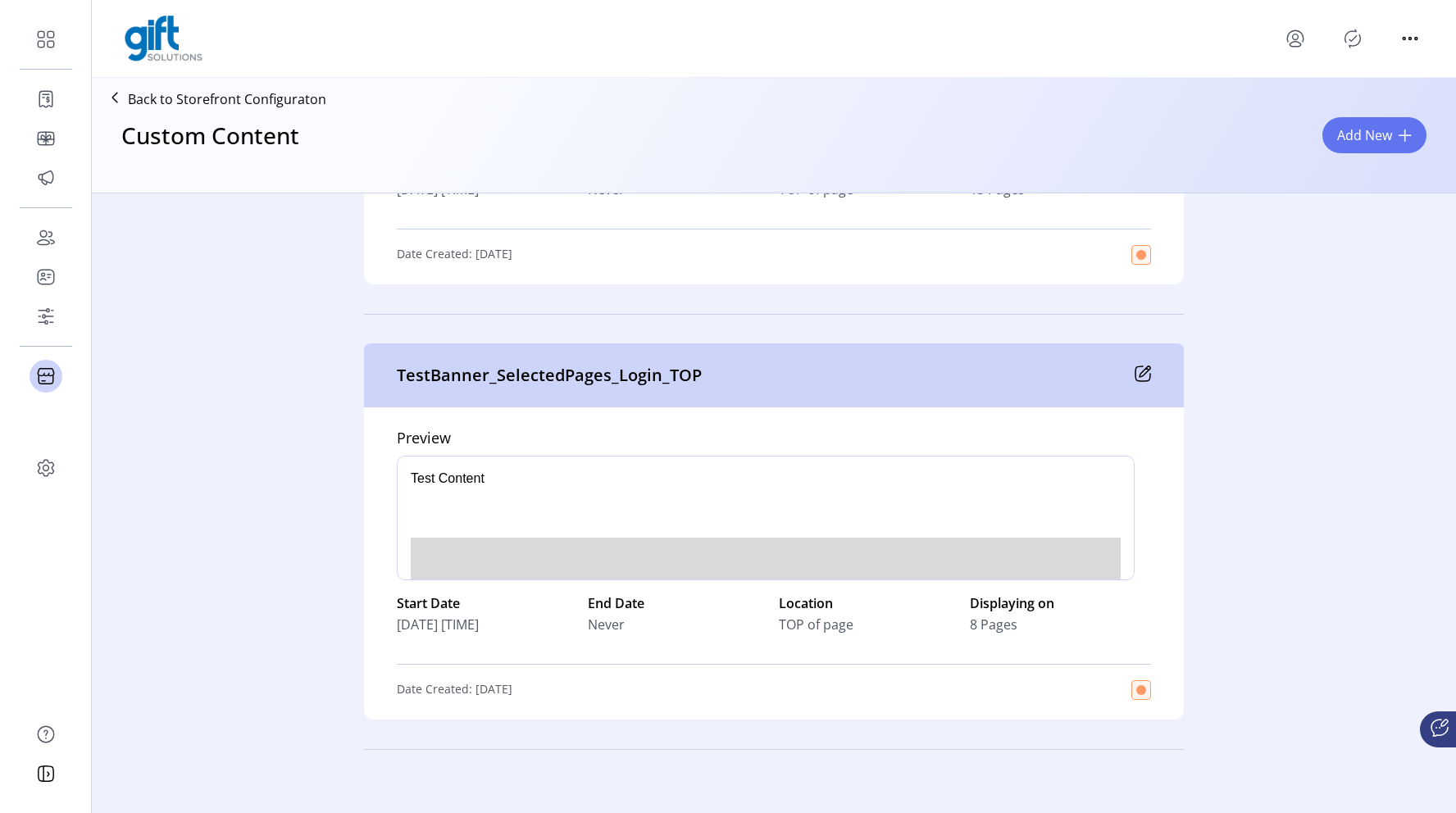 click on "TestBanner_SelectedPages_Login_TOP" 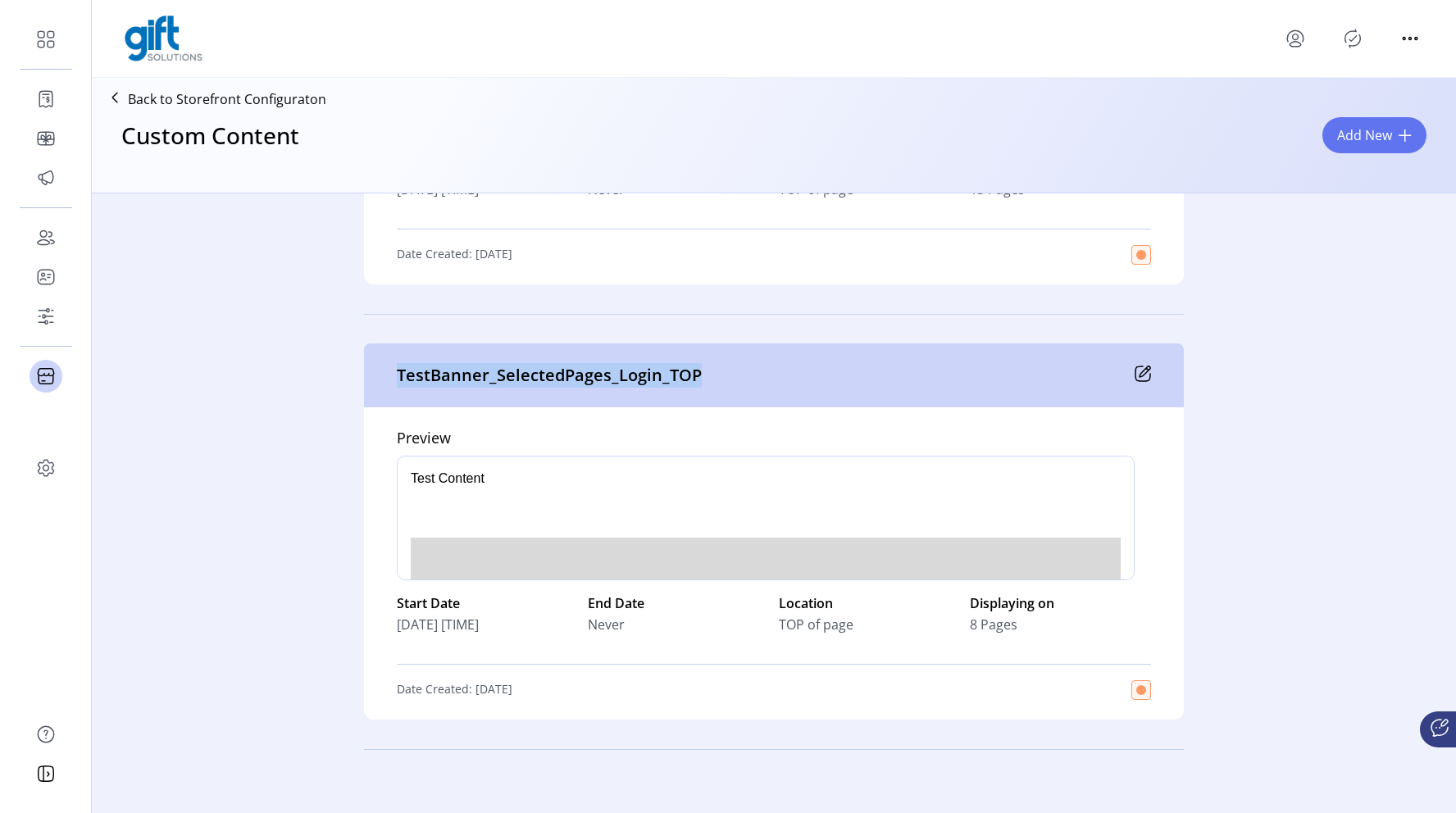 click on "TestBanner_SelectedPages_Login_TOP" 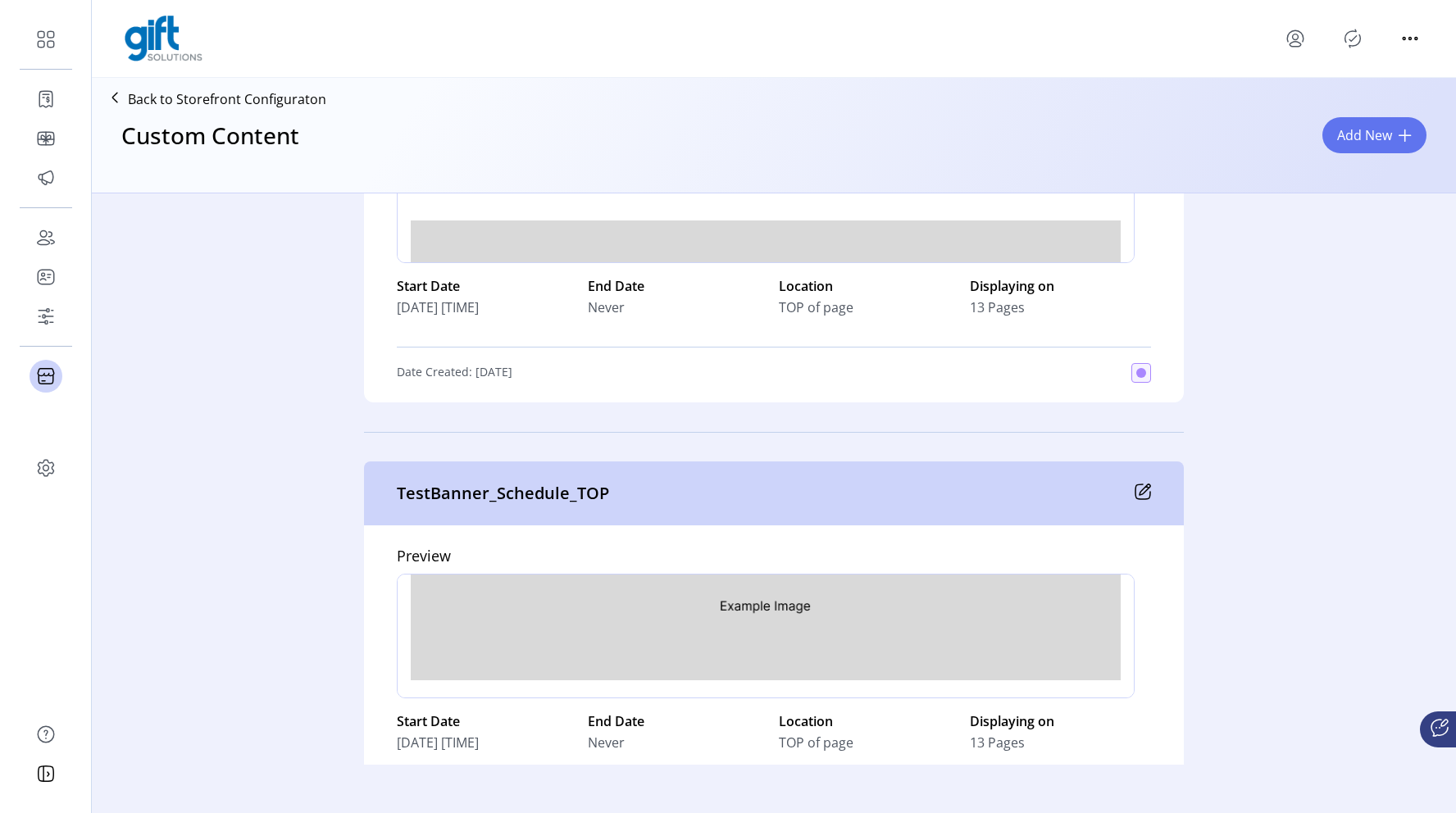 click on "TestBanner_Schedule_TOP" 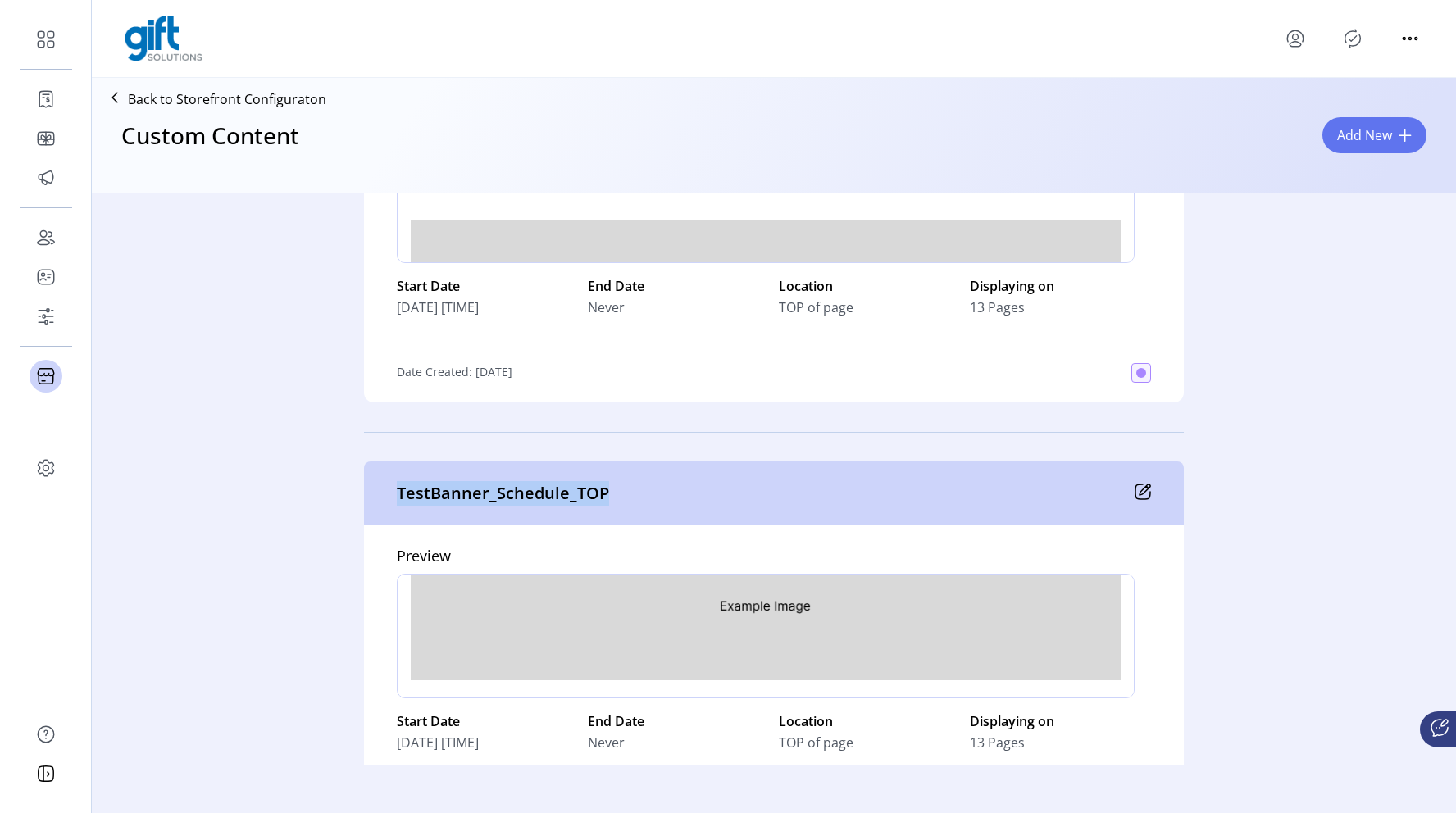 click on "TestBanner_Schedule_TOP" 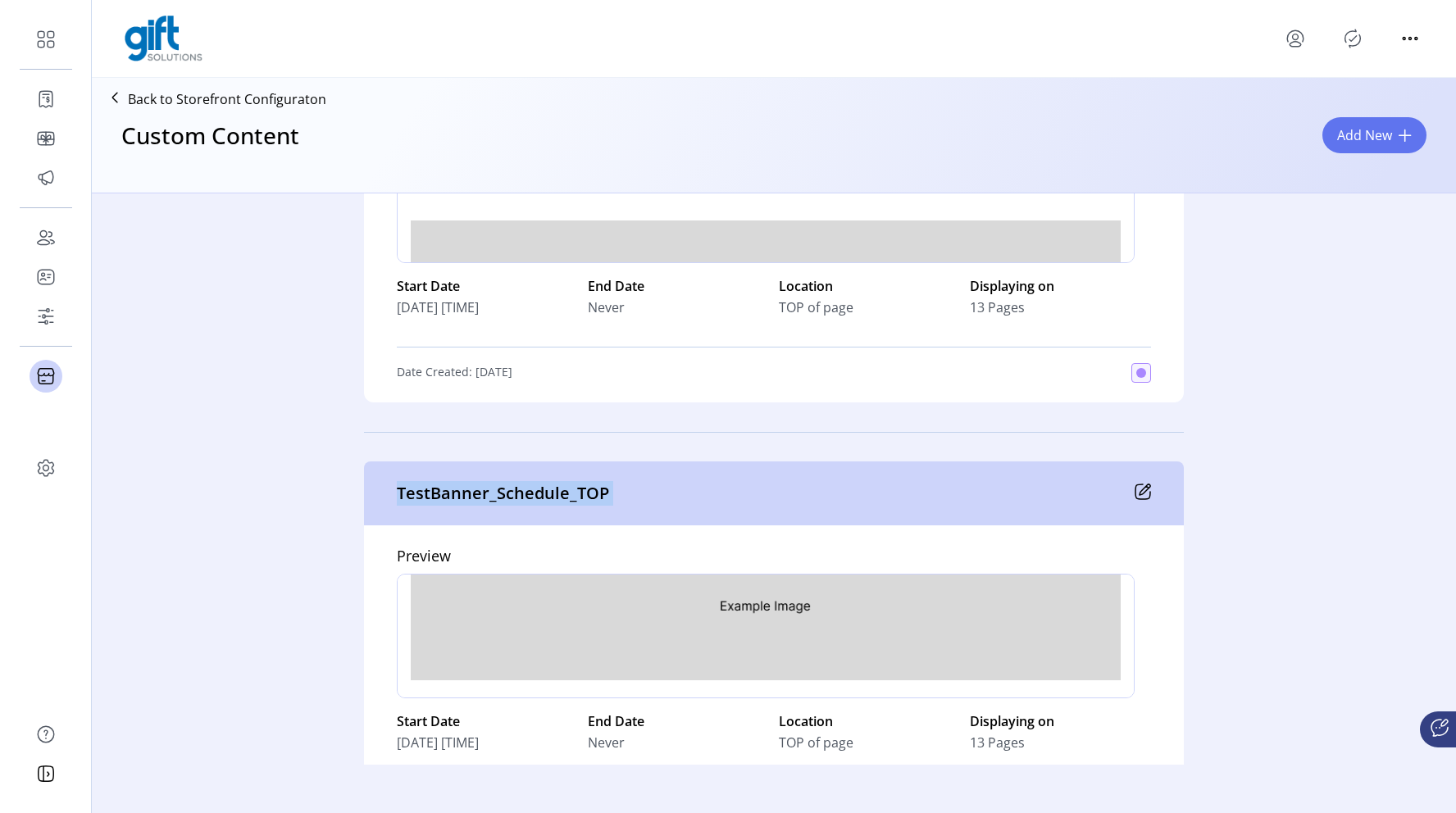 click on "TestBanner_Schedule_TOP" 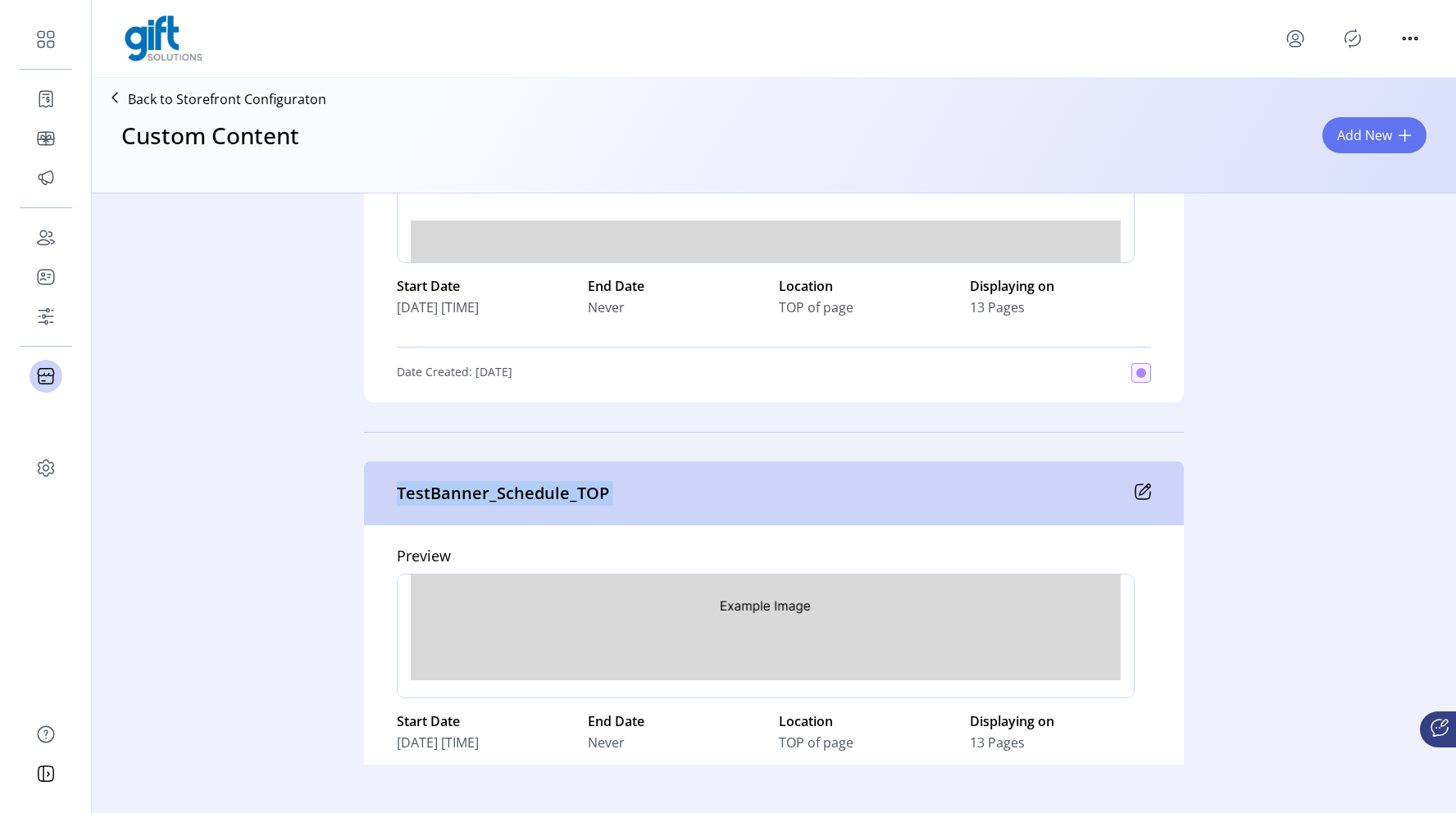 copy on "TestBanner_Schedule_TOP" 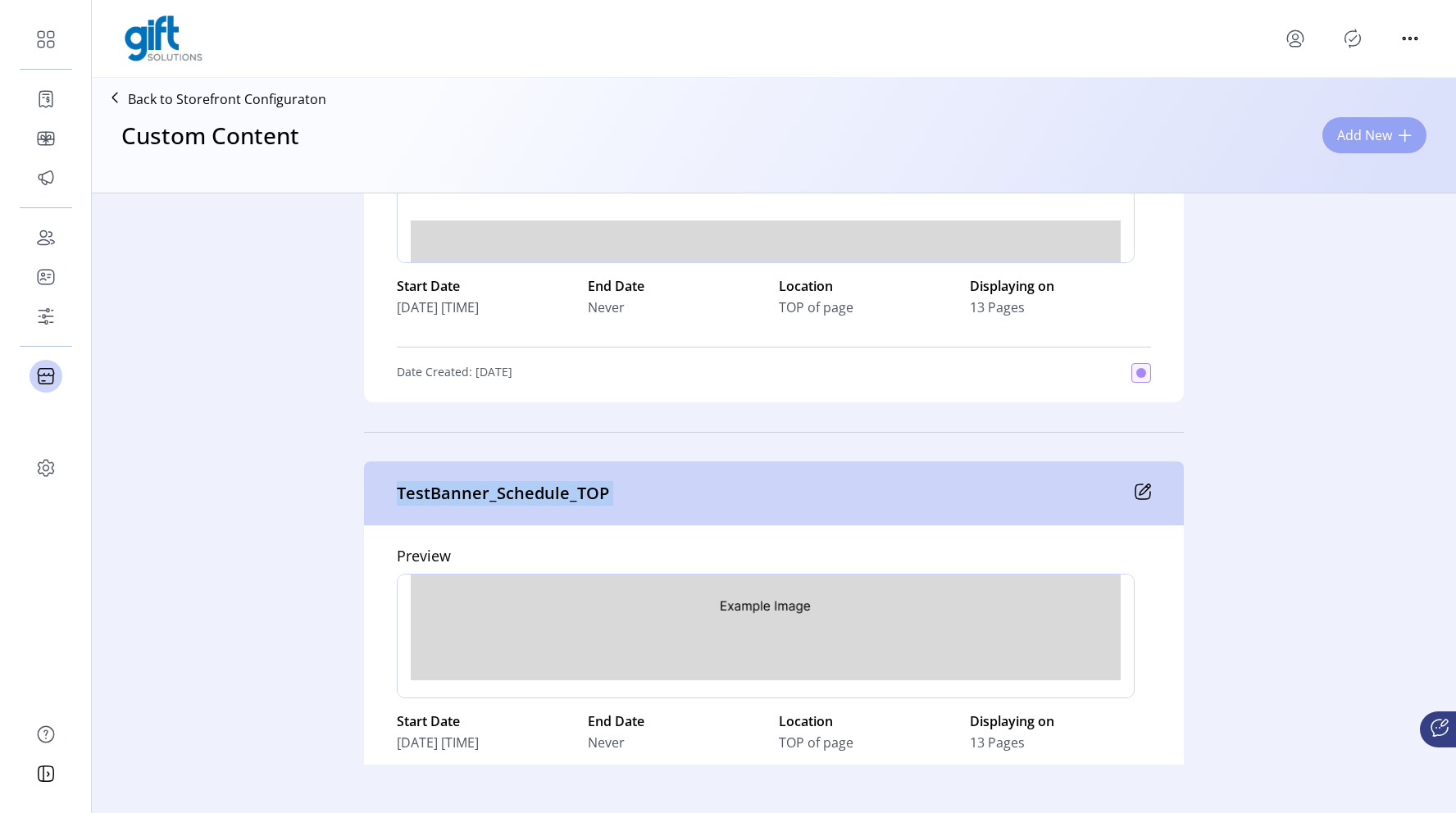 click on "Add New" 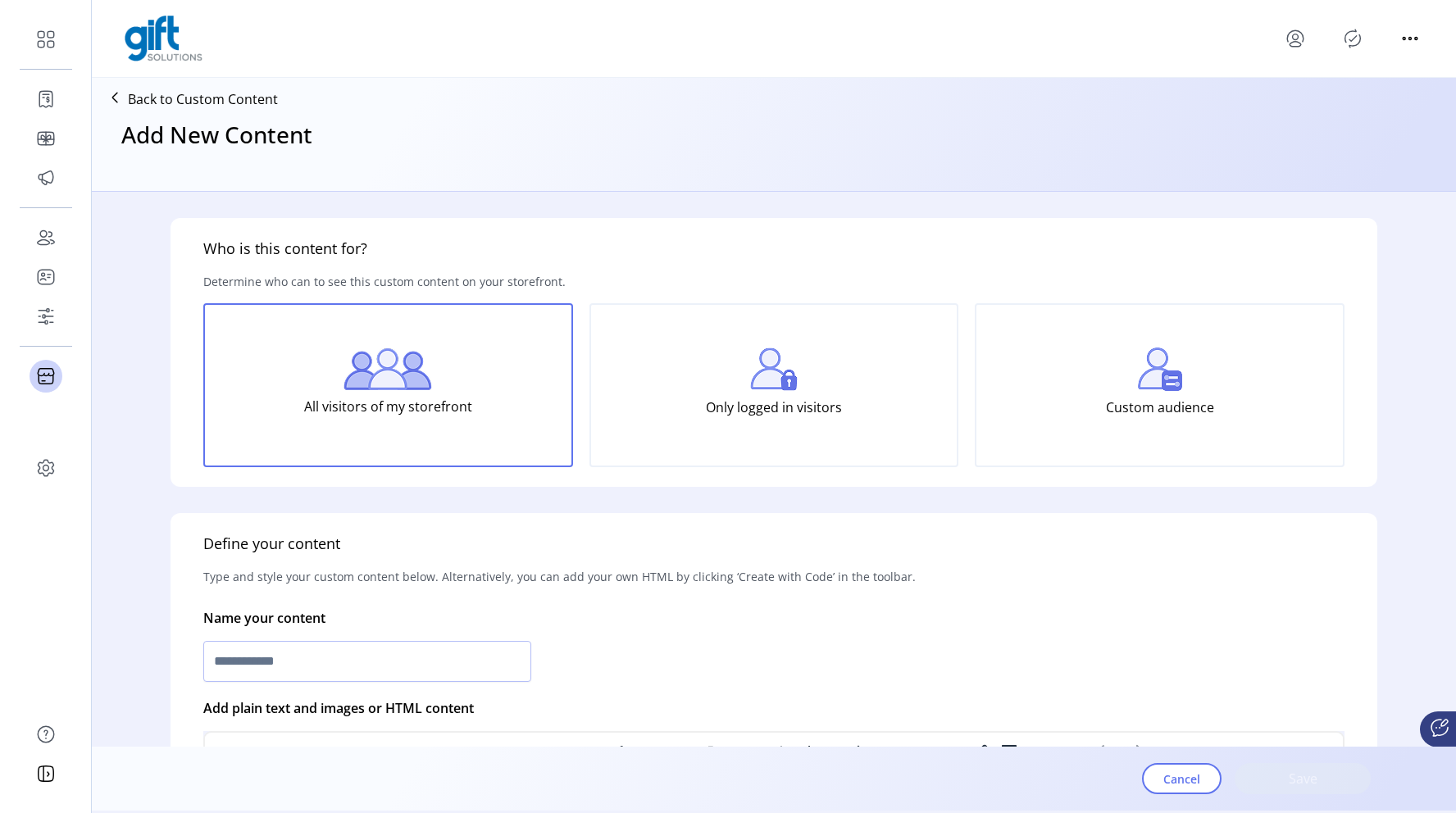 click 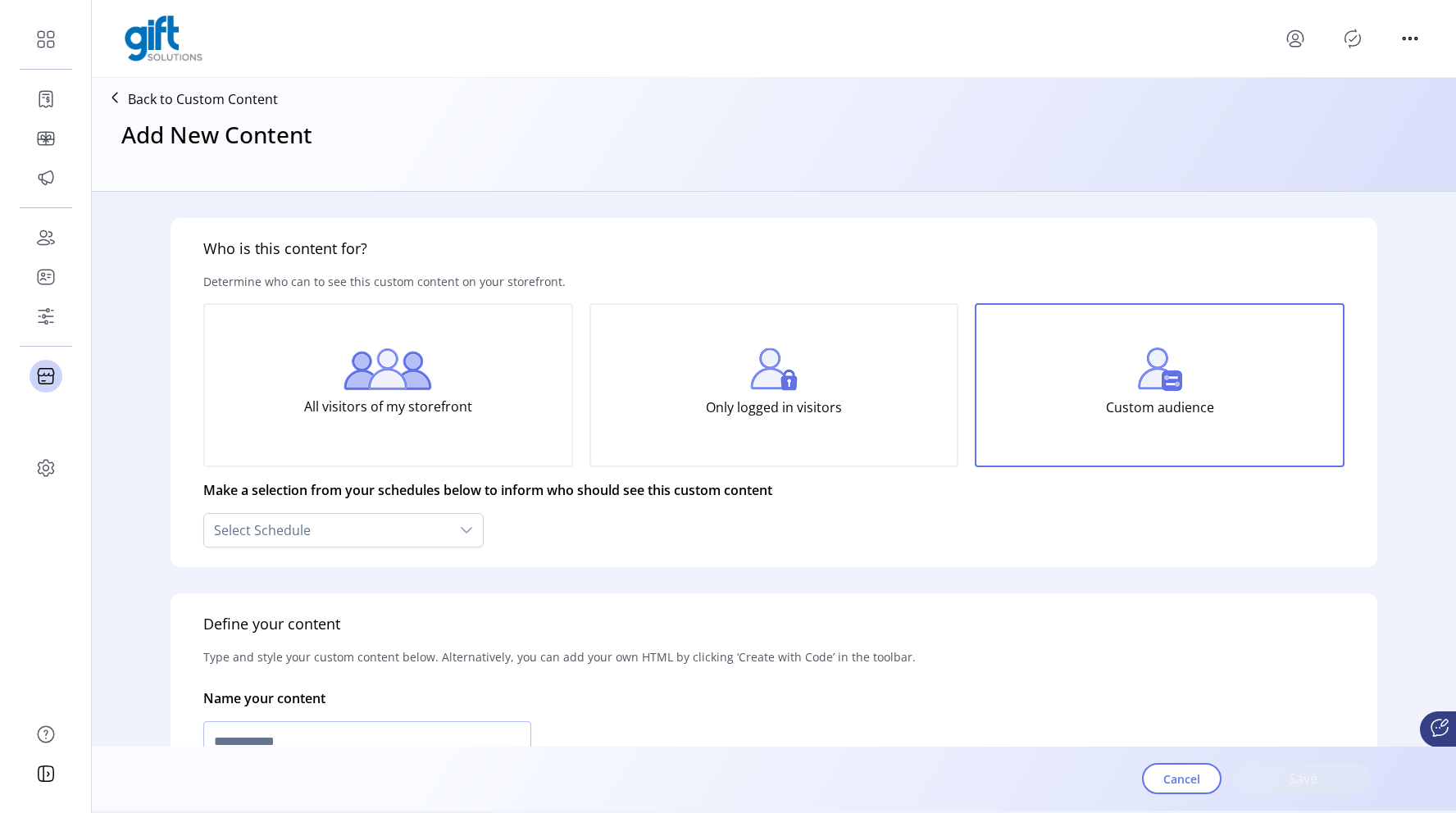 click on "**********" 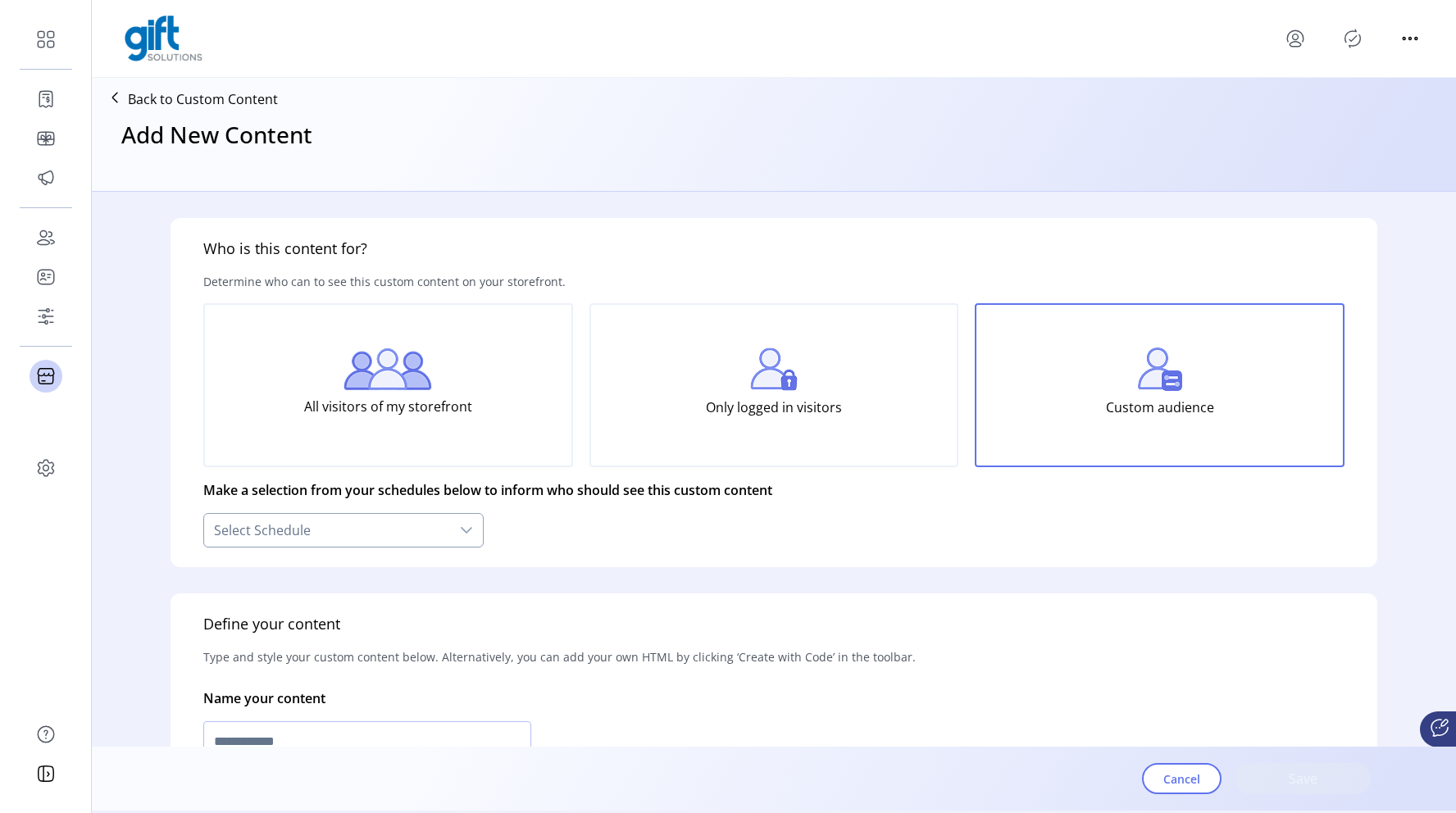 click on "Select Schedule" at bounding box center (327, 530) 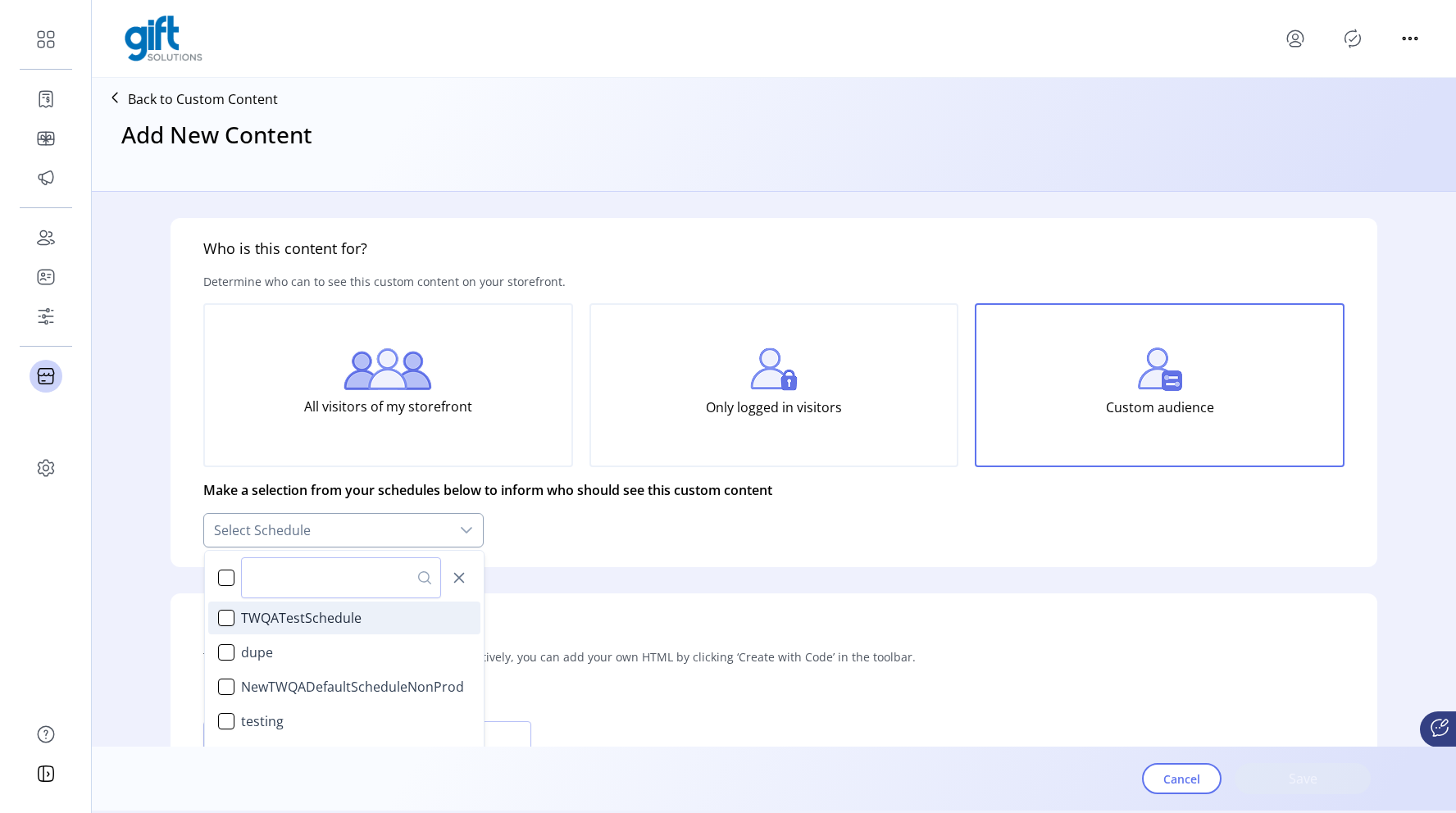 click on "TWQATestSchedule" at bounding box center [301, 618] 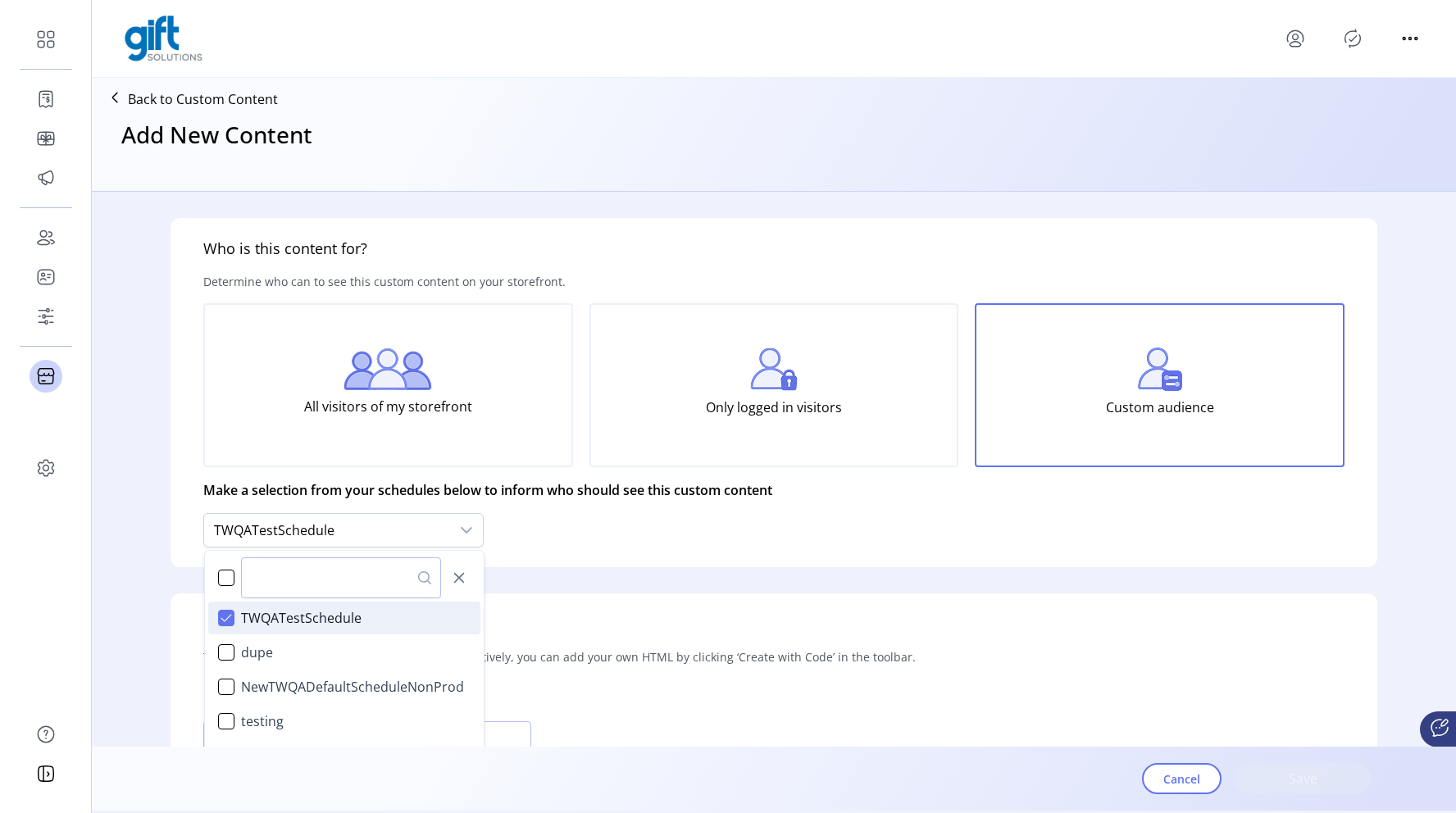 click on "Define your content Type and style your custom content below. Alternatively, you can add your own HTML by clicking ‘Create with Code’ in the toolbar. Name your content Add plain text and images or HTML content Paragraph System Font 12pt To open the popup, press Shift+Enter To open the popup, press Shift+Enter div" 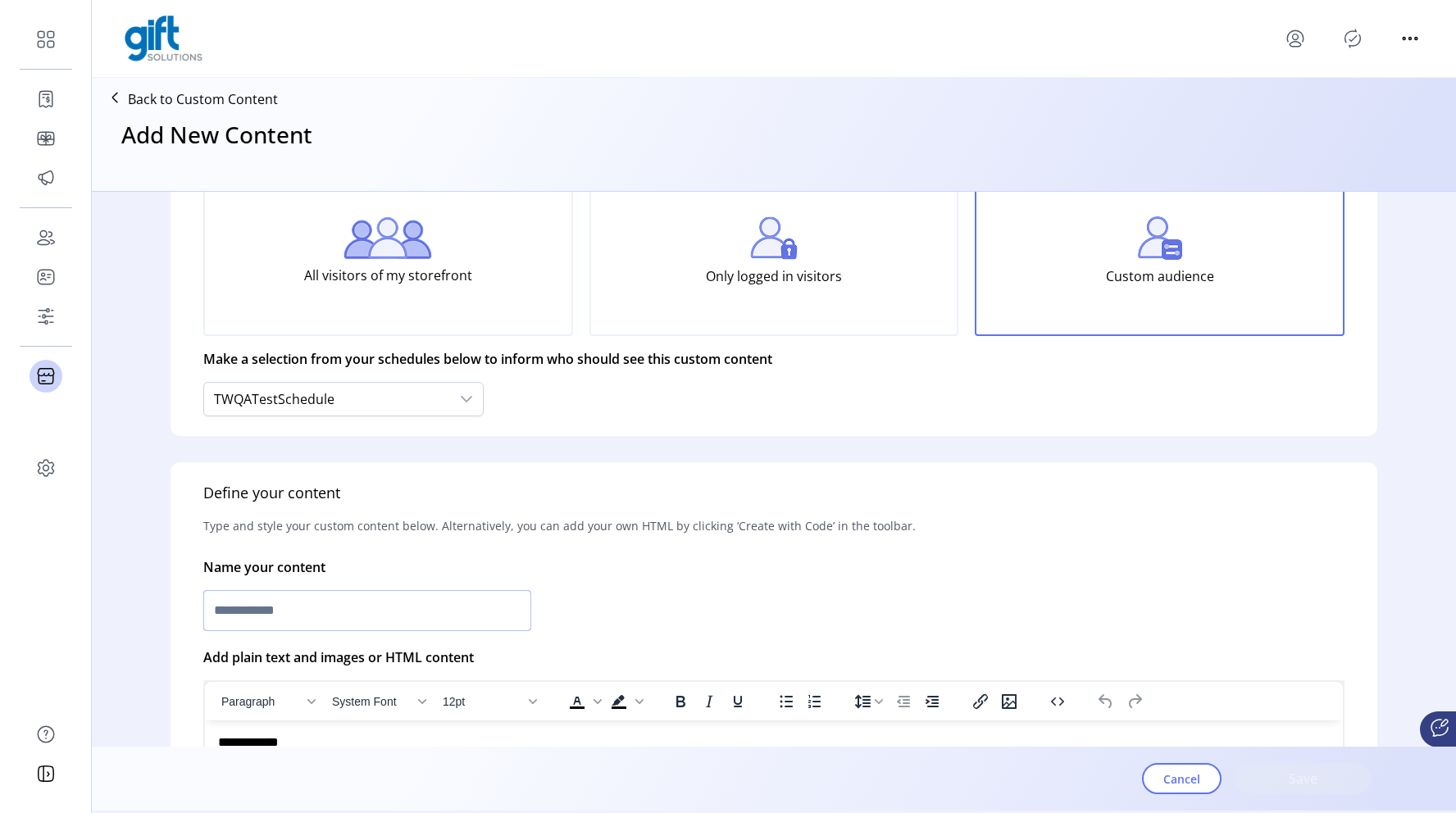 click 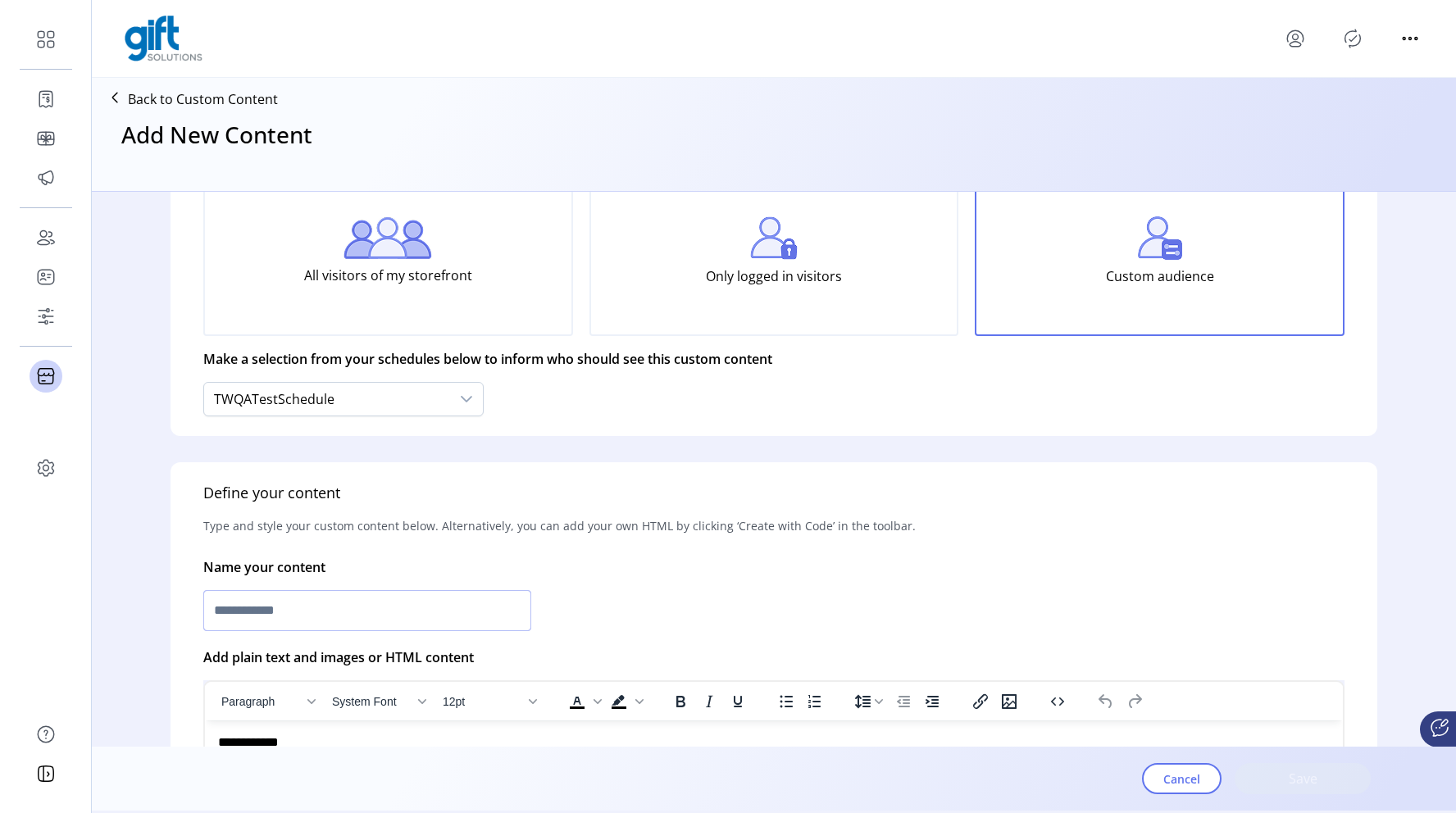 paste on "**********" 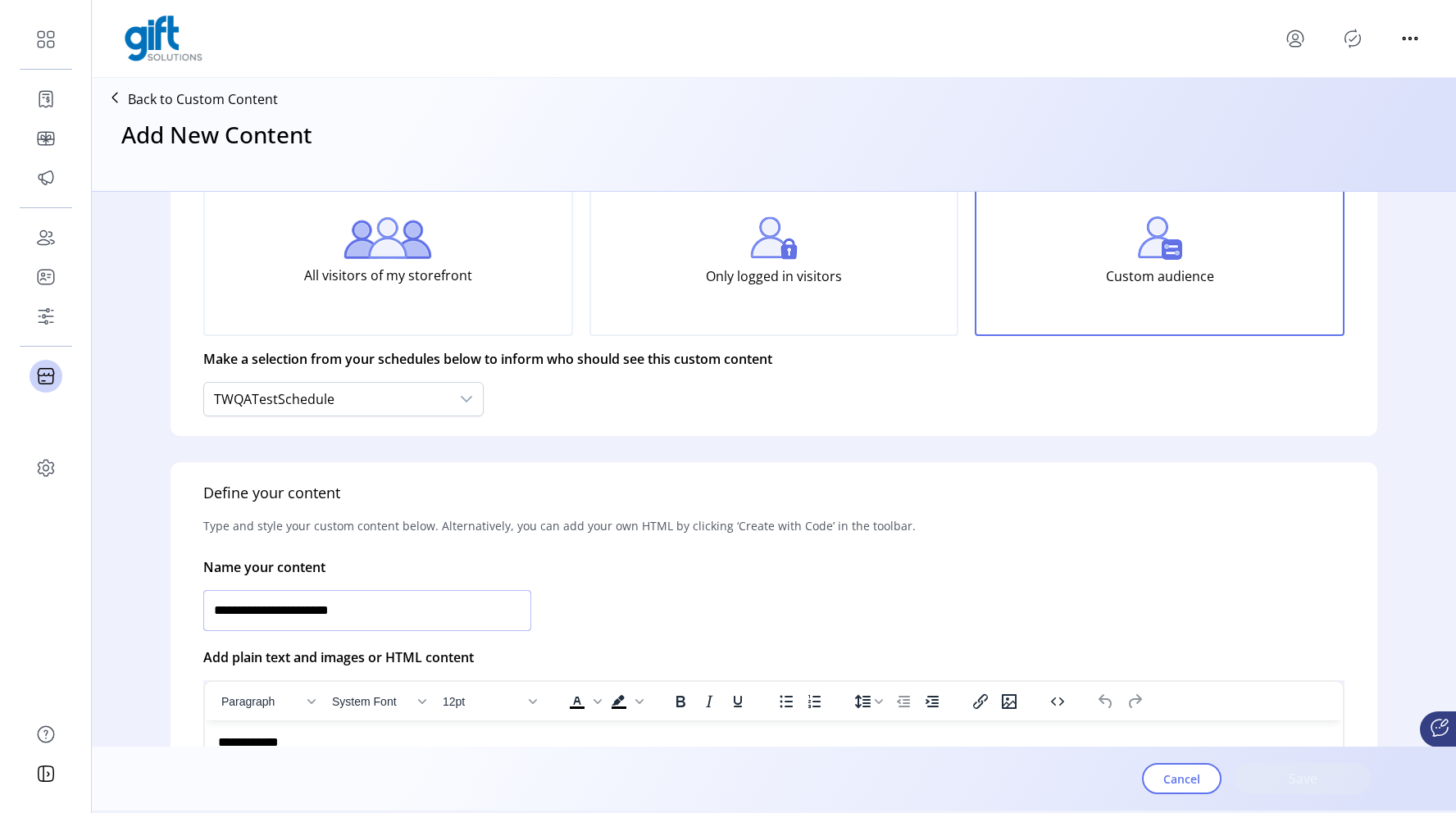 click on "**********" 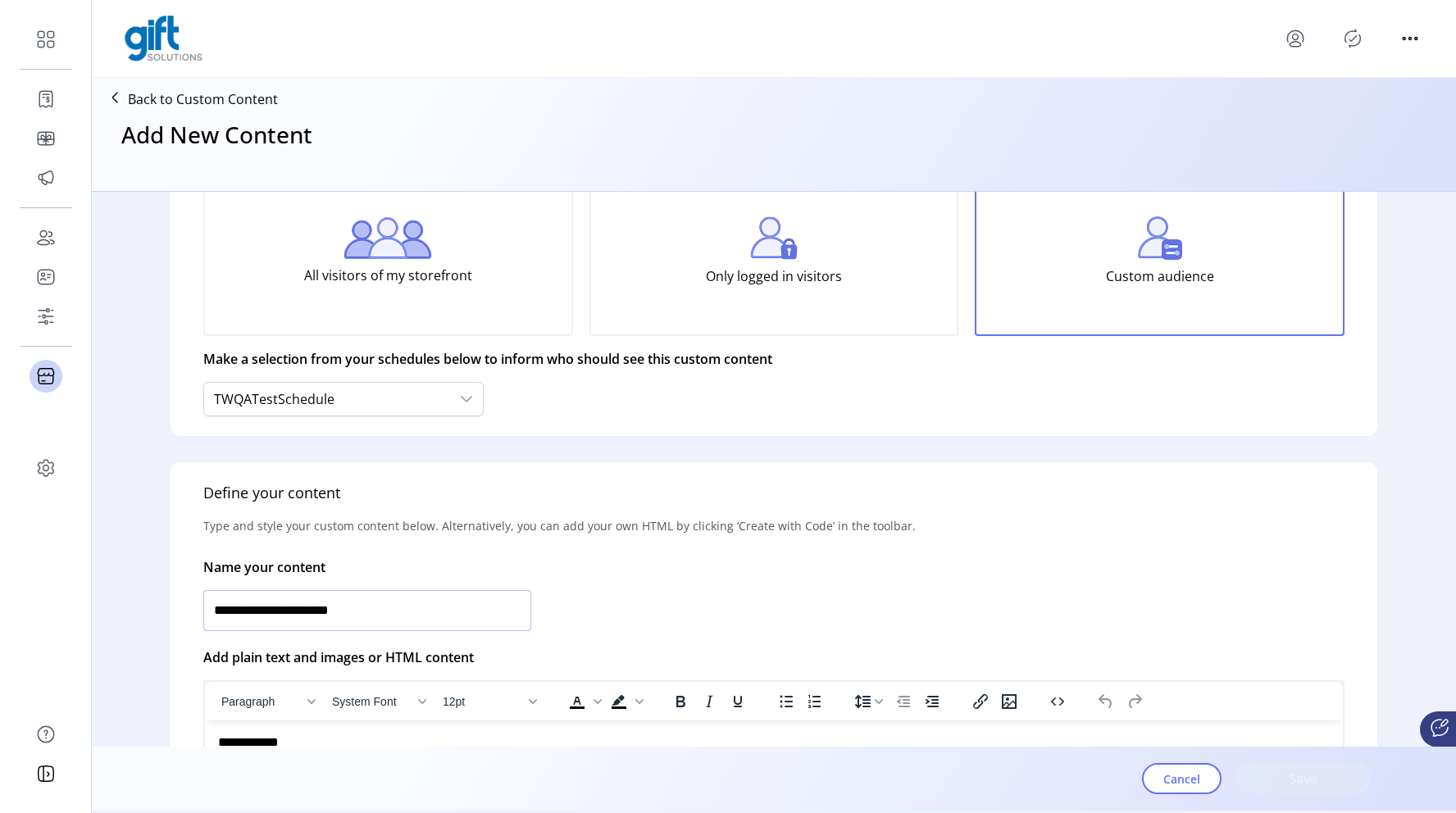 drag, startPoint x: 348, startPoint y: 610, endPoint x: 425, endPoint y: 610, distance: 77 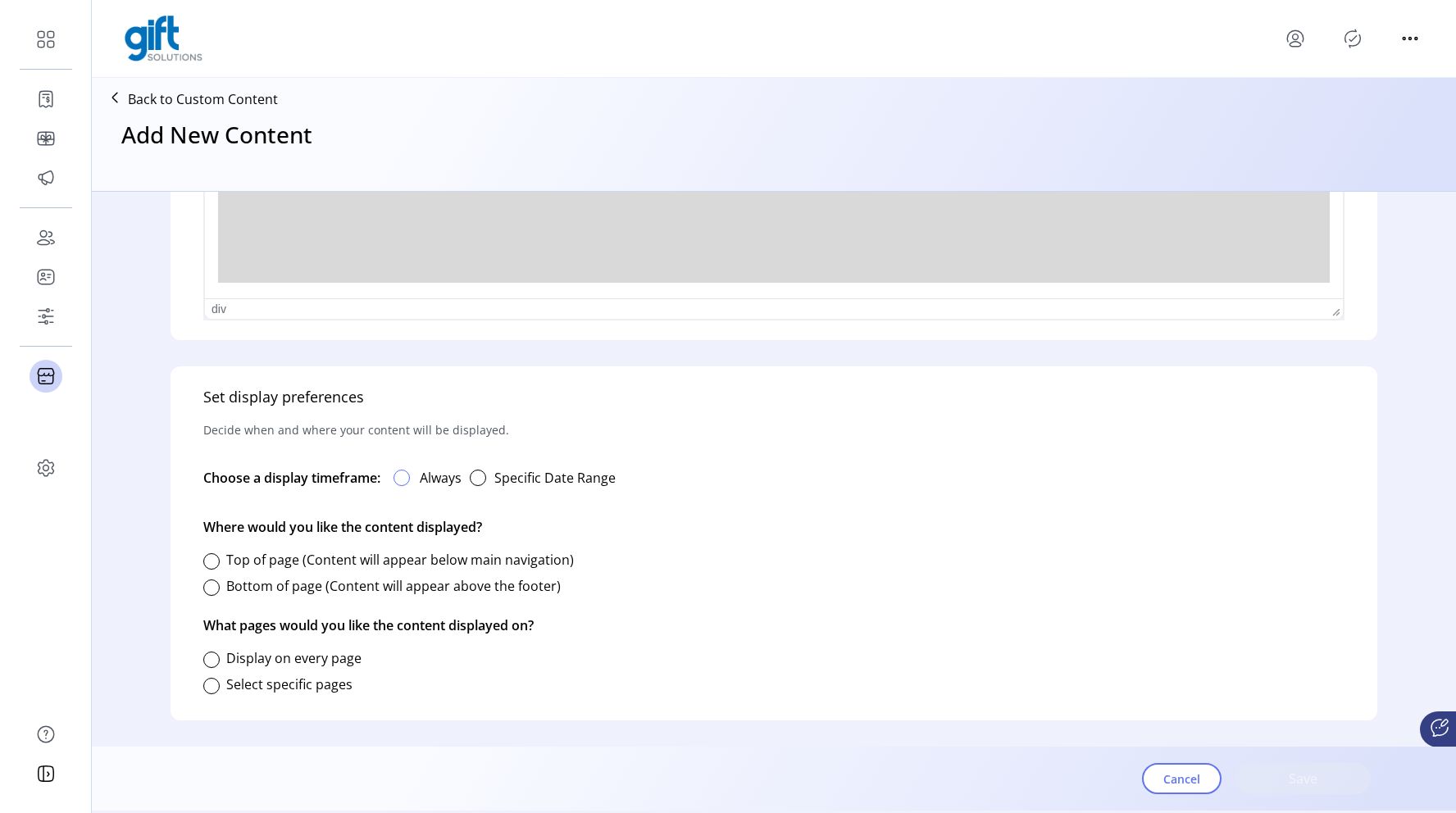type on "**********" 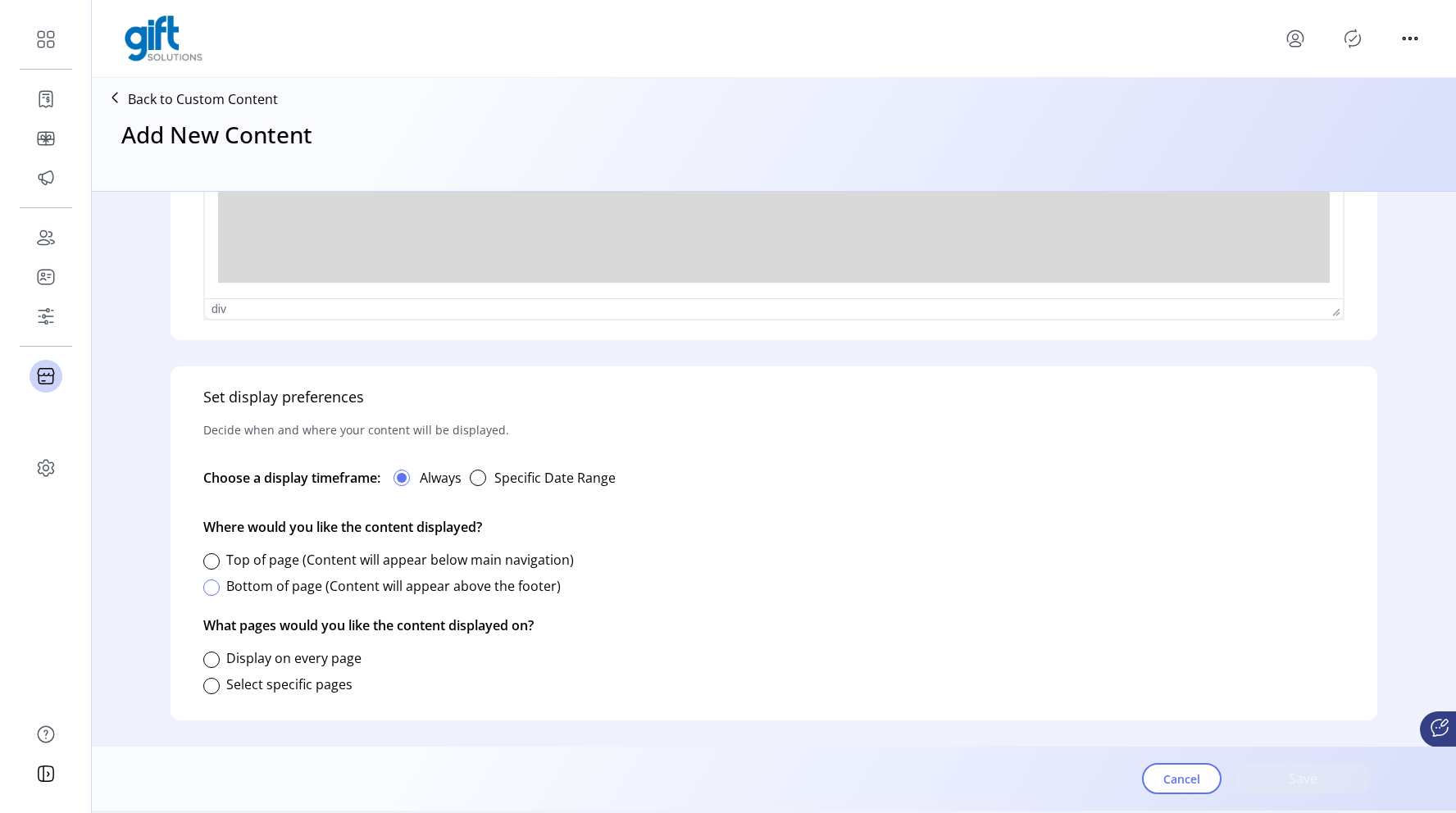 click 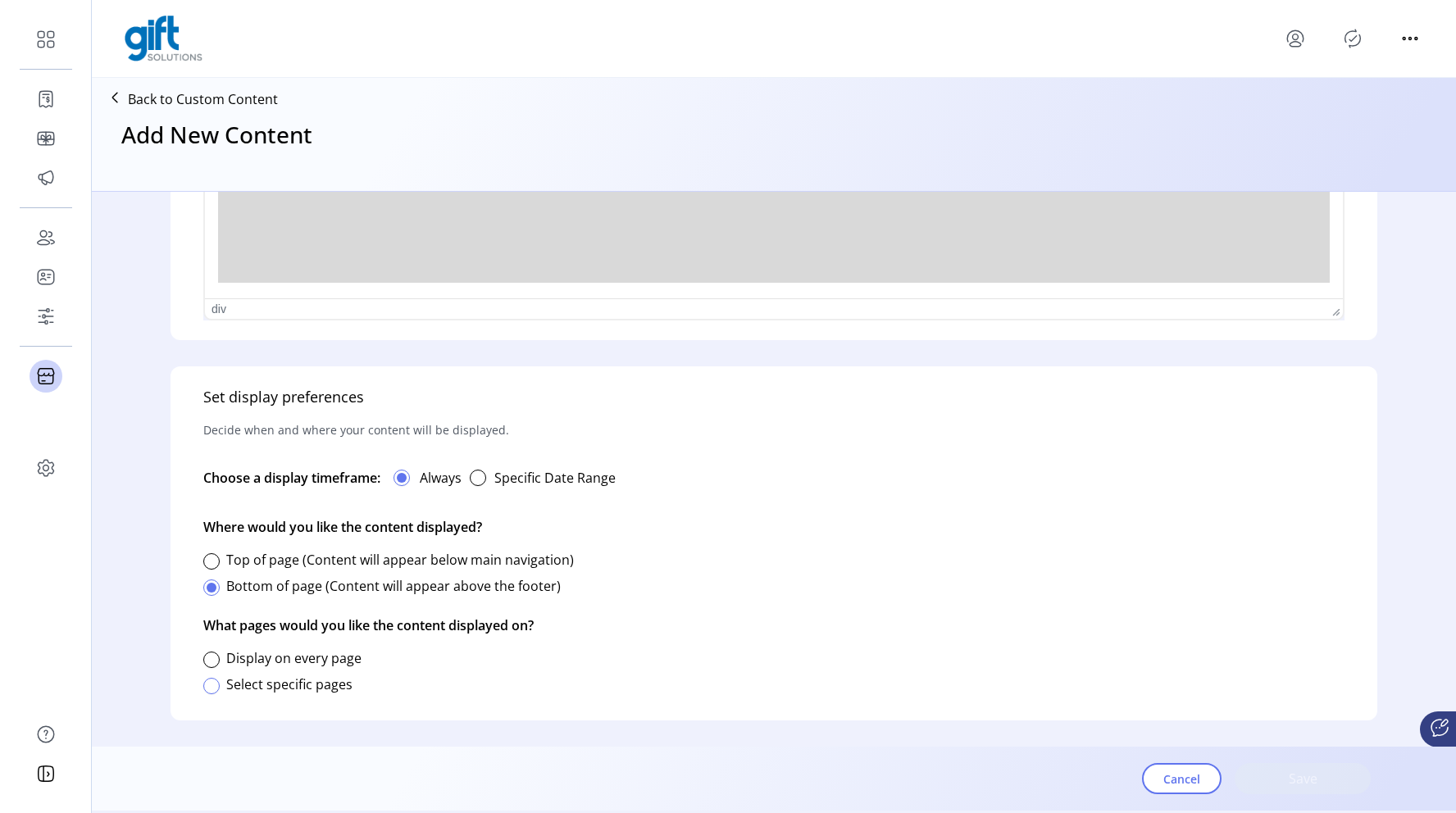click 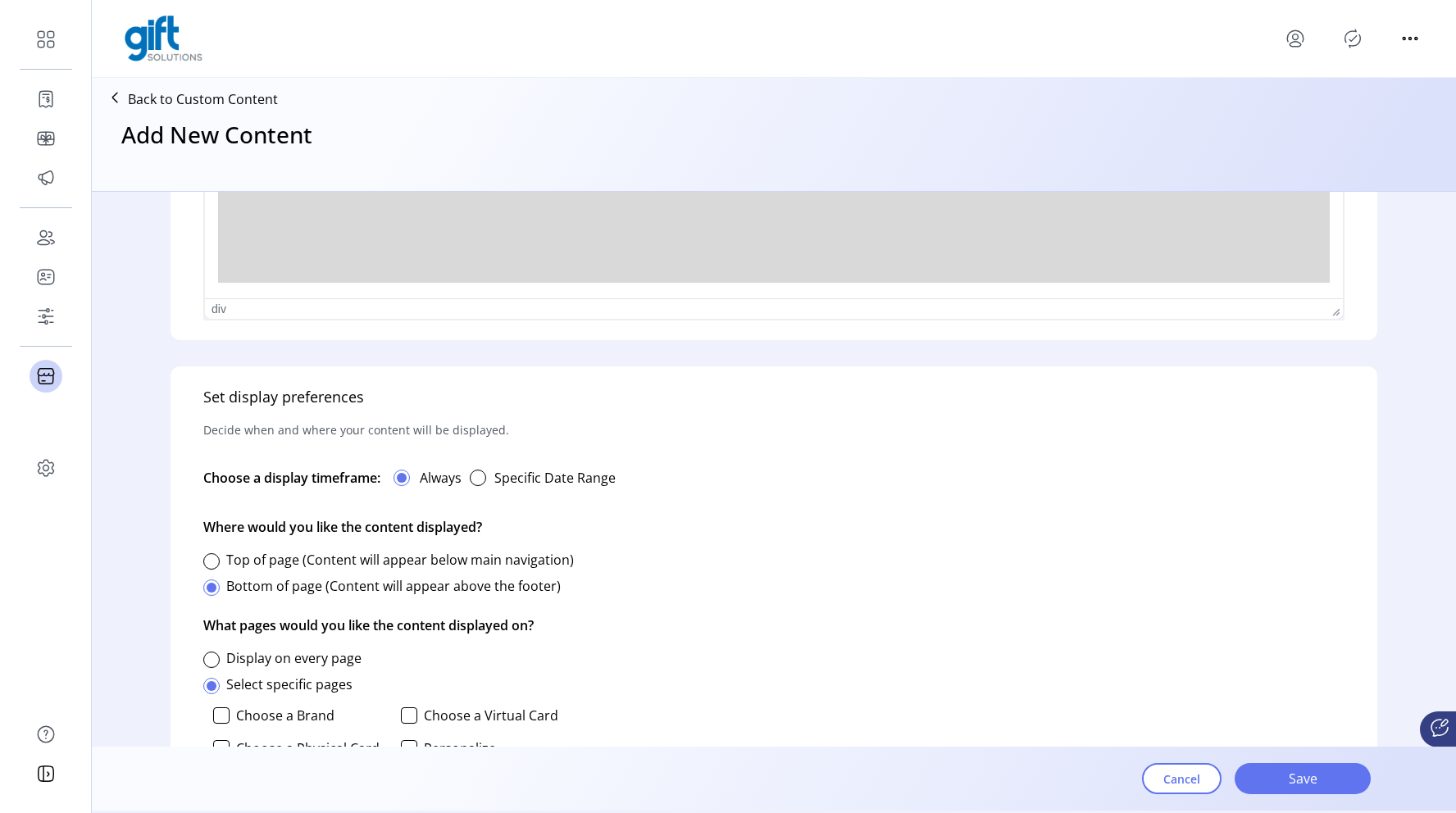 scroll, scrollTop: 9, scrollLeft: 5, axis: both 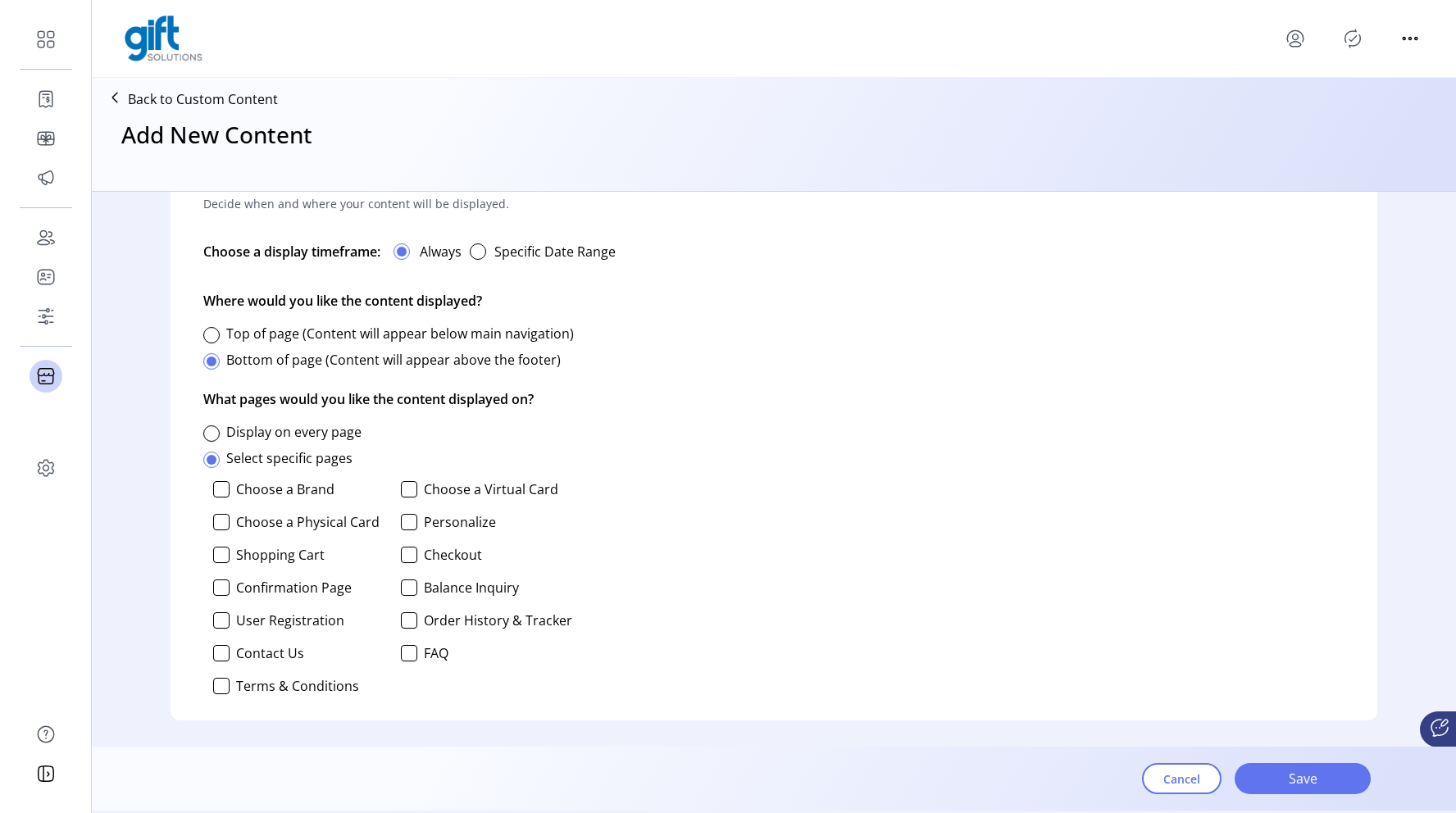 click on "Choose a Brand  Choose a Virtual Card  Choose a Physical Card  Personalize  Shopping Cart  Checkout  Confirmation Page  Balance Inquiry  User Registration  Order History & Tracker  Contact Us  FAQ  Terms & Conditions" 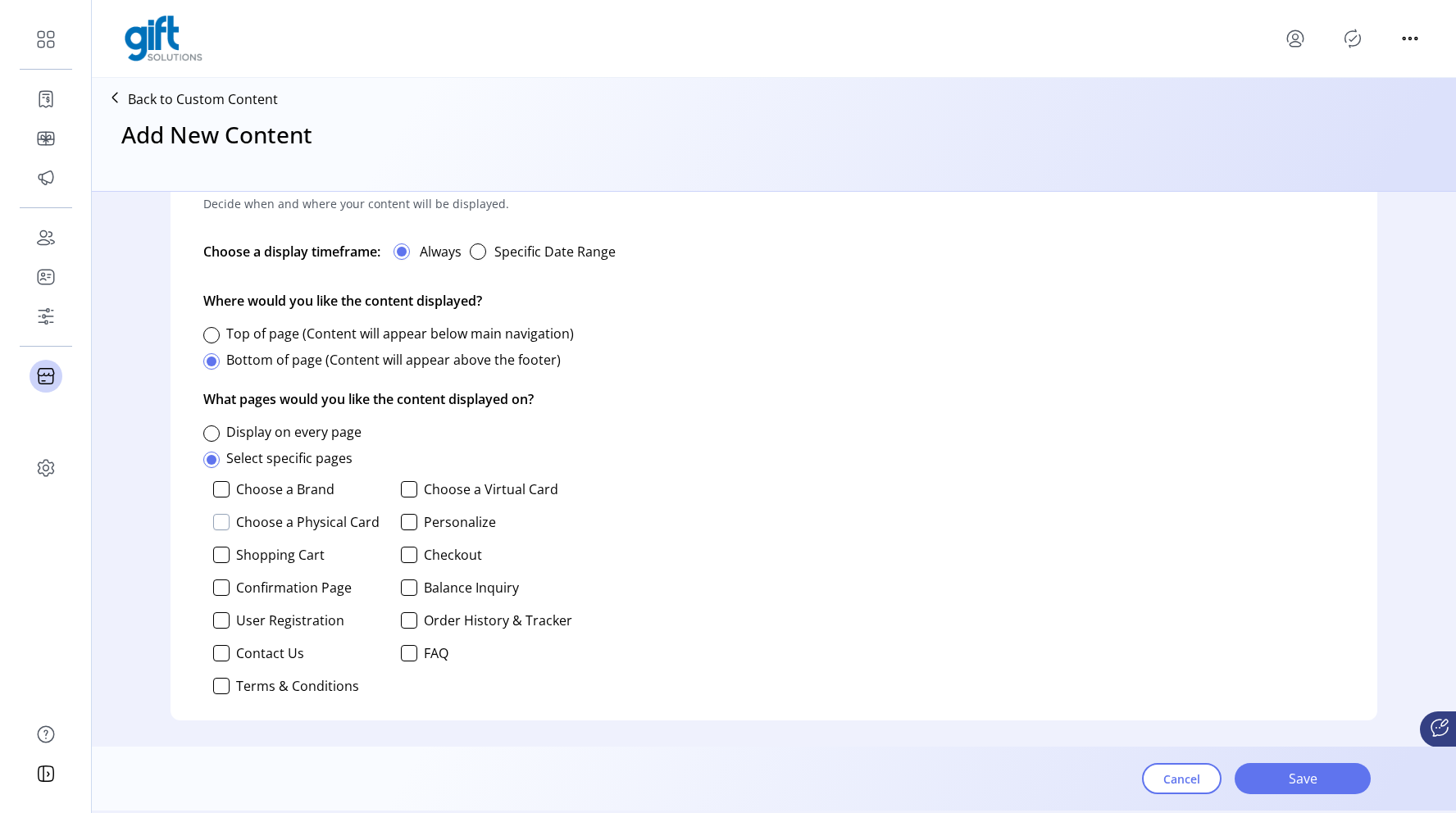 click 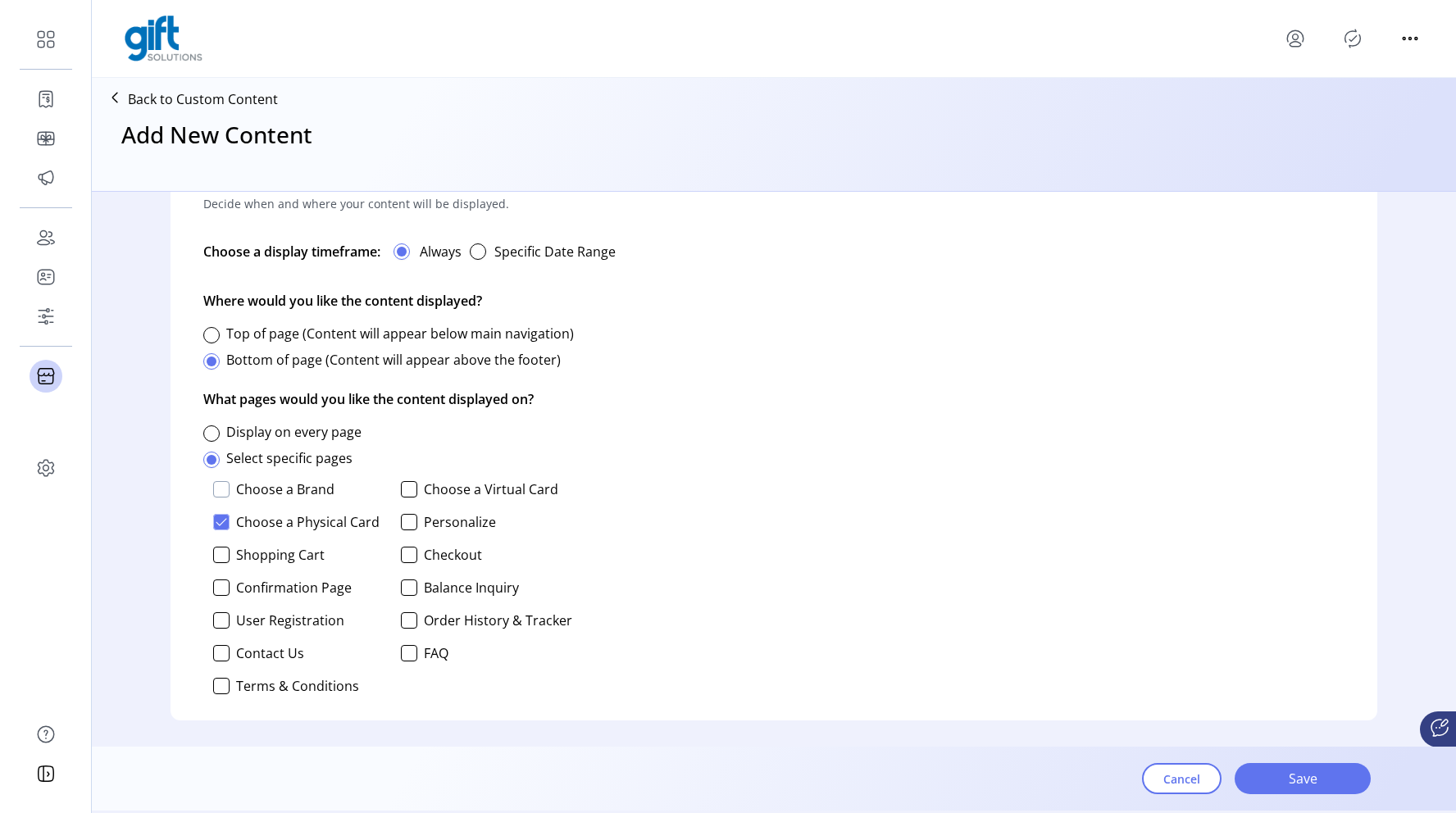 click 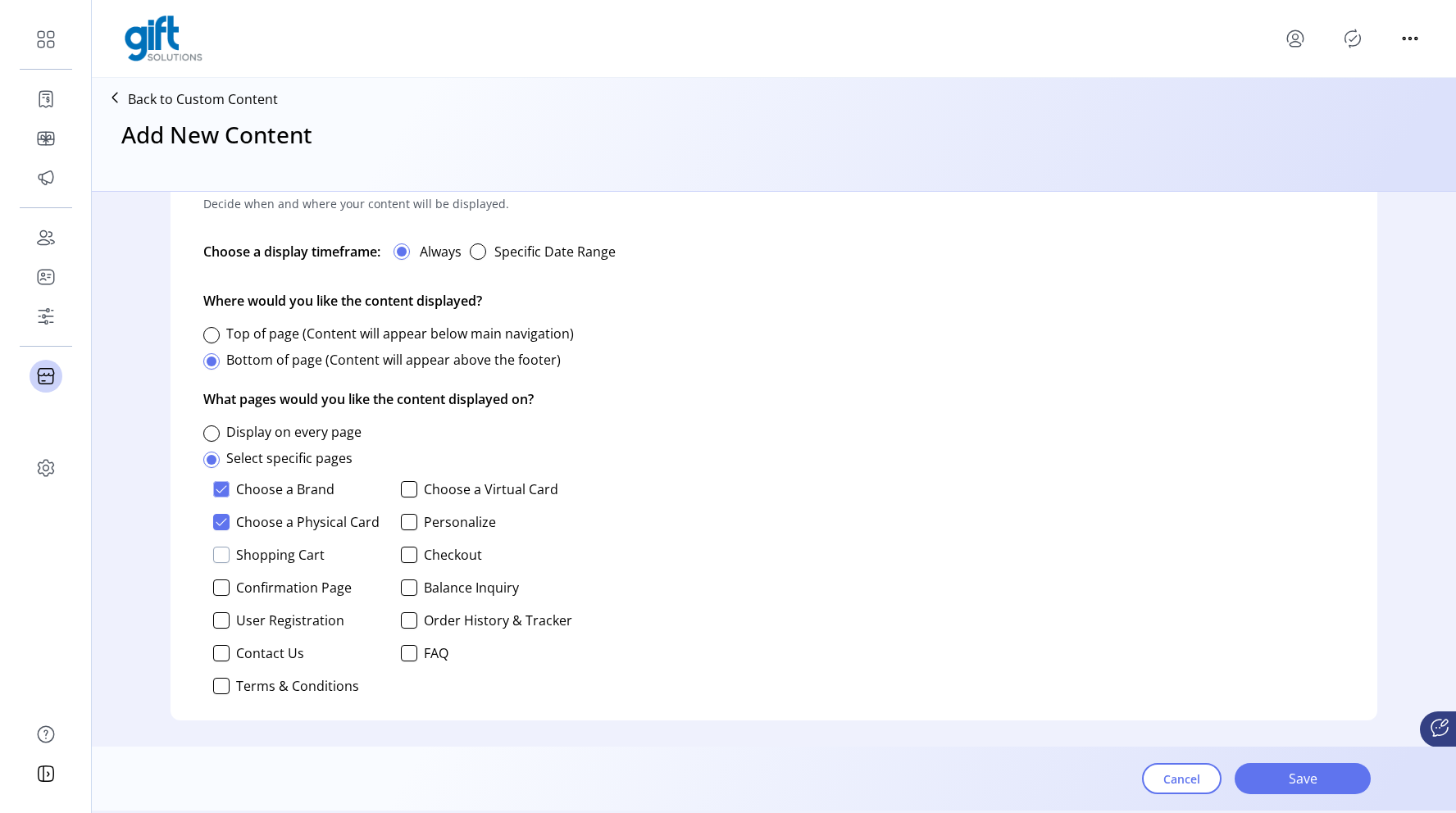 click 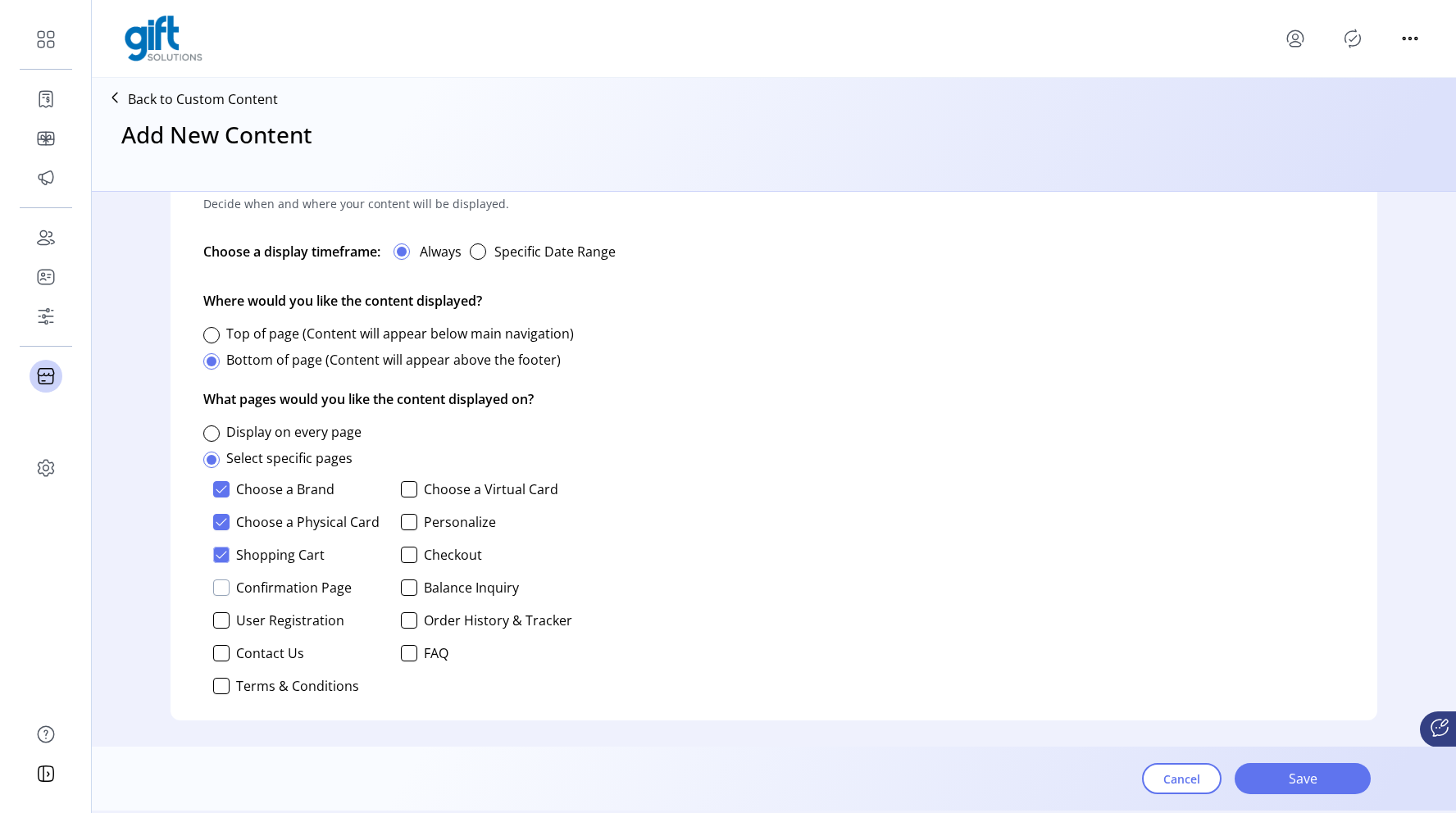 click 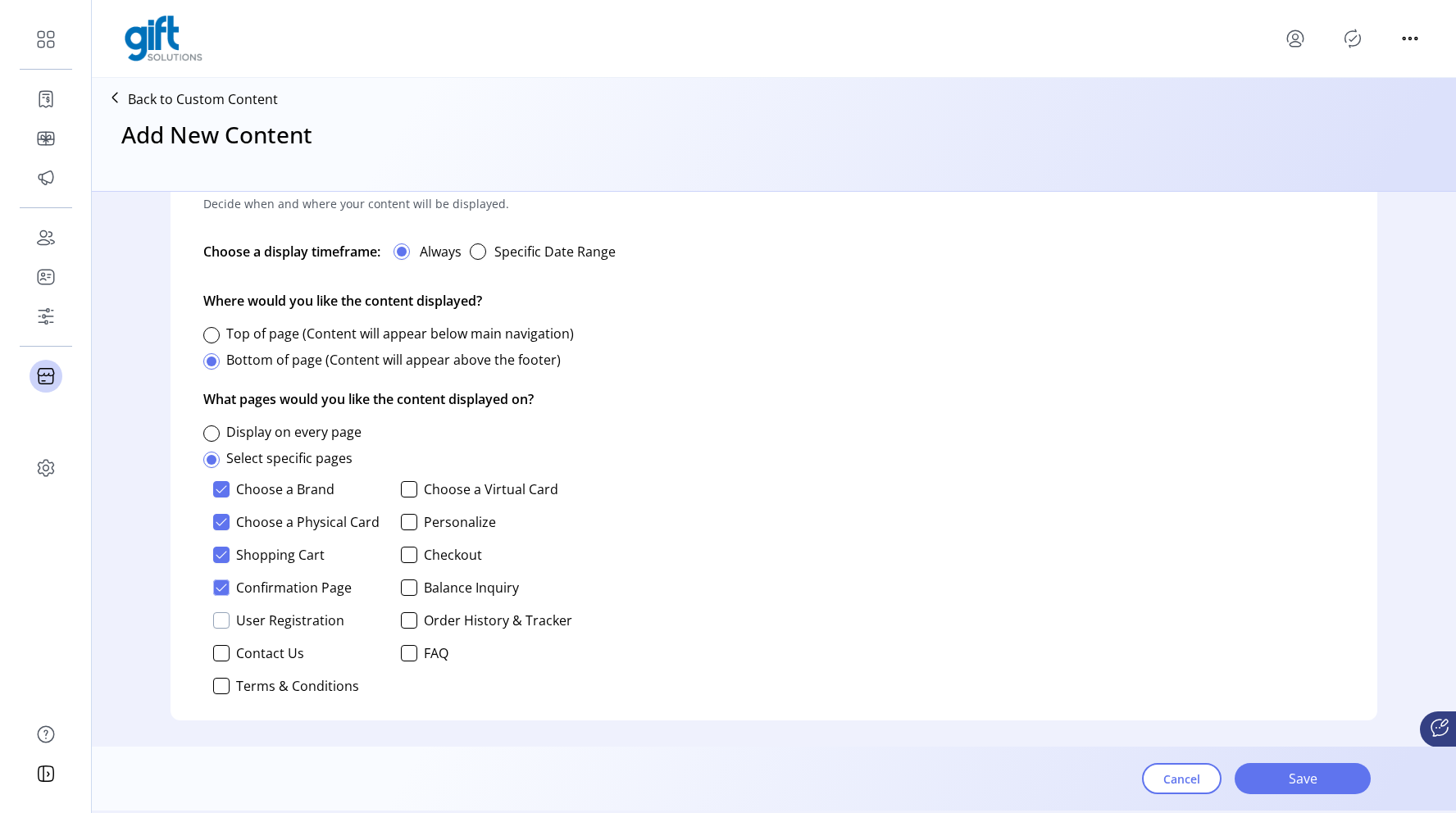 click 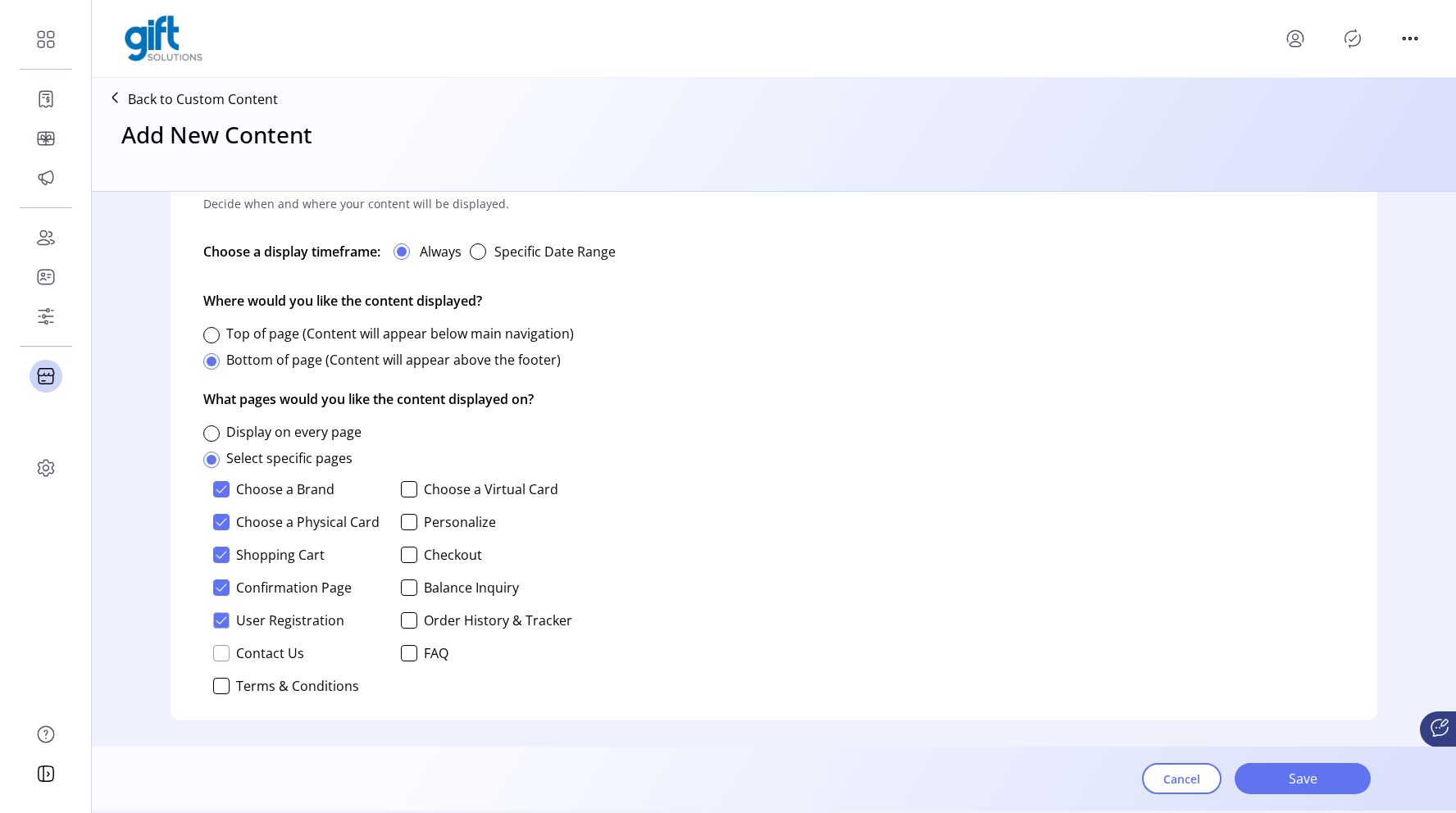 click 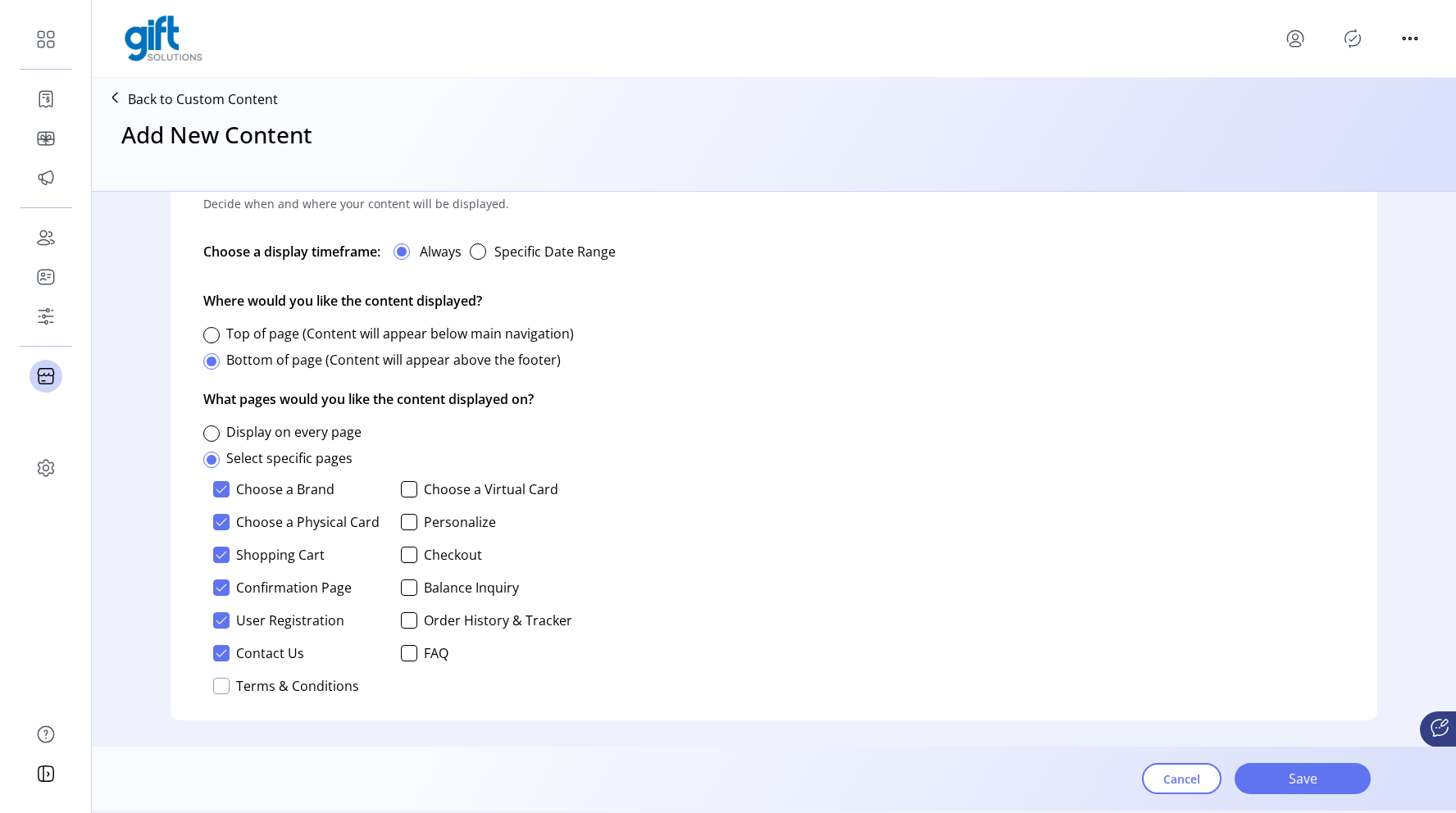 click 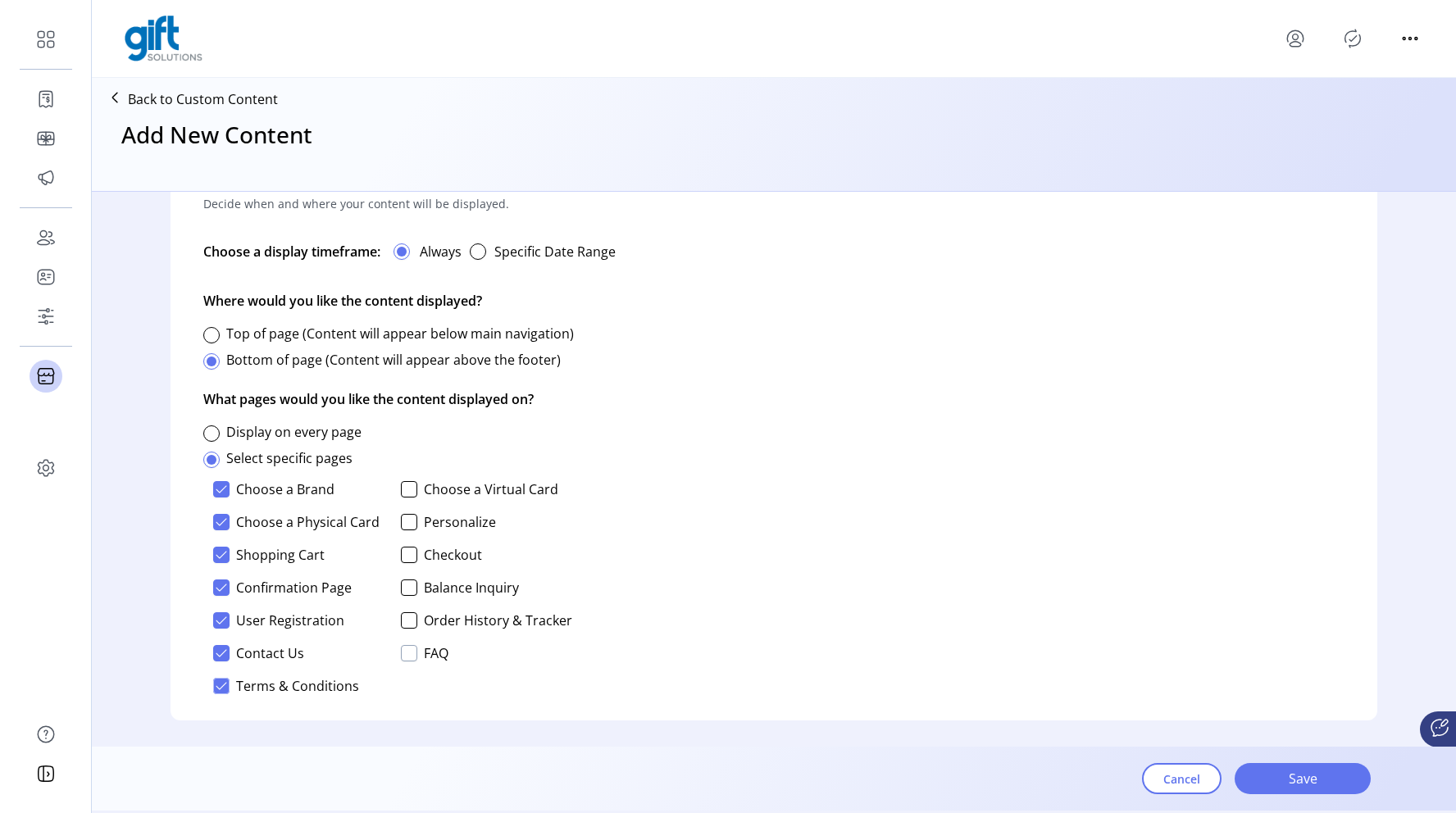 click 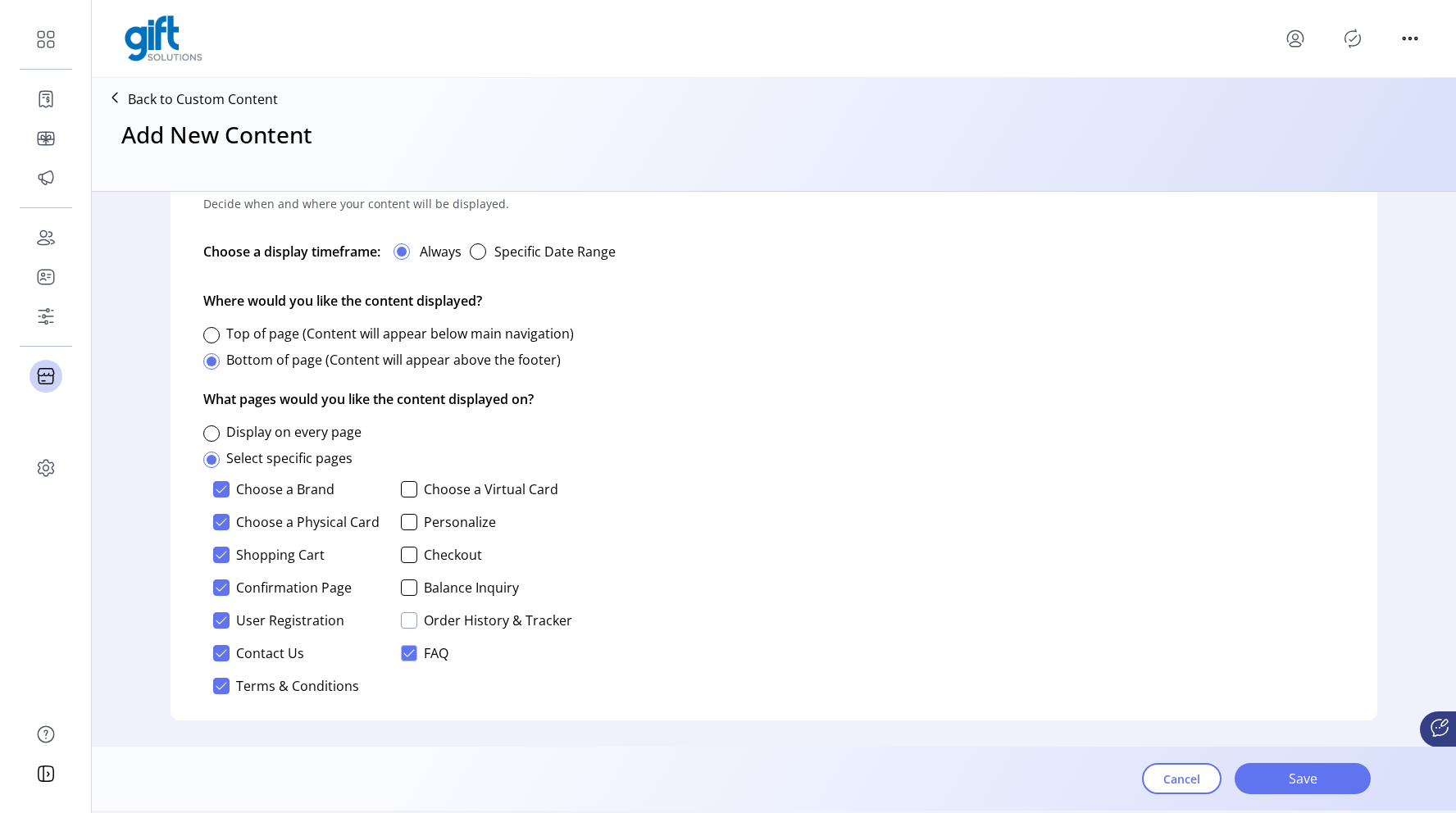 click 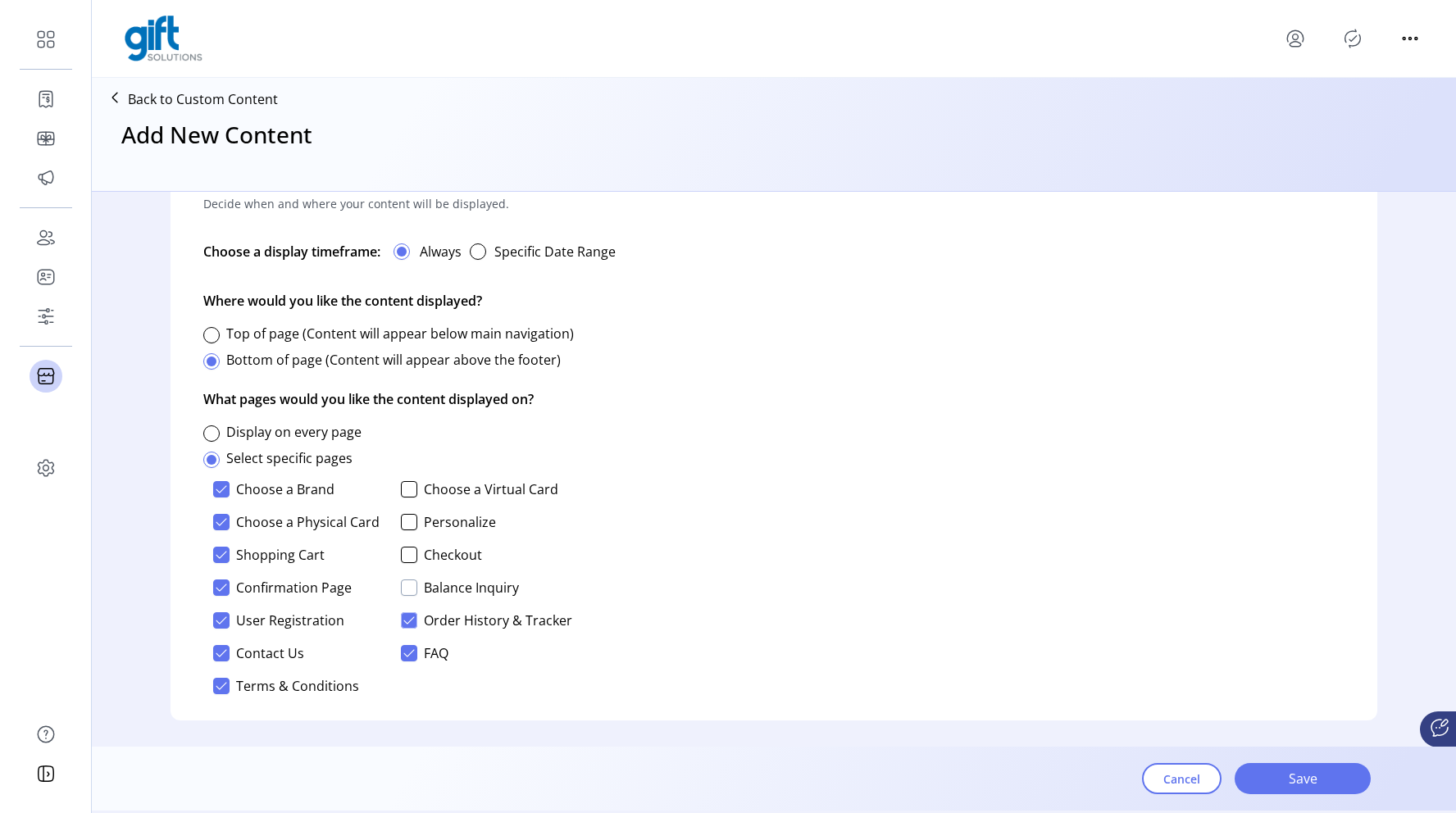click 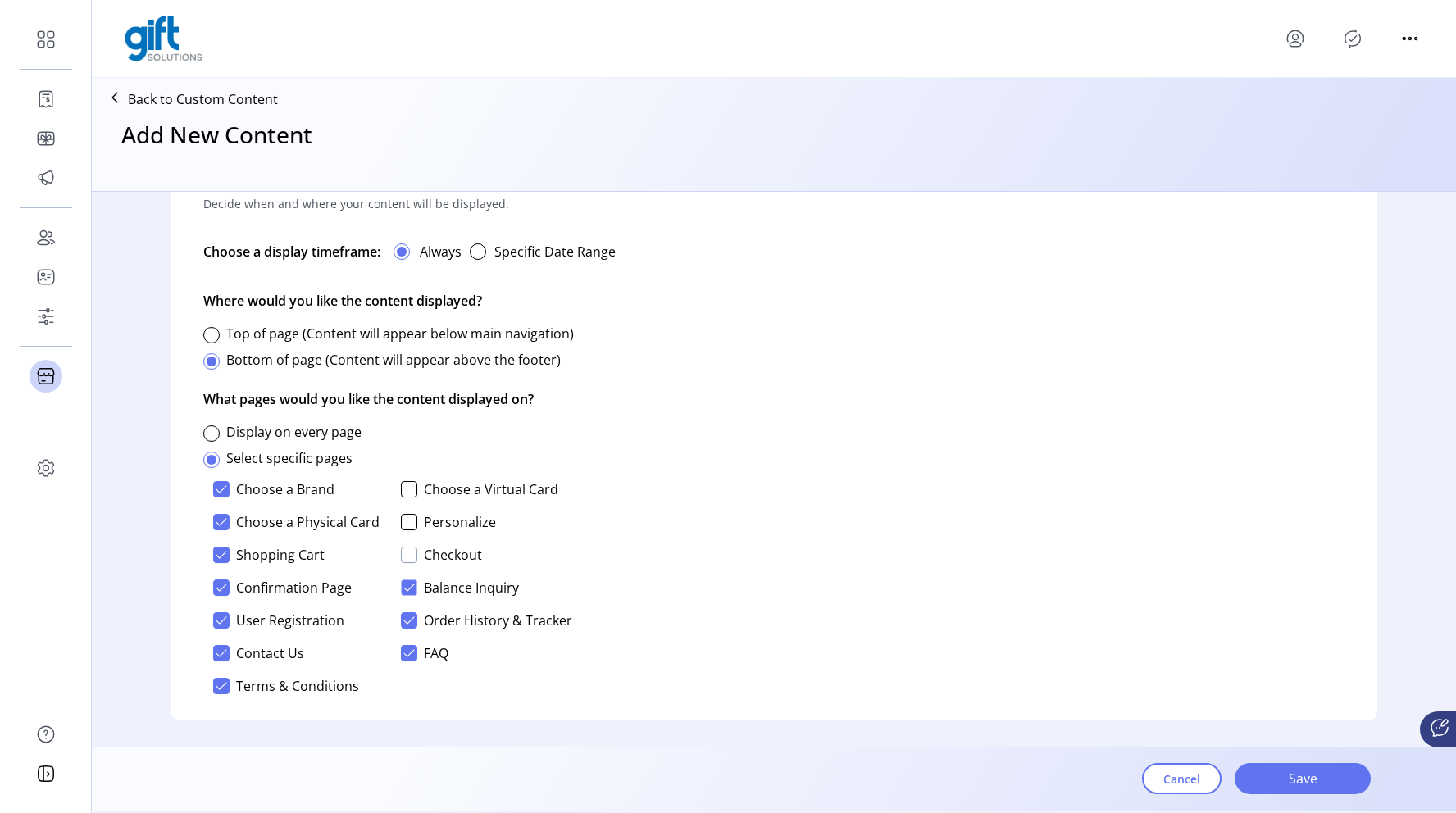 click 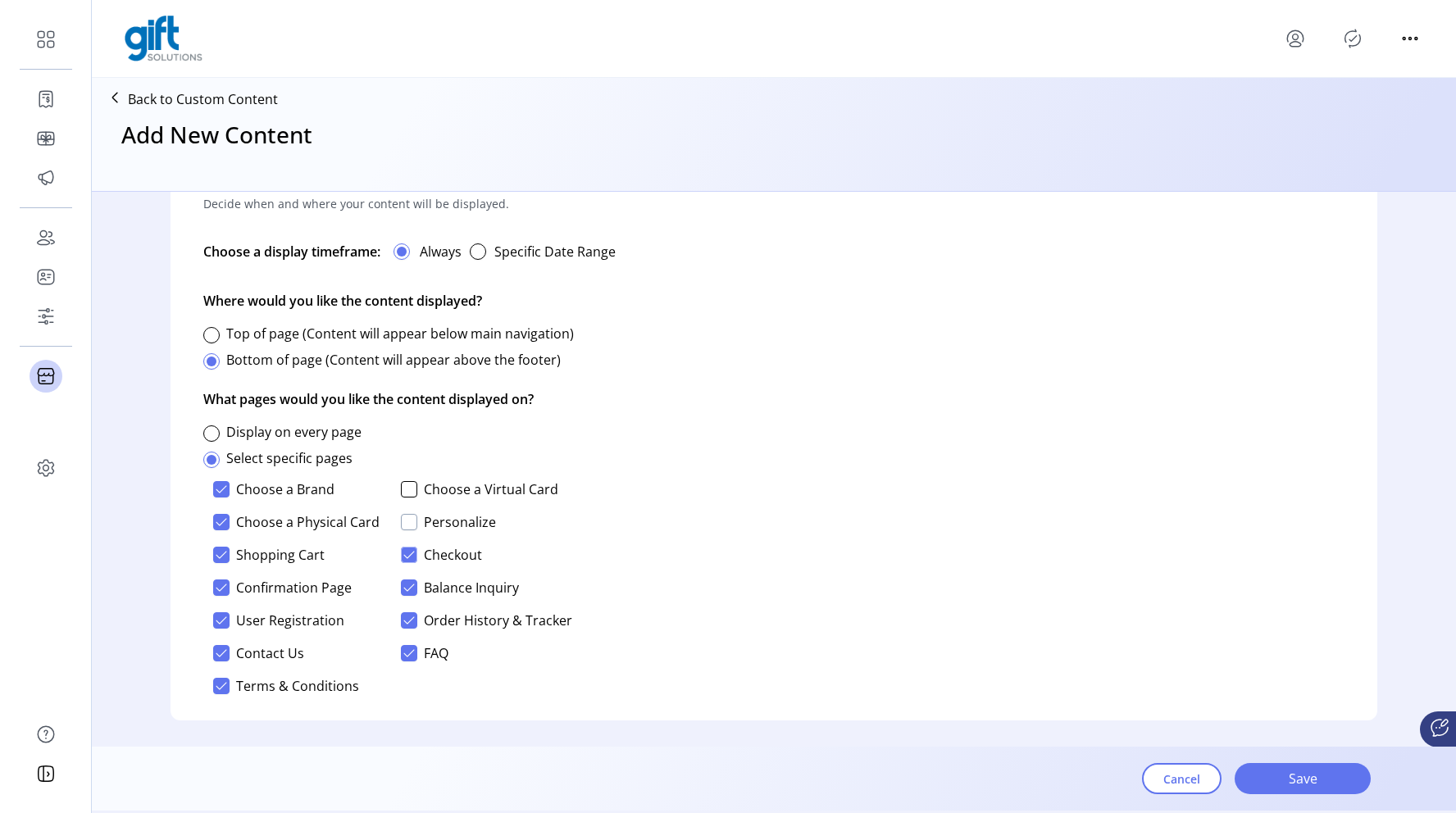 click 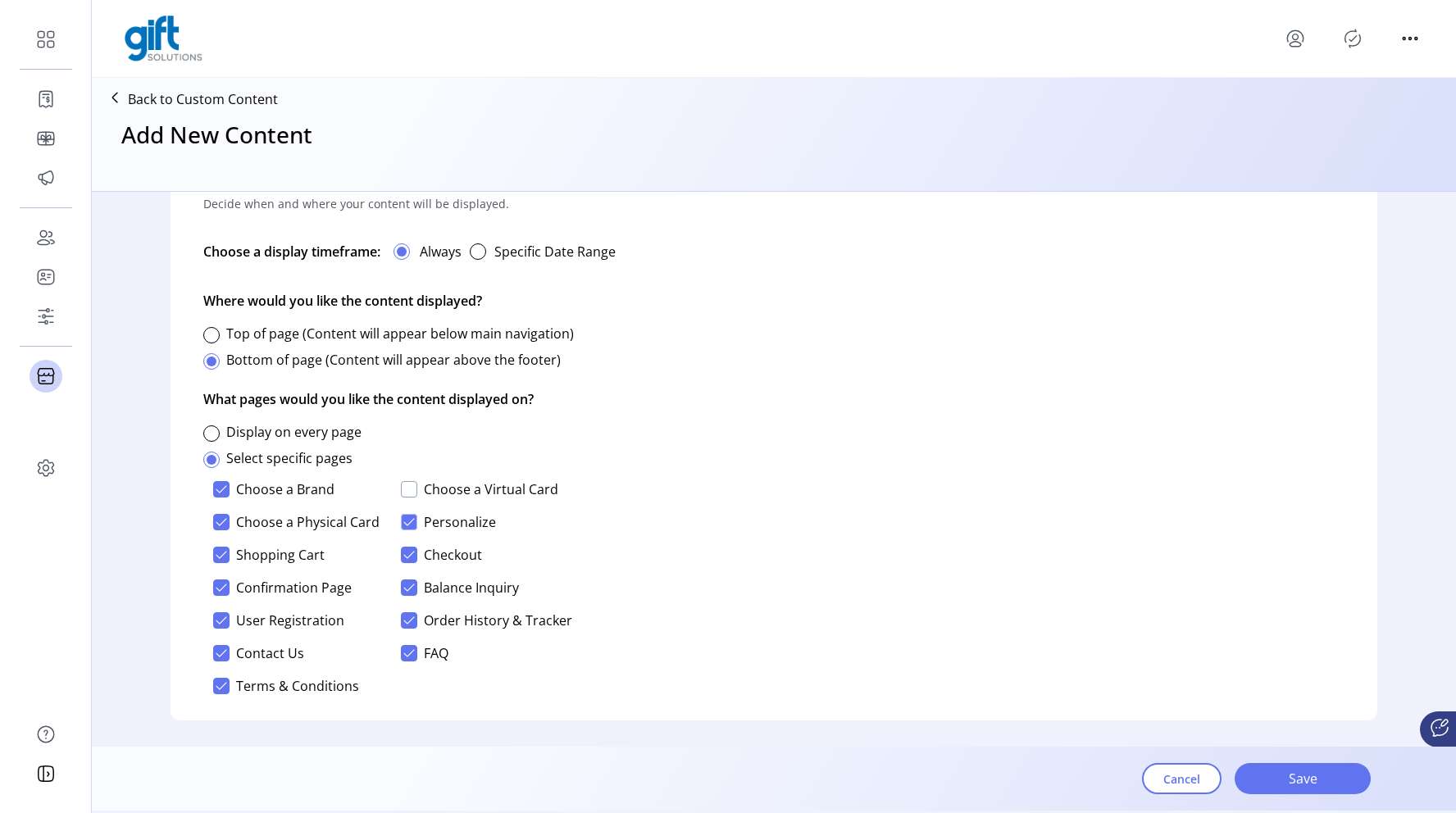 click 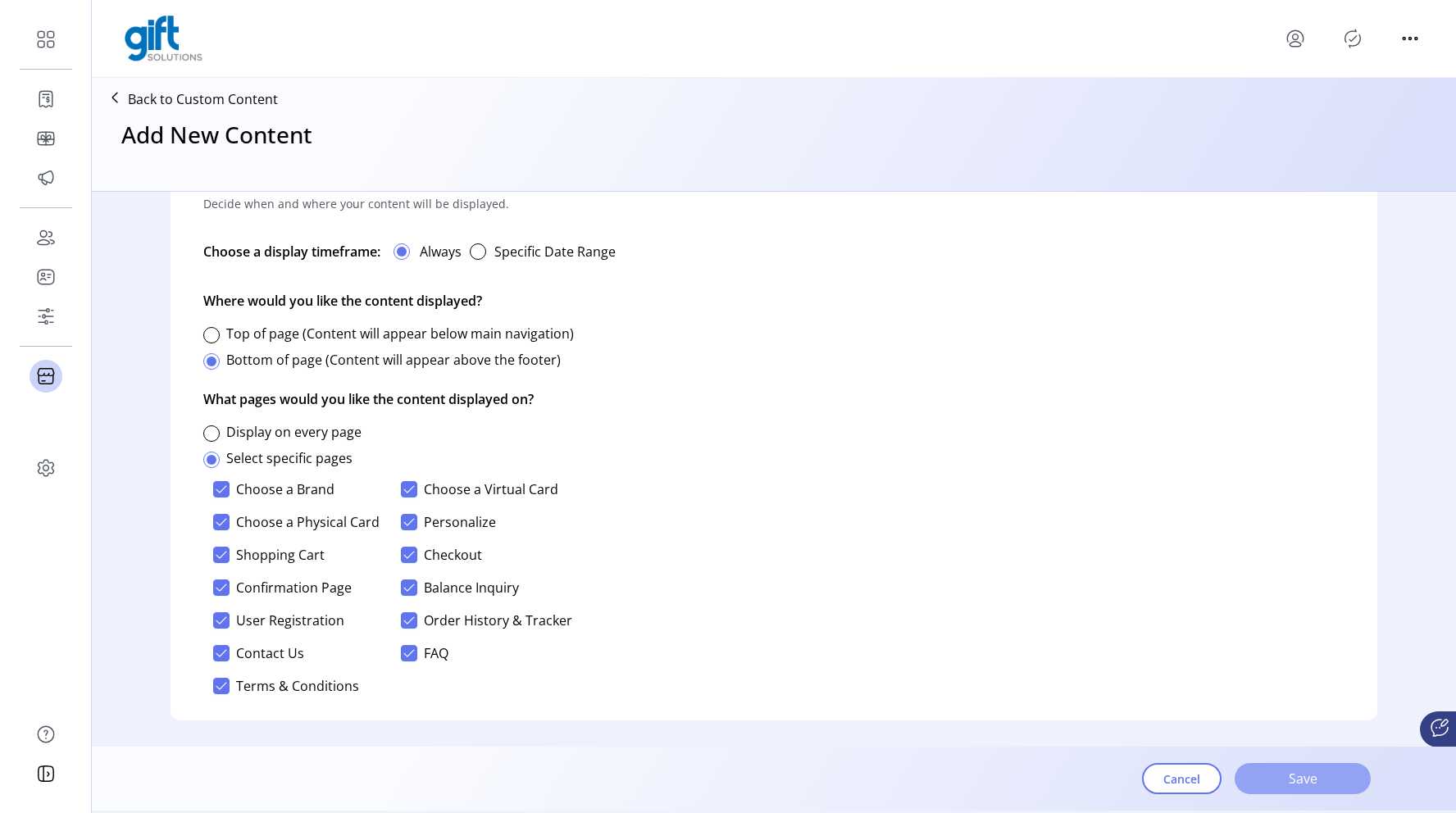 click on "Save" 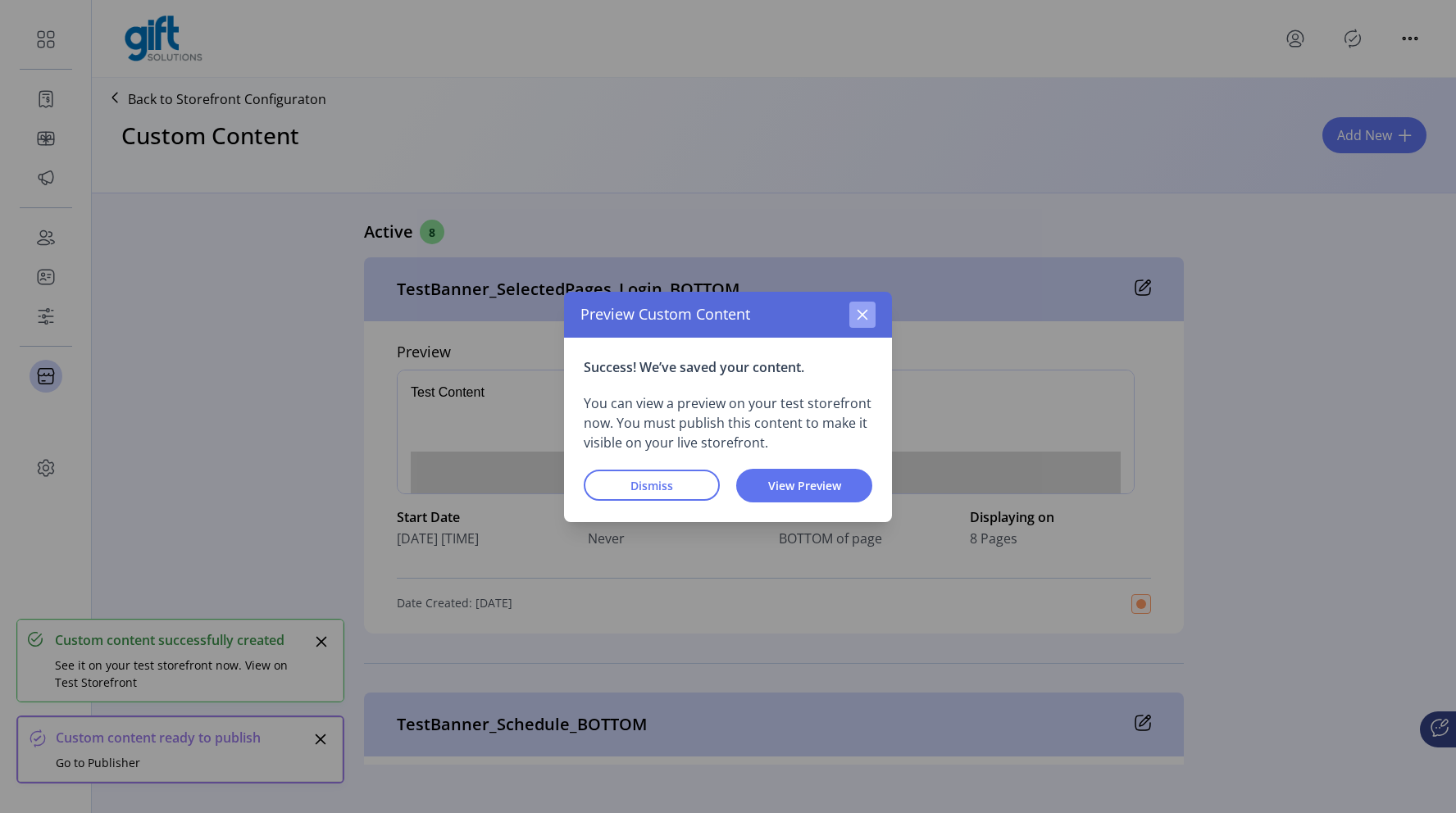 click 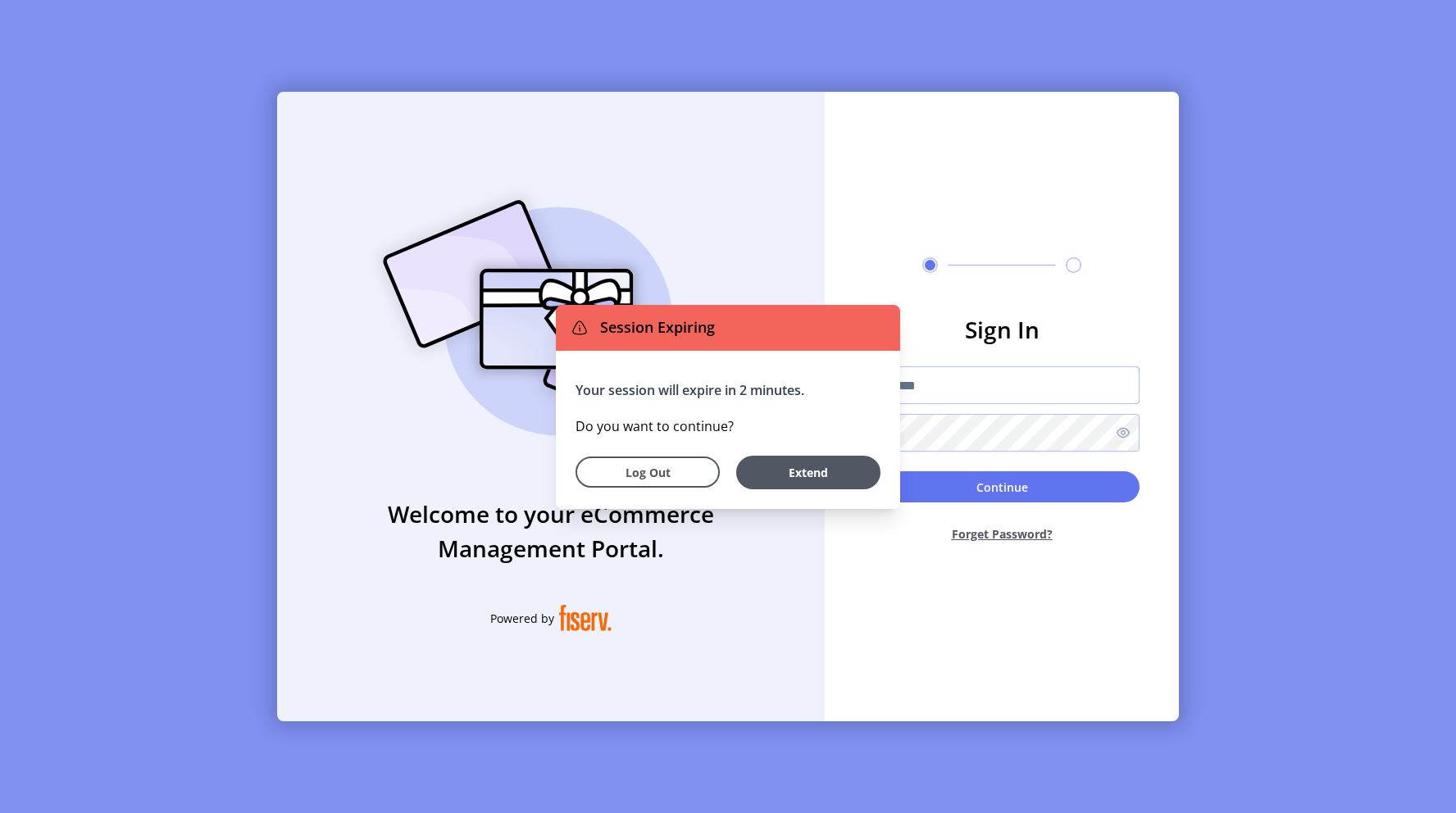 type on "**********" 